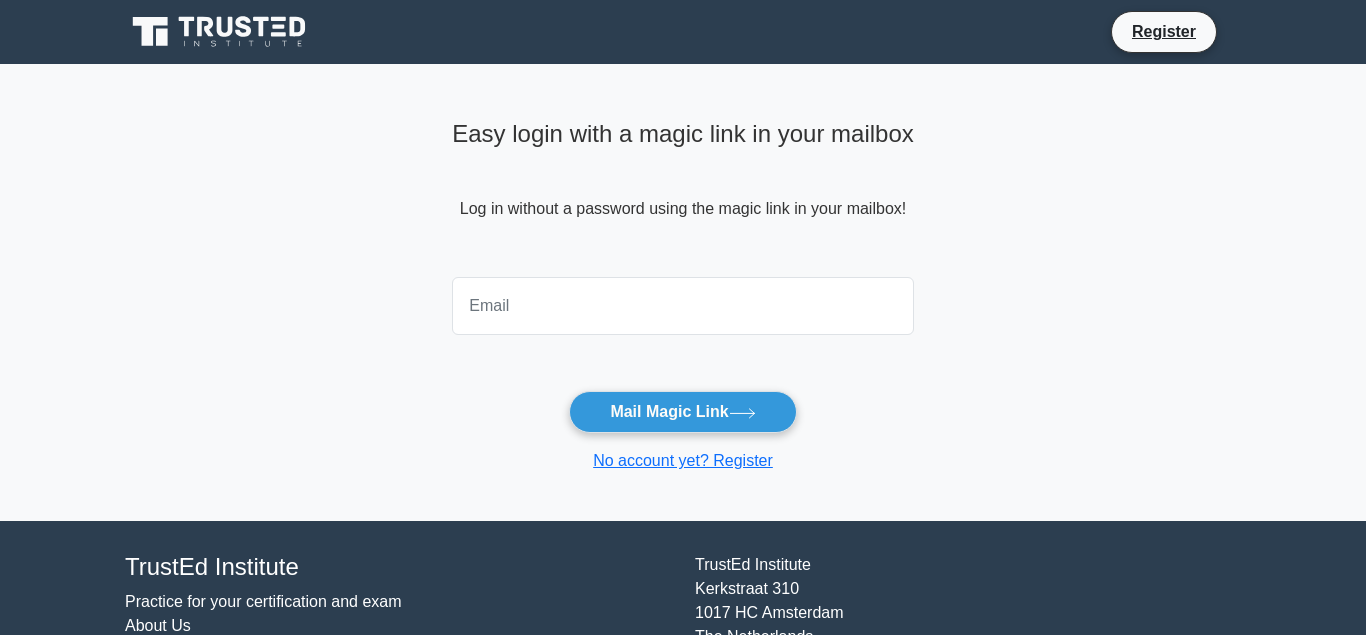 scroll, scrollTop: 0, scrollLeft: 0, axis: both 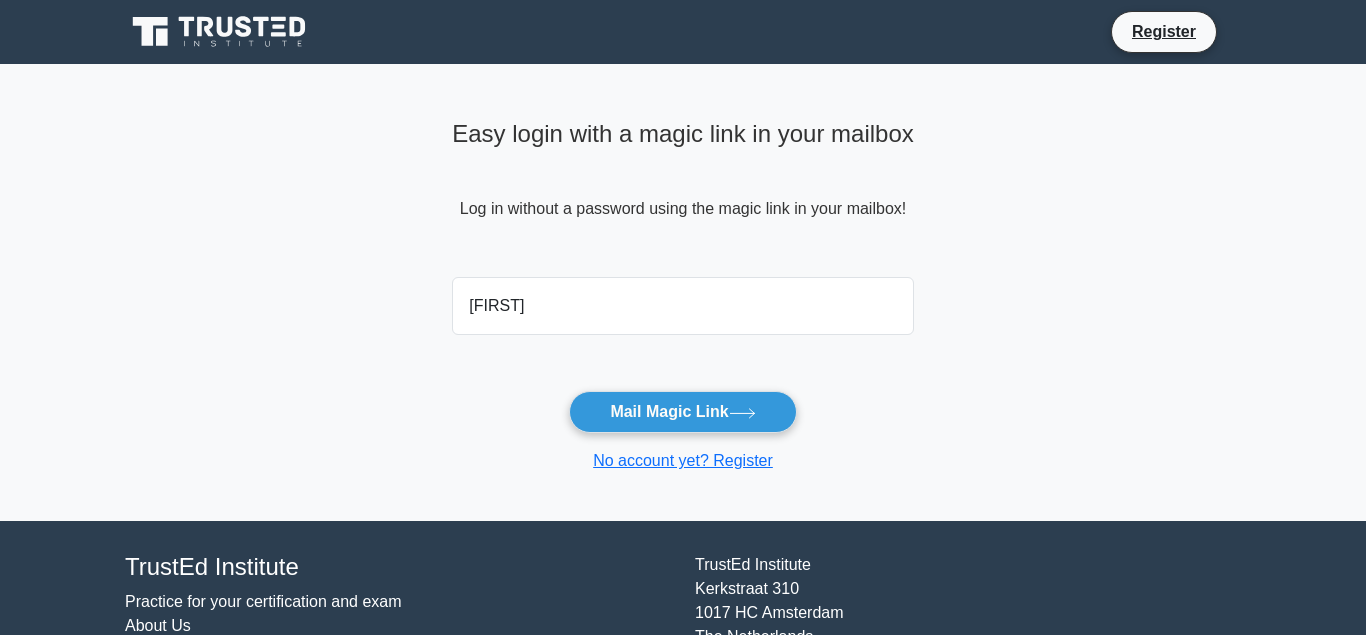 click on "Mail Magic Link" at bounding box center [682, 412] 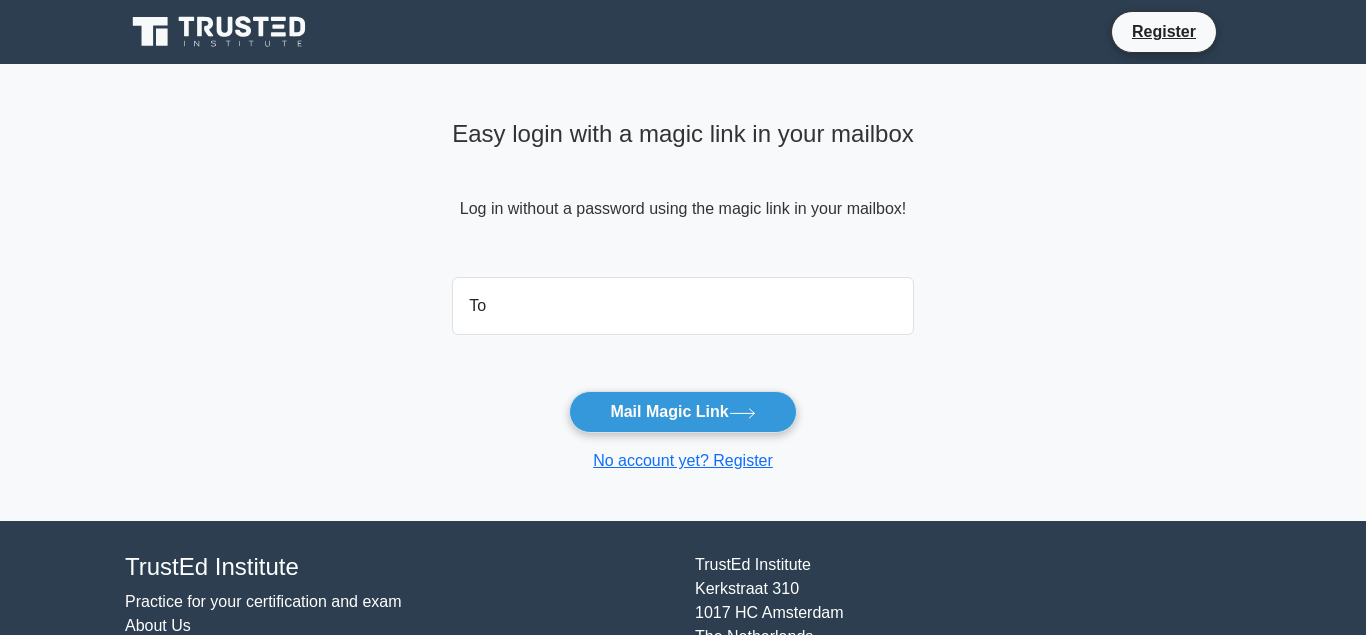 type on "T" 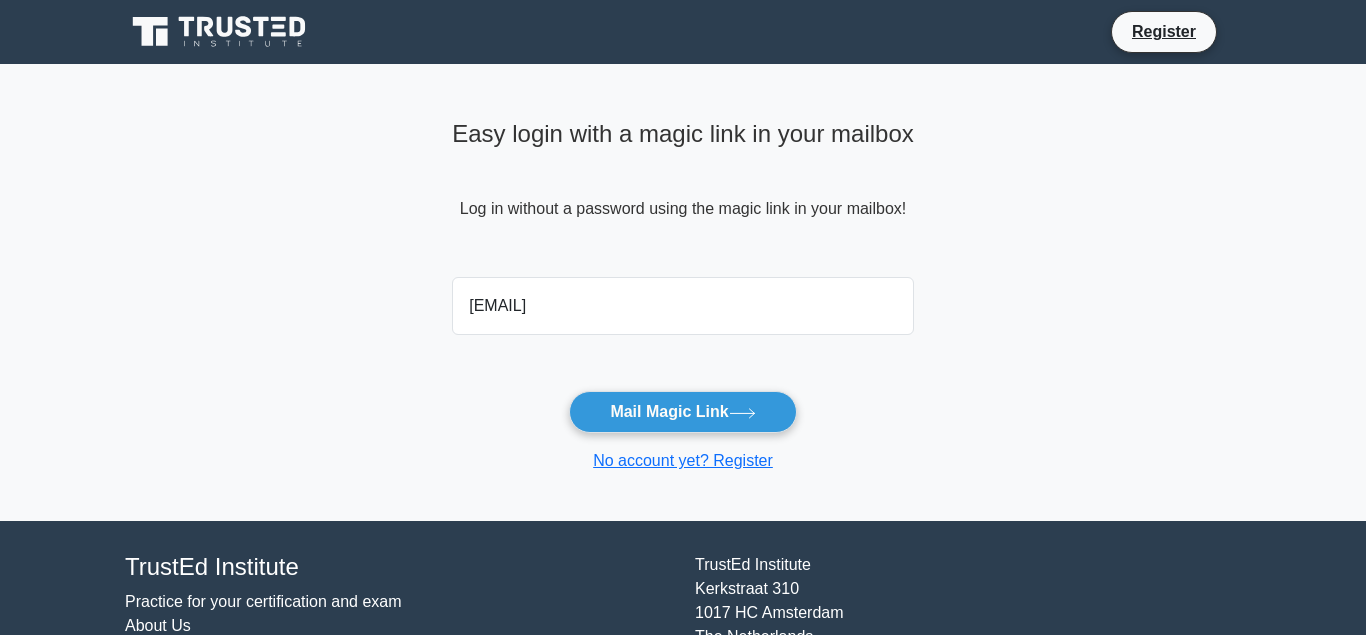 type on "constructionplatter@[EMAIL]" 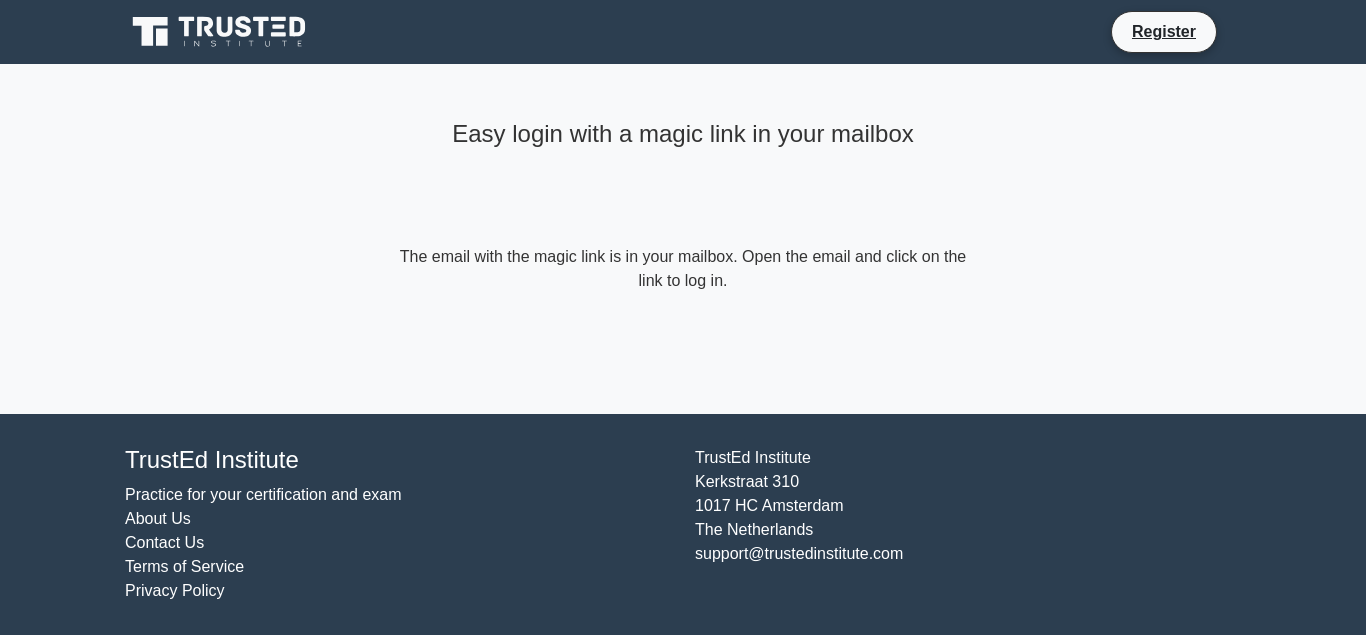 scroll, scrollTop: 0, scrollLeft: 0, axis: both 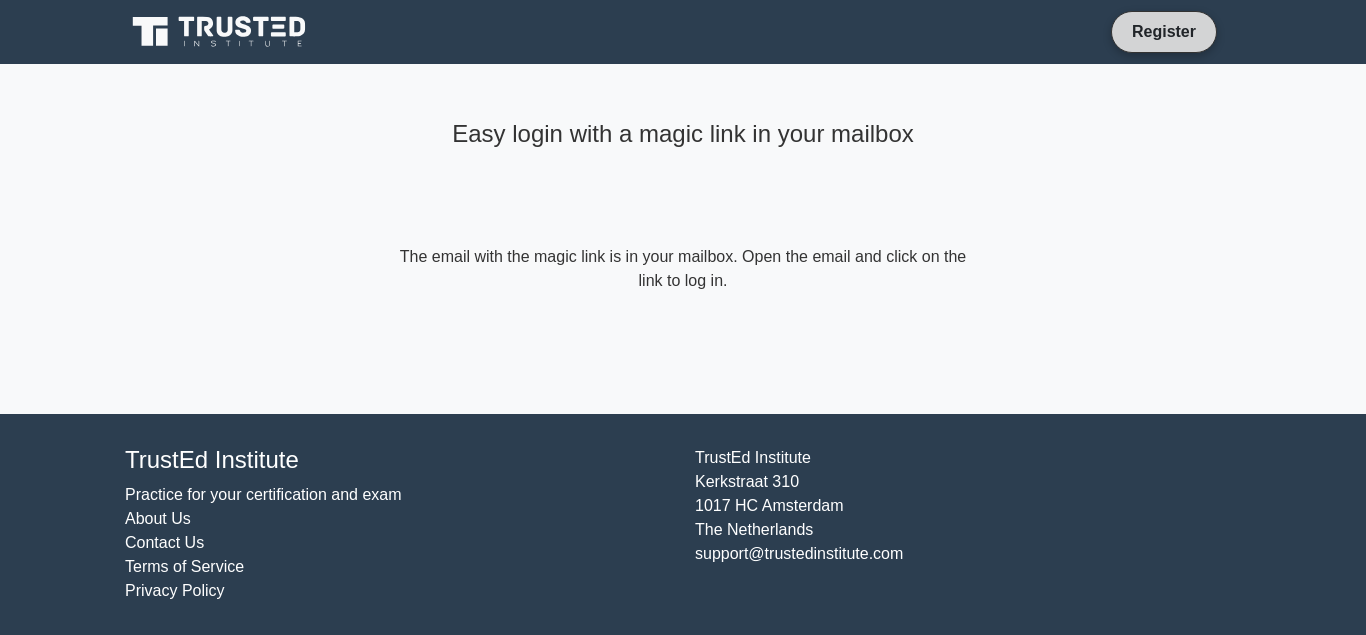 click on "Register" at bounding box center (1164, 31) 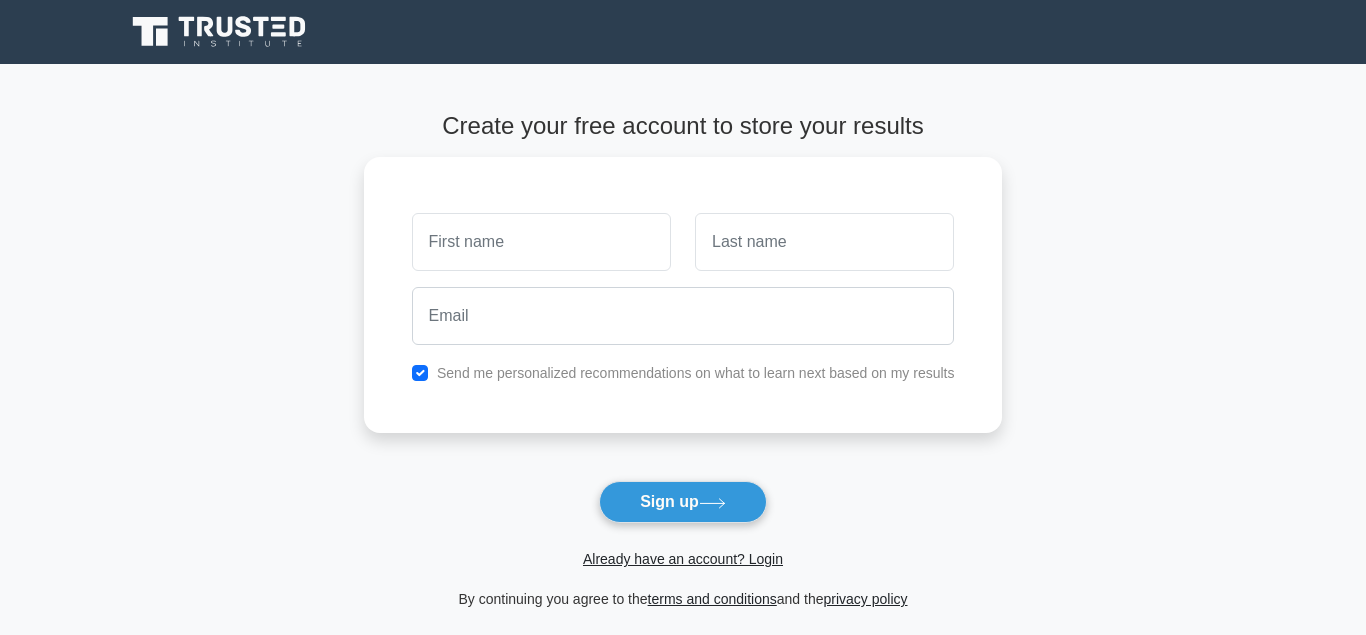 scroll, scrollTop: 0, scrollLeft: 0, axis: both 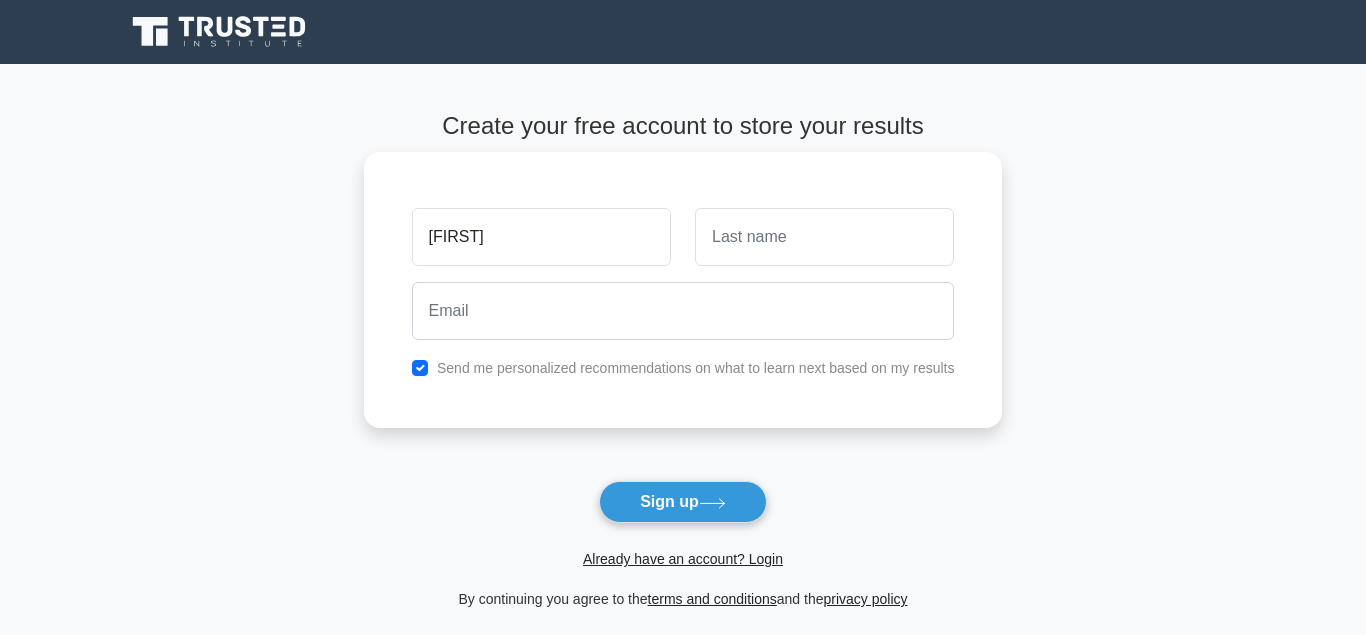 type on "[FIRST]" 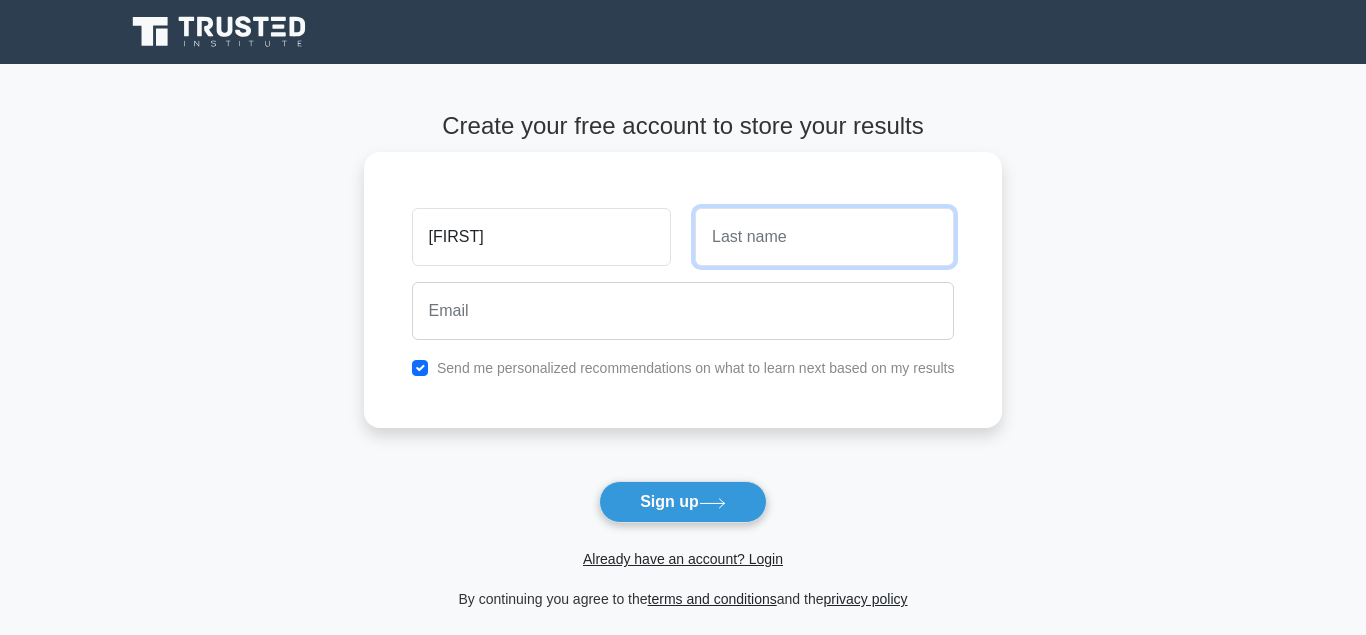 click at bounding box center (824, 237) 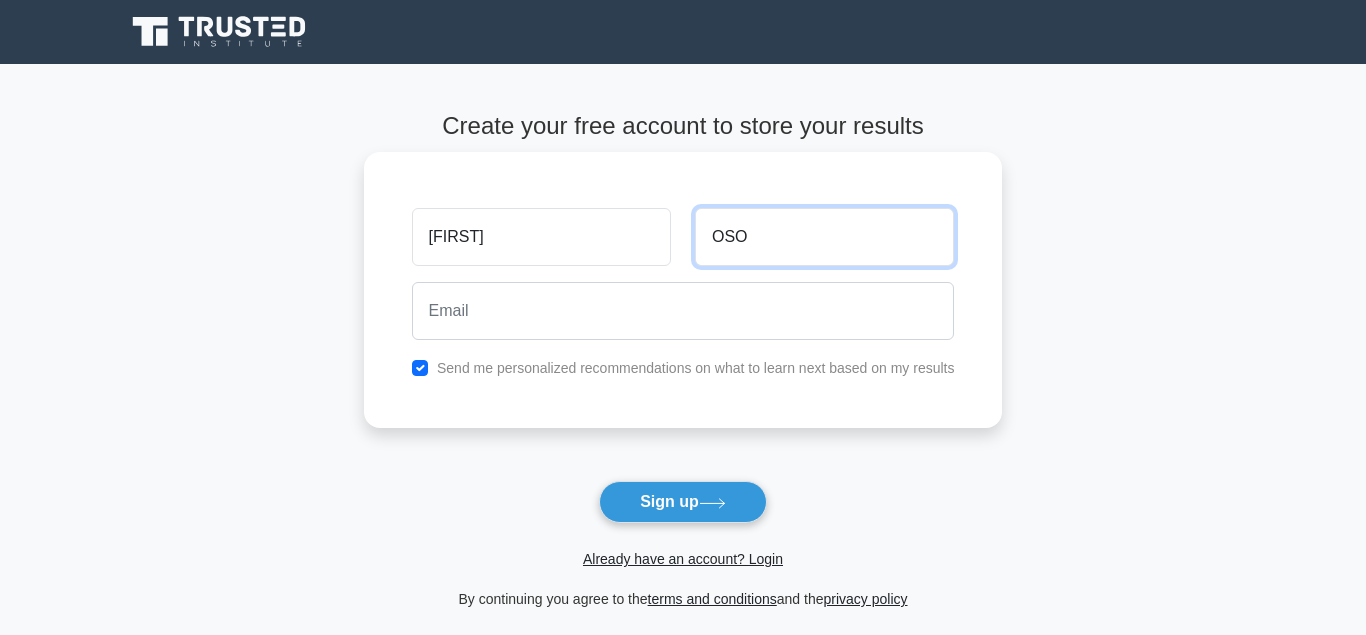 type on "OSO" 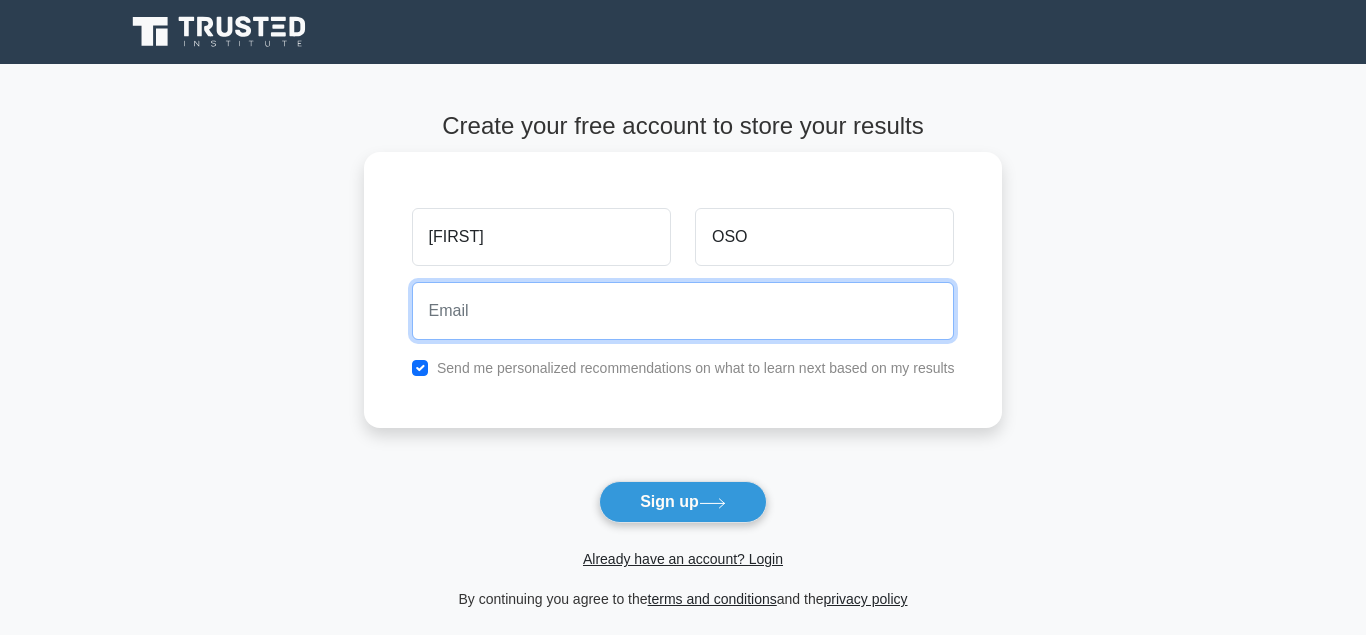click at bounding box center (683, 311) 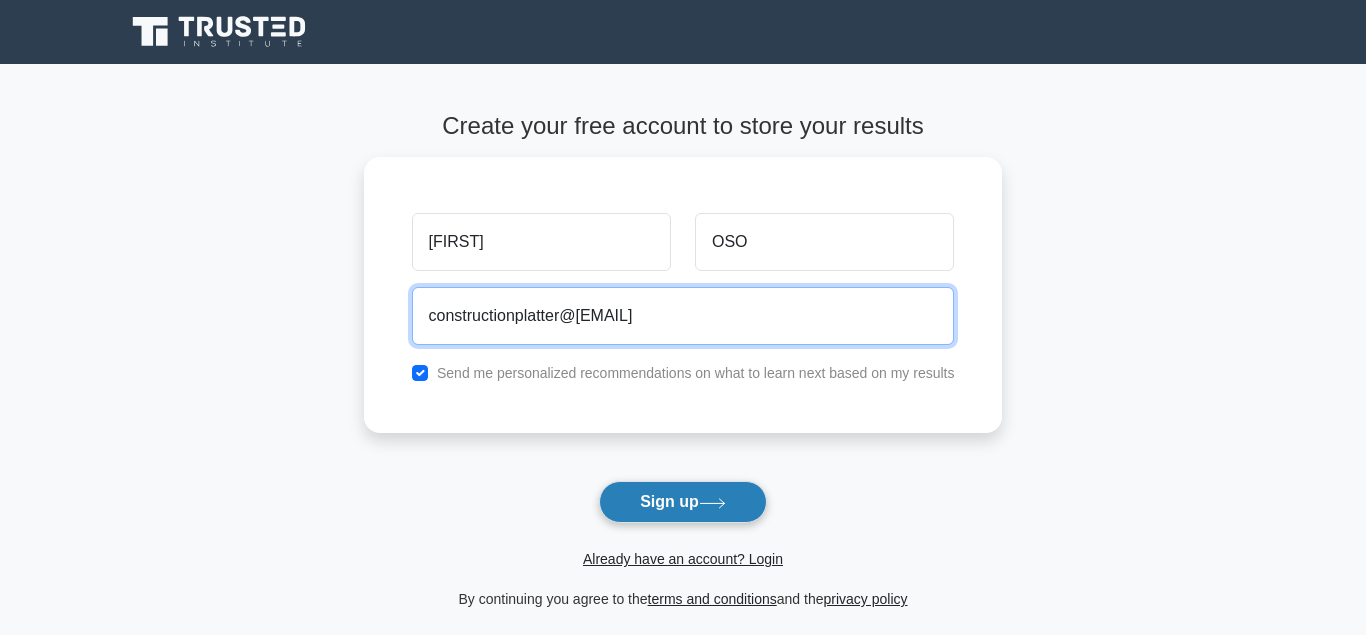 type on "constructionplatter@yahoo.com" 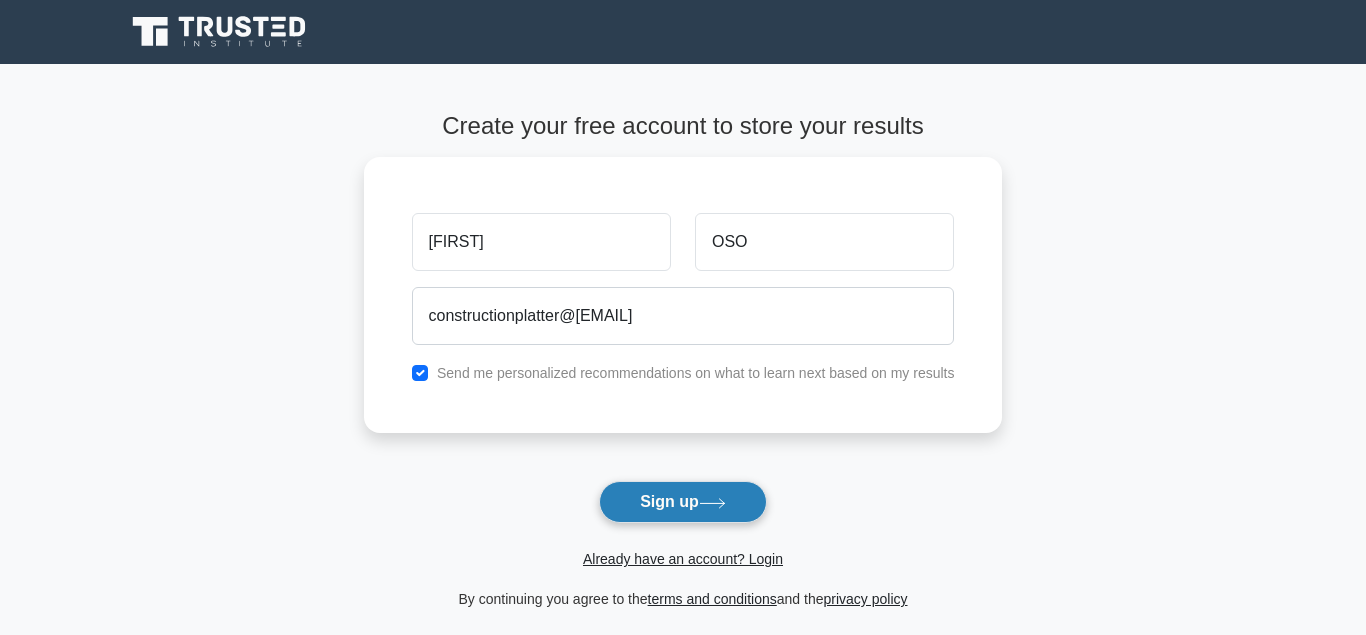 click on "Sign up" at bounding box center (683, 502) 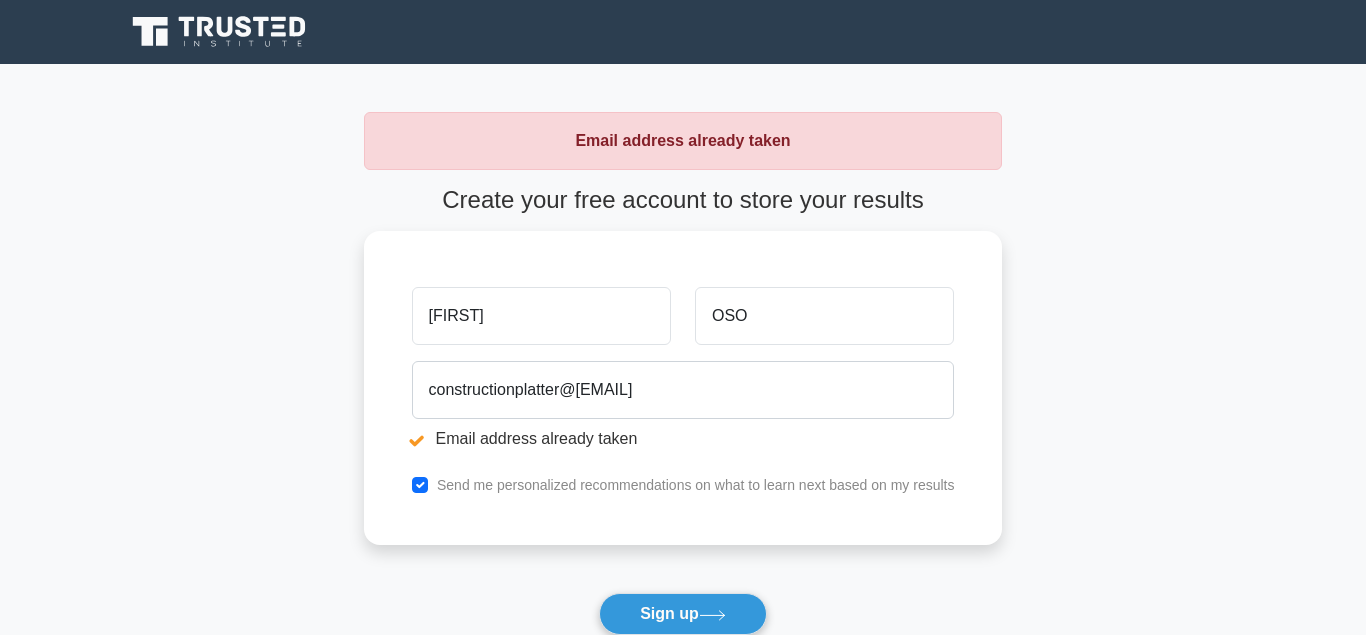 scroll, scrollTop: 0, scrollLeft: 0, axis: both 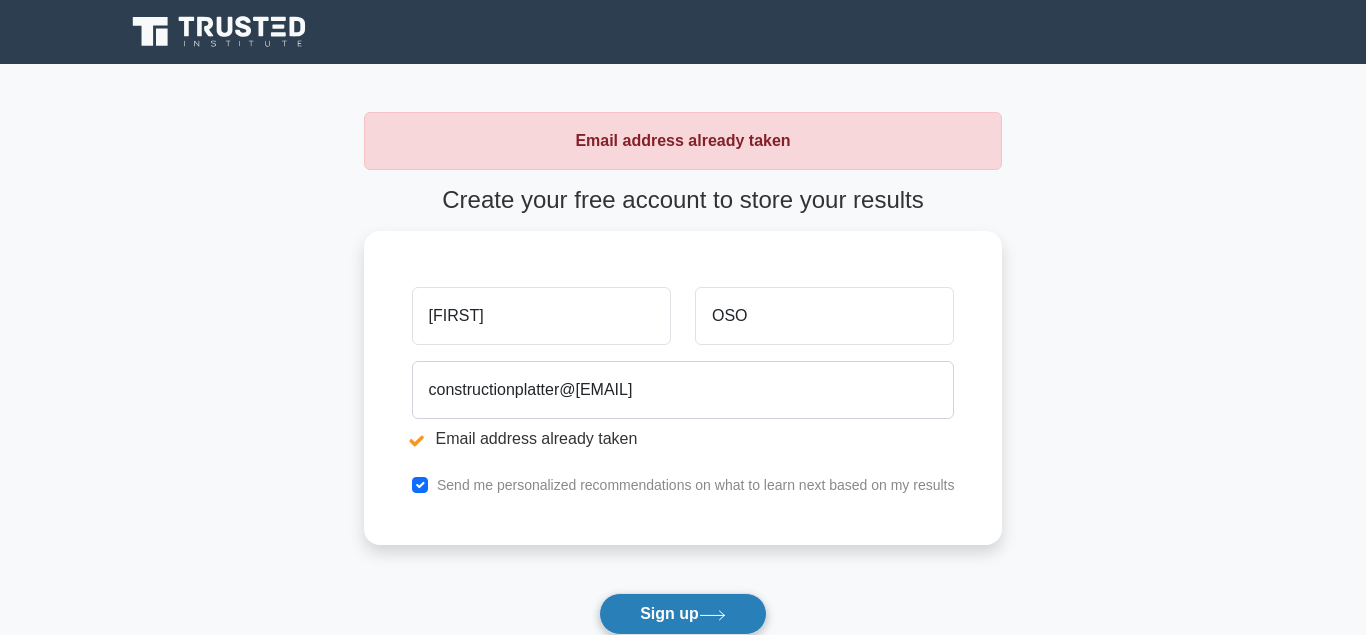 click on "Sign up" at bounding box center [683, 614] 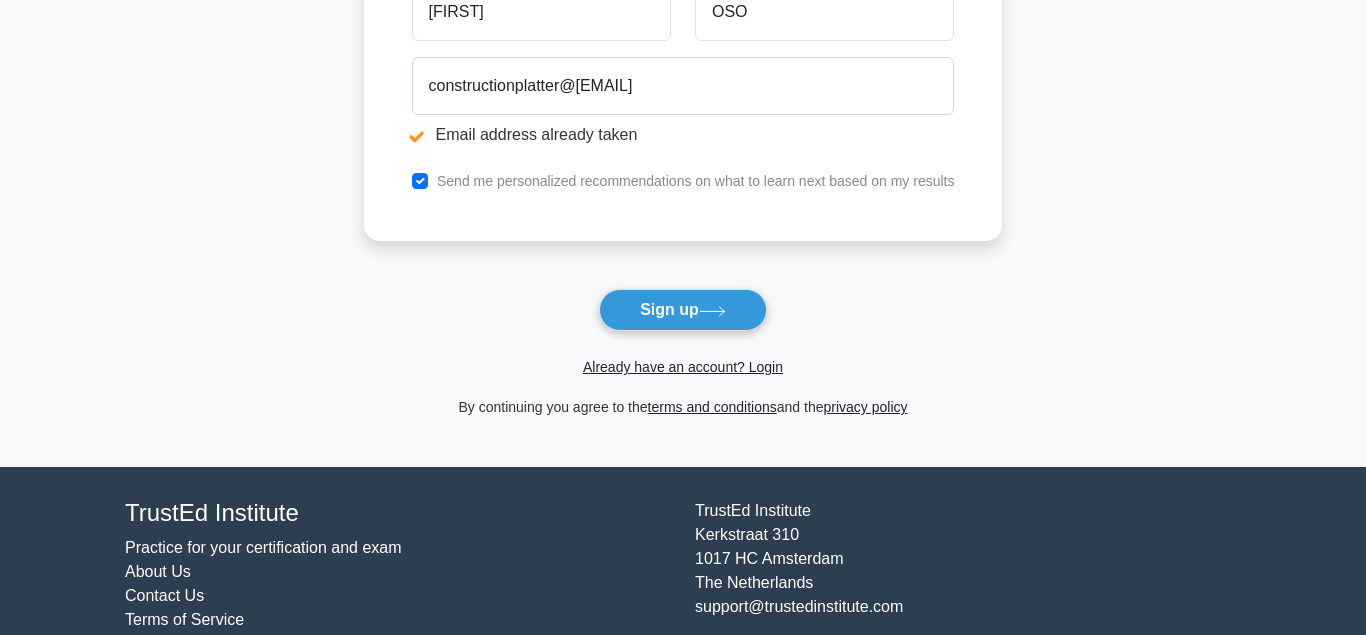 scroll, scrollTop: 306, scrollLeft: 0, axis: vertical 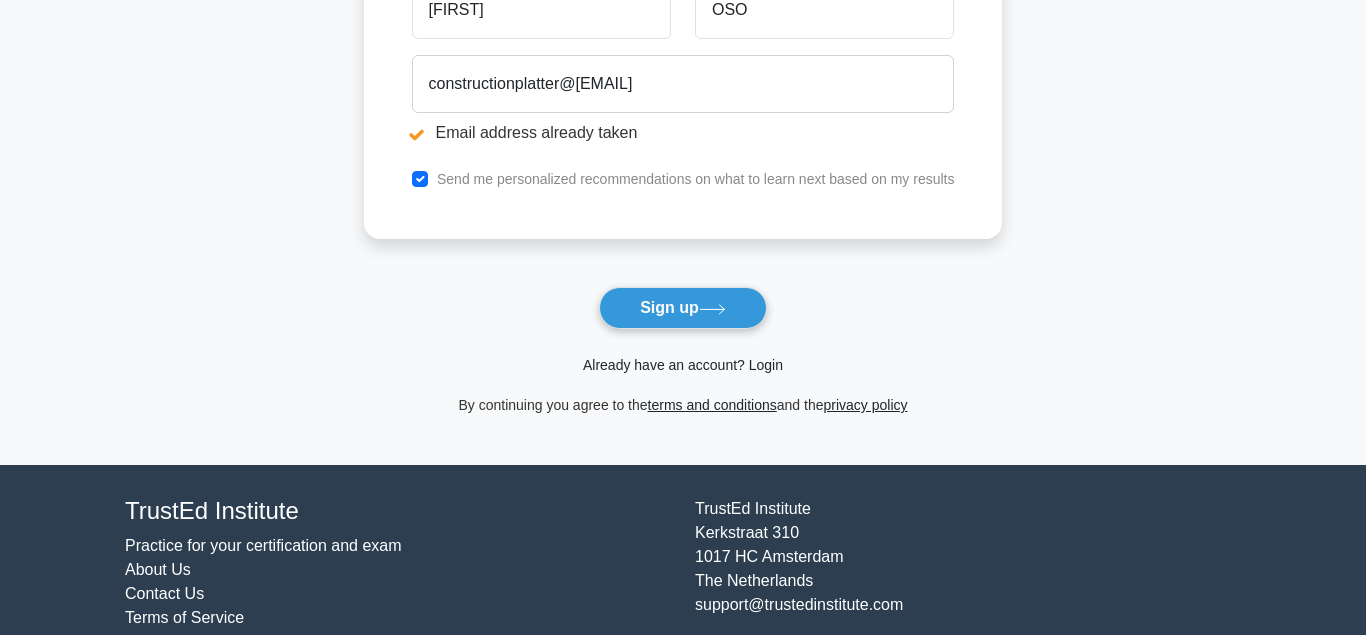 click on "Already have an account? Login" at bounding box center [683, 365] 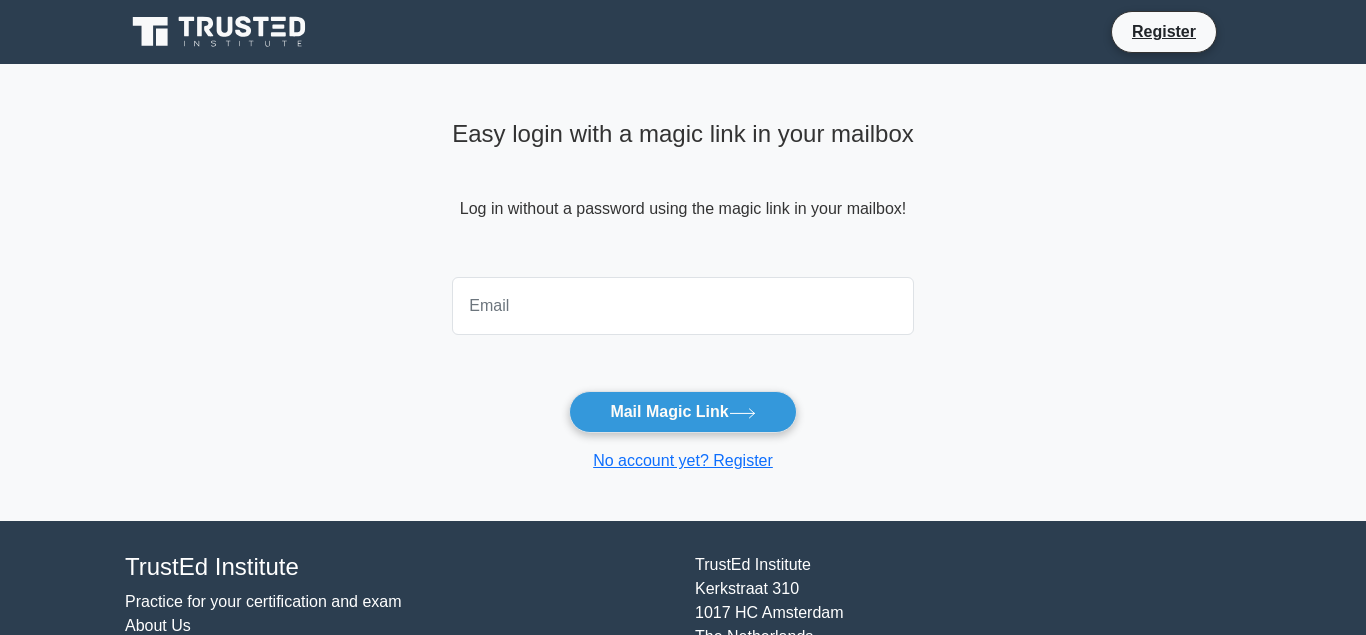 scroll, scrollTop: 0, scrollLeft: 0, axis: both 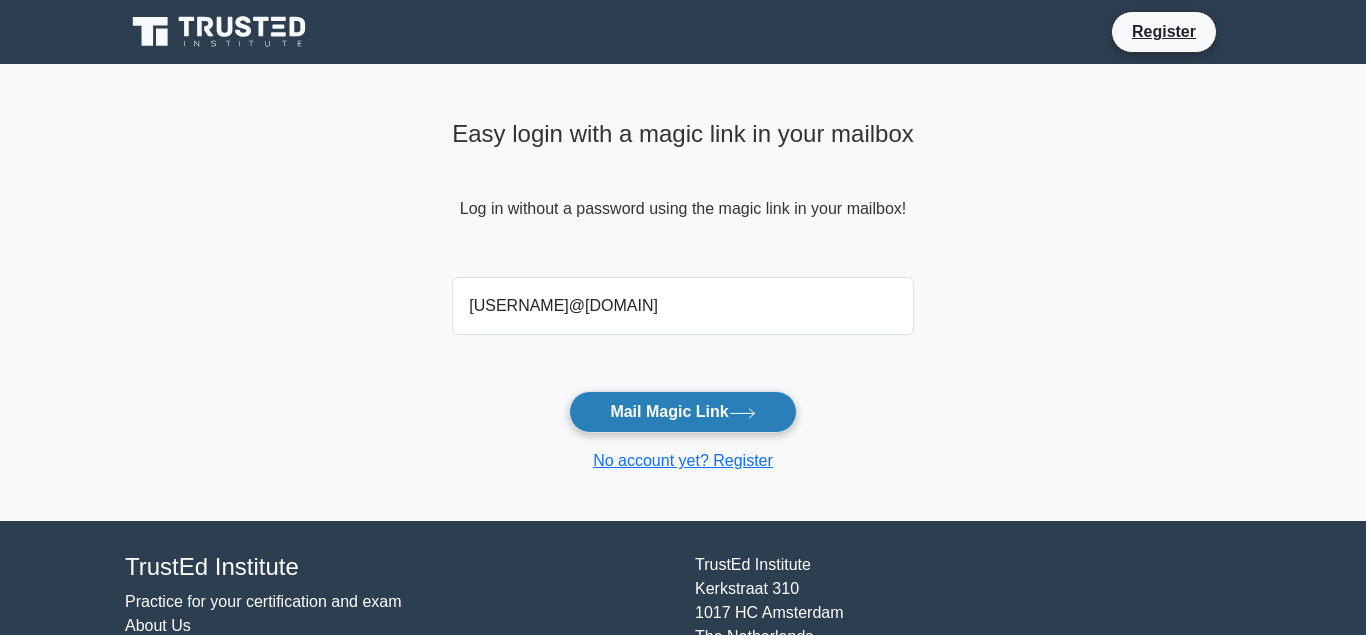 type on "pluralaarbitrage@yahoo.com" 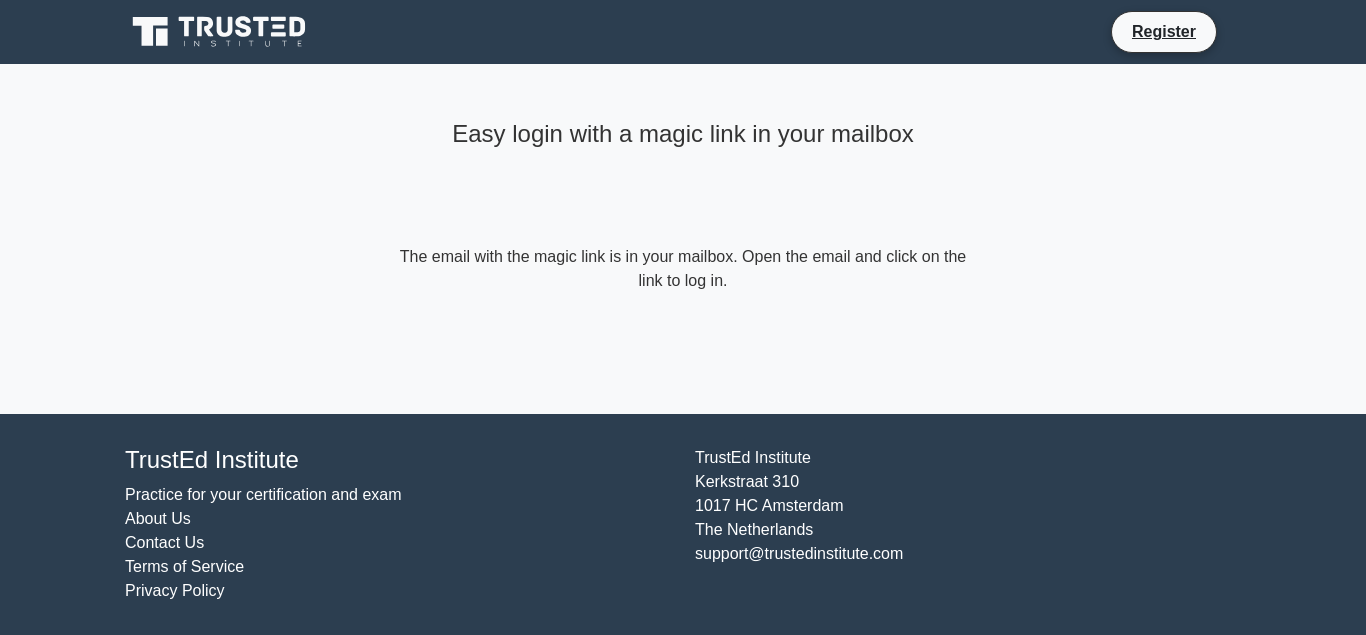 scroll, scrollTop: 0, scrollLeft: 0, axis: both 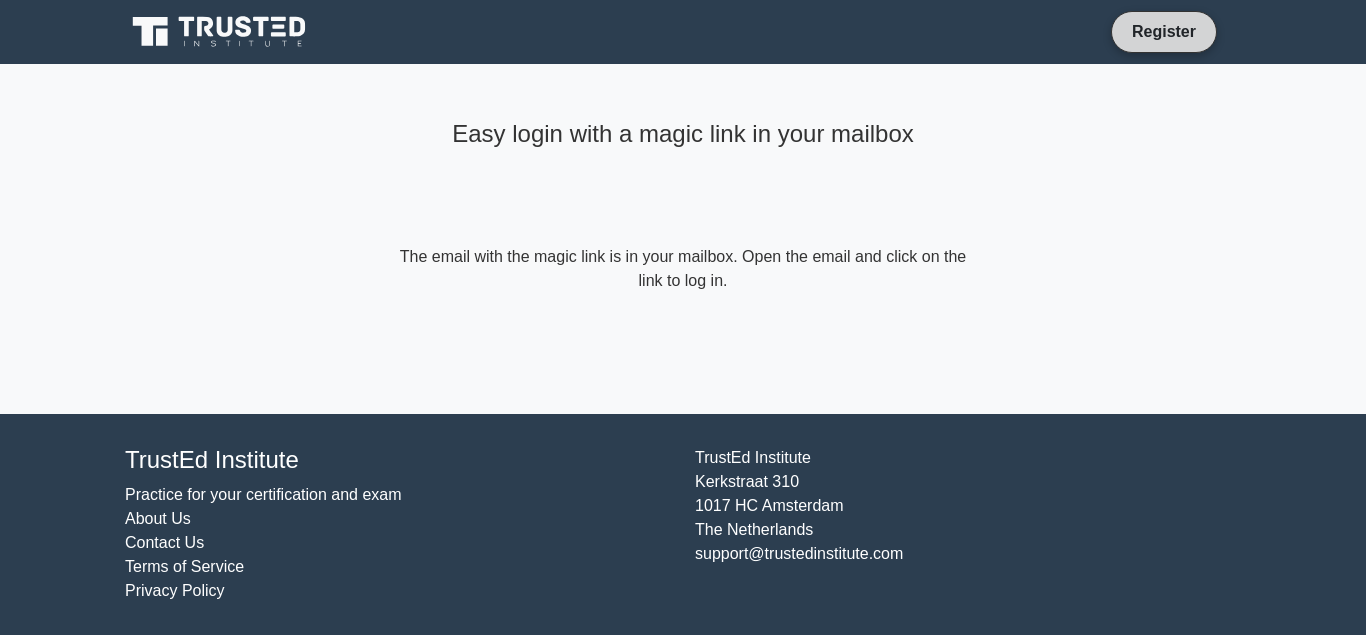 click on "Register" at bounding box center (1164, 31) 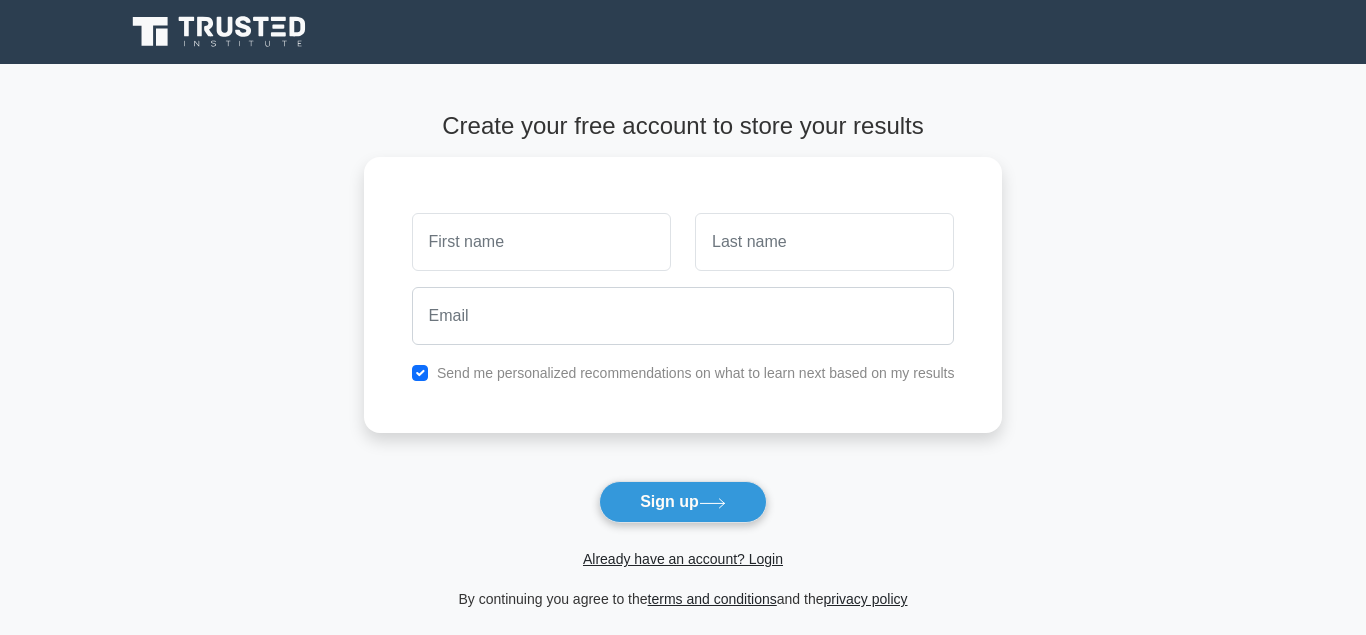 scroll, scrollTop: 0, scrollLeft: 0, axis: both 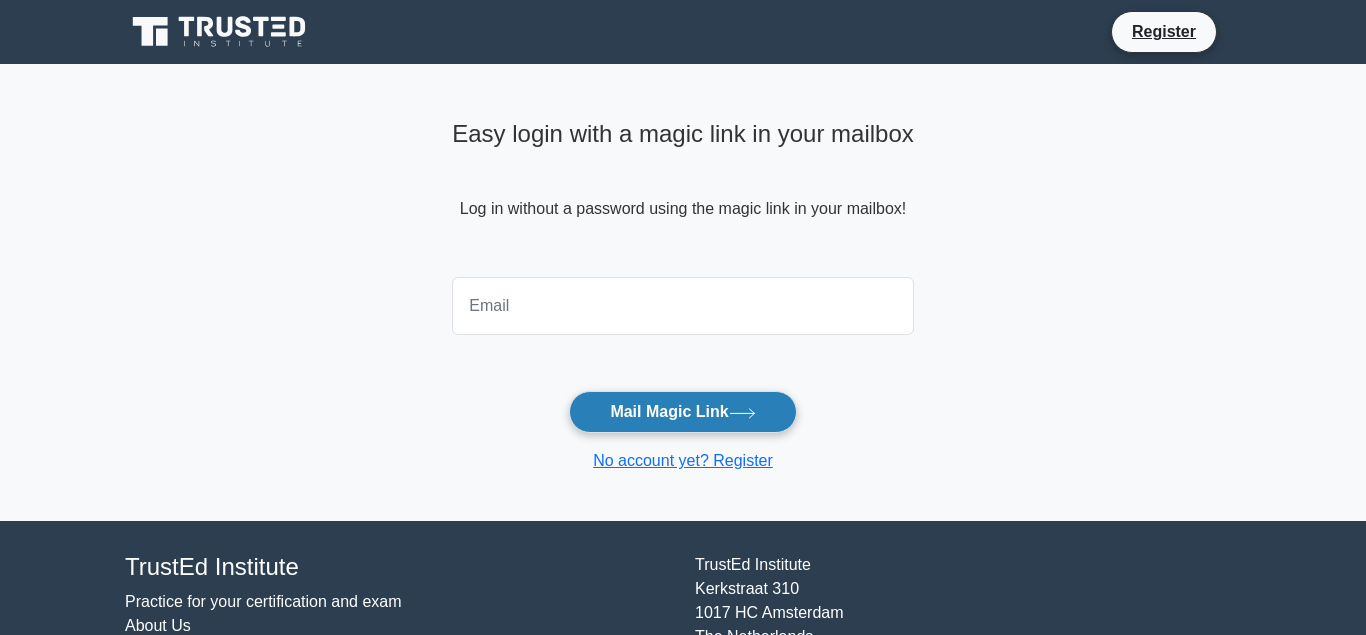 click on "Mail Magic Link" at bounding box center [682, 412] 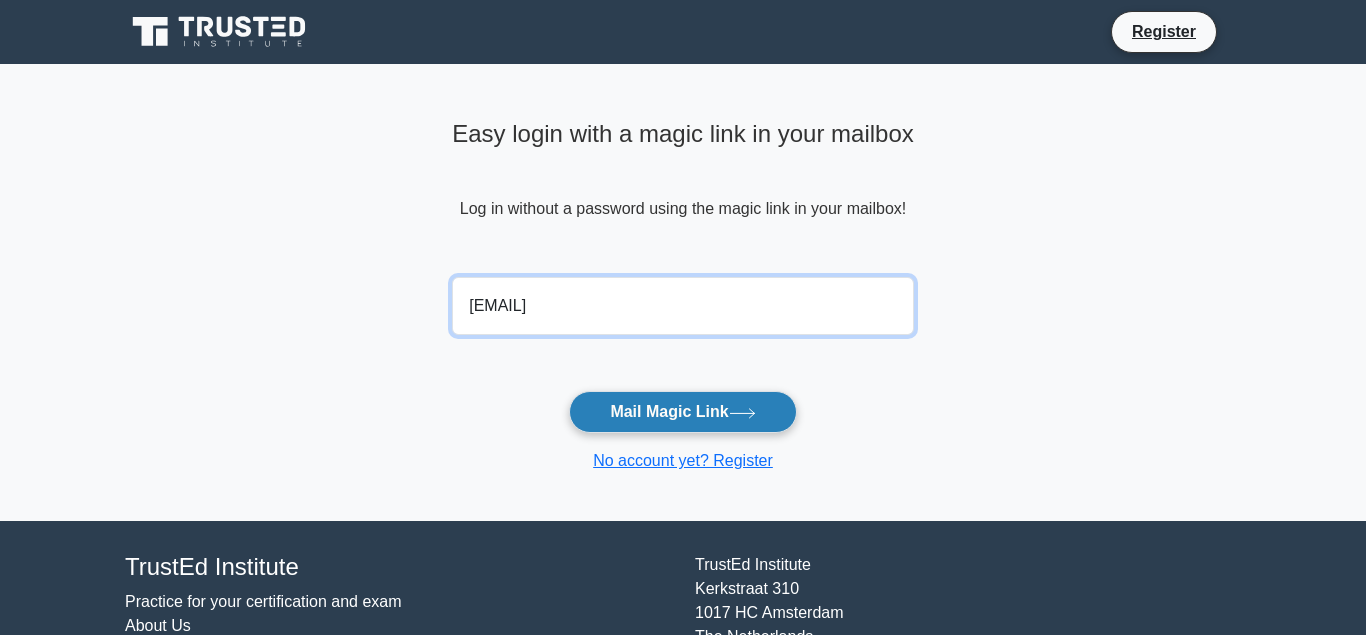 type on "constructionplatter@yahoo.com" 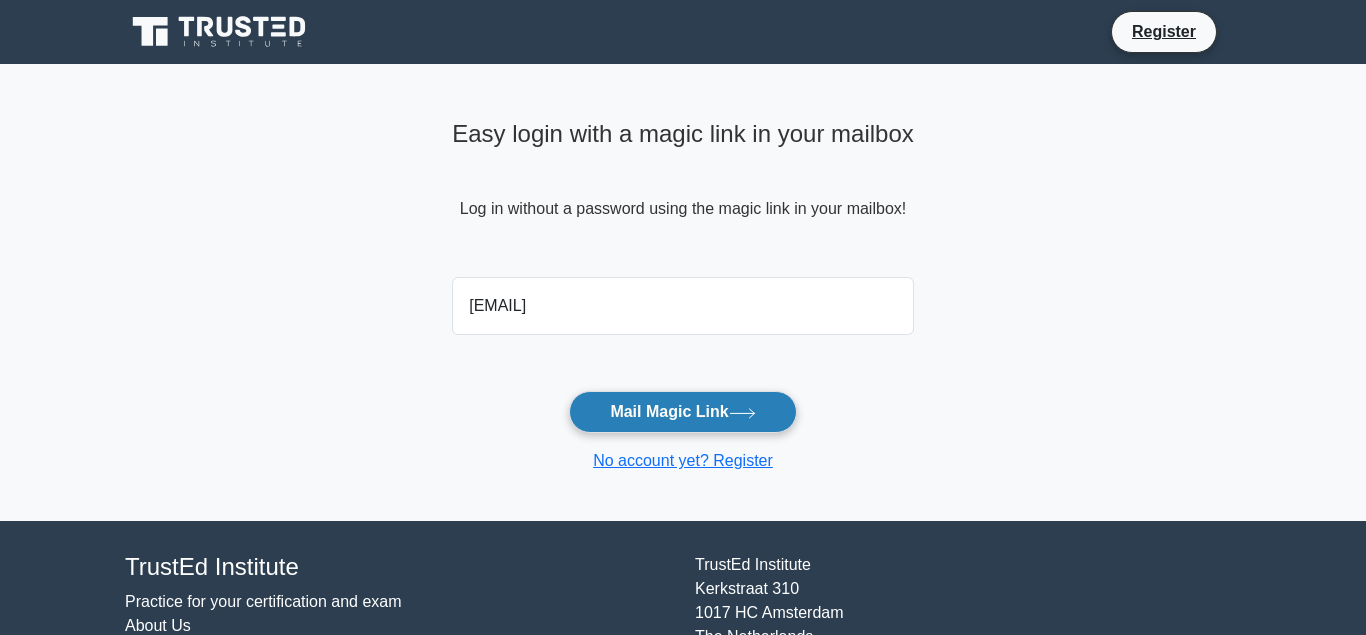 click on "Mail Magic Link" at bounding box center (682, 412) 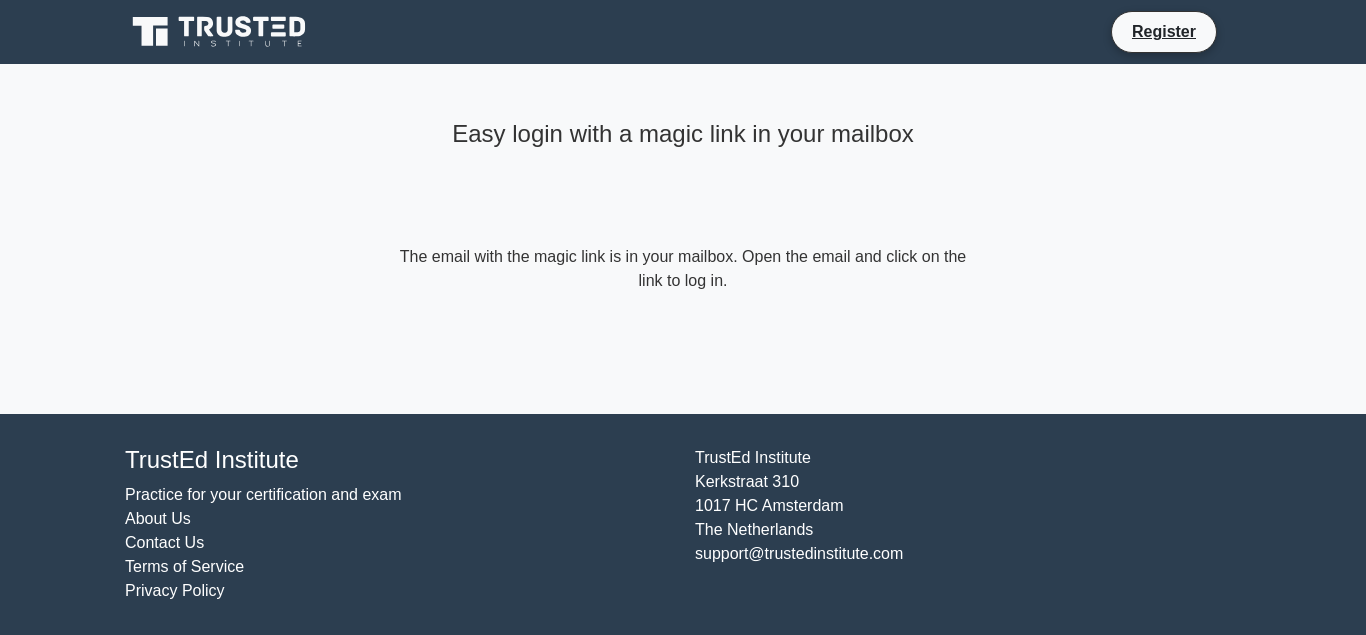 scroll, scrollTop: 0, scrollLeft: 0, axis: both 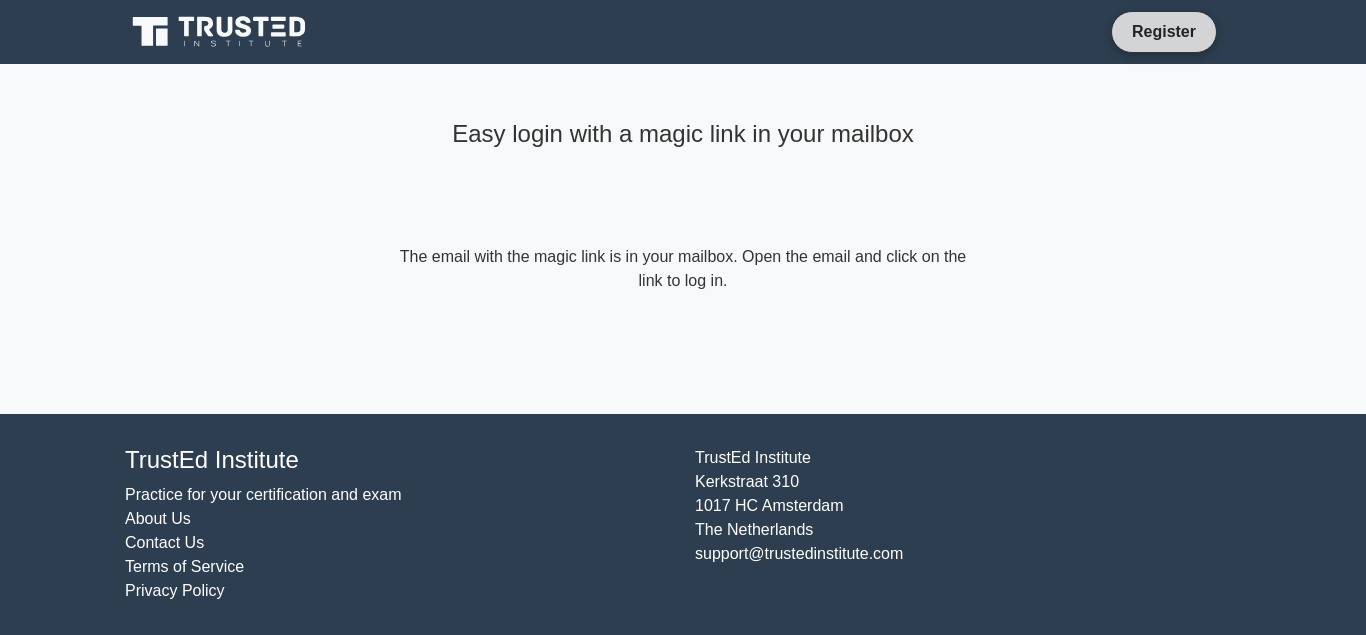 click on "Register" at bounding box center (1164, 31) 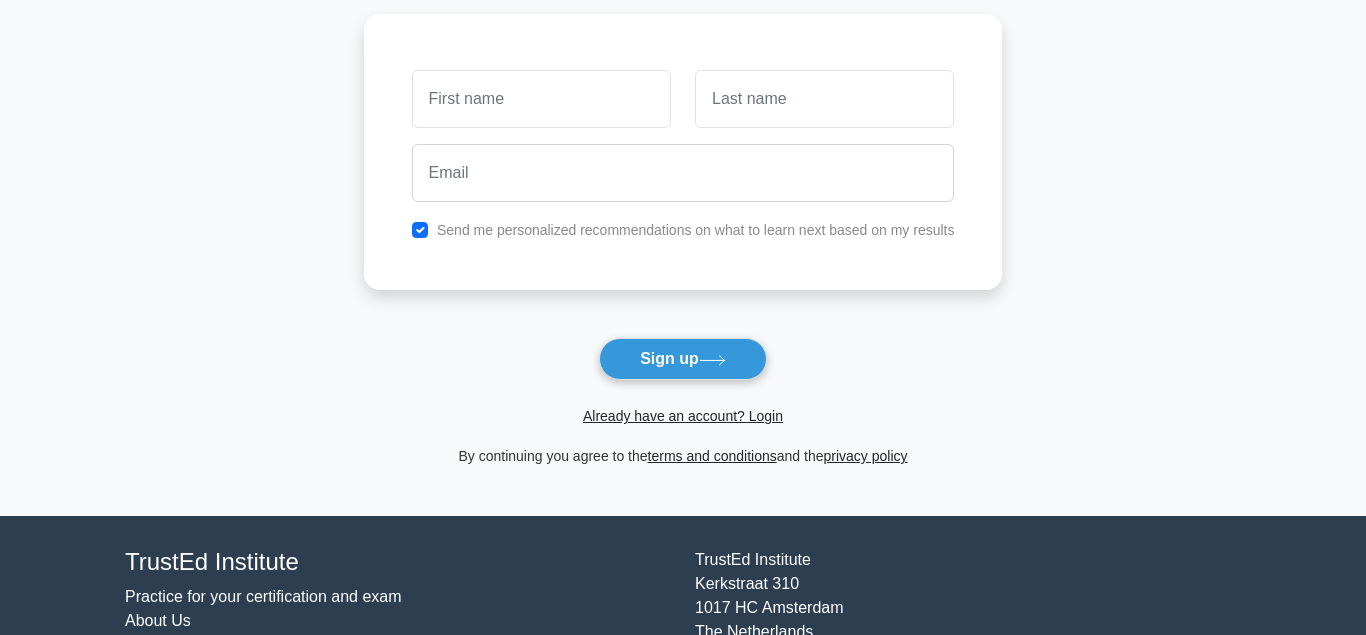 scroll, scrollTop: 204, scrollLeft: 0, axis: vertical 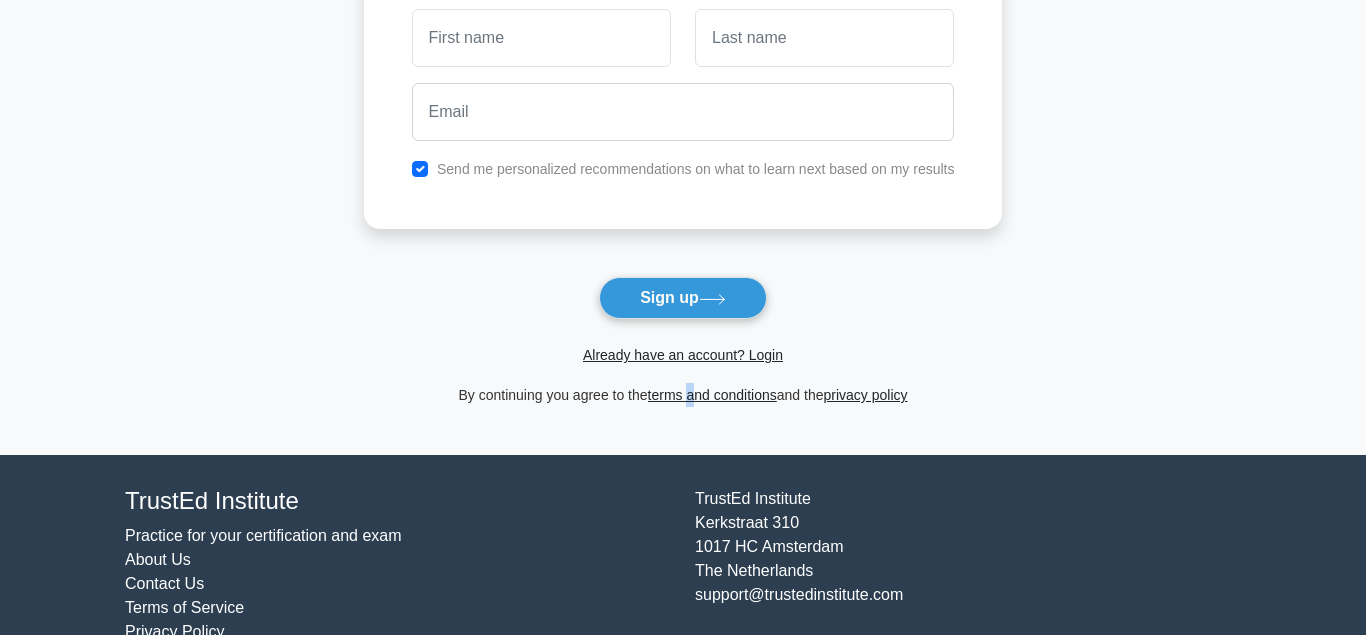 drag, startPoint x: 687, startPoint y: 417, endPoint x: 692, endPoint y: 429, distance: 13 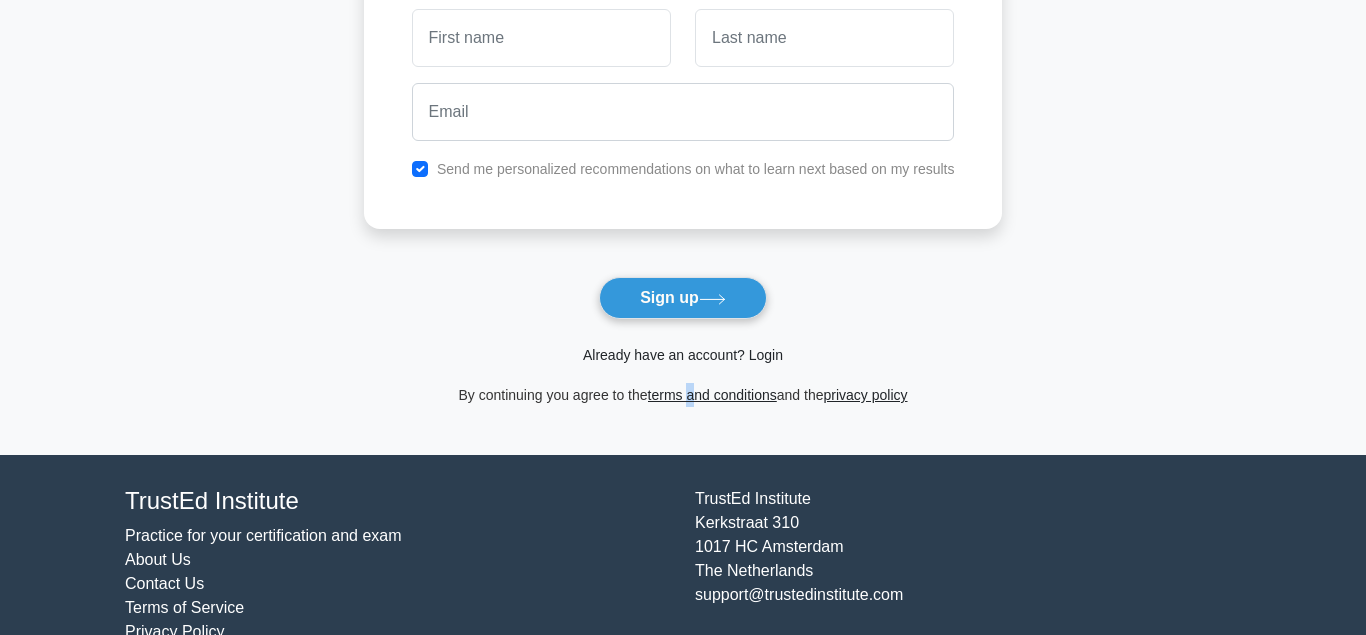 click on "Already have an account? Login" at bounding box center (683, 355) 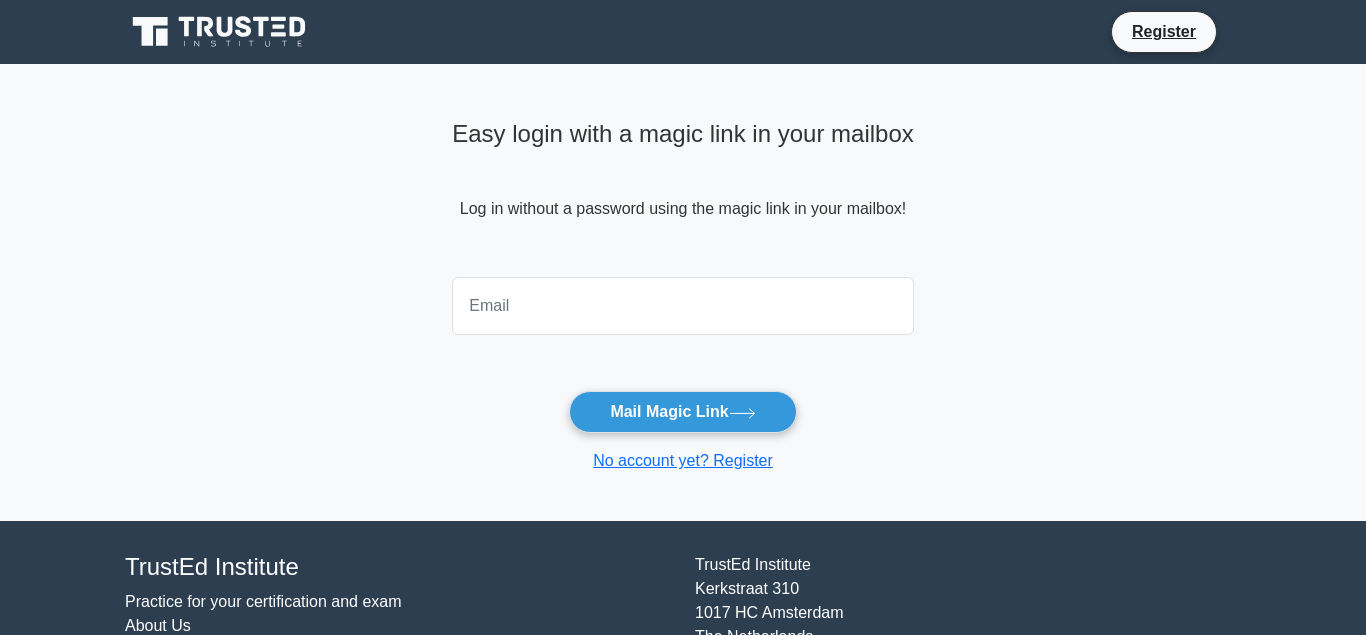 scroll, scrollTop: 0, scrollLeft: 0, axis: both 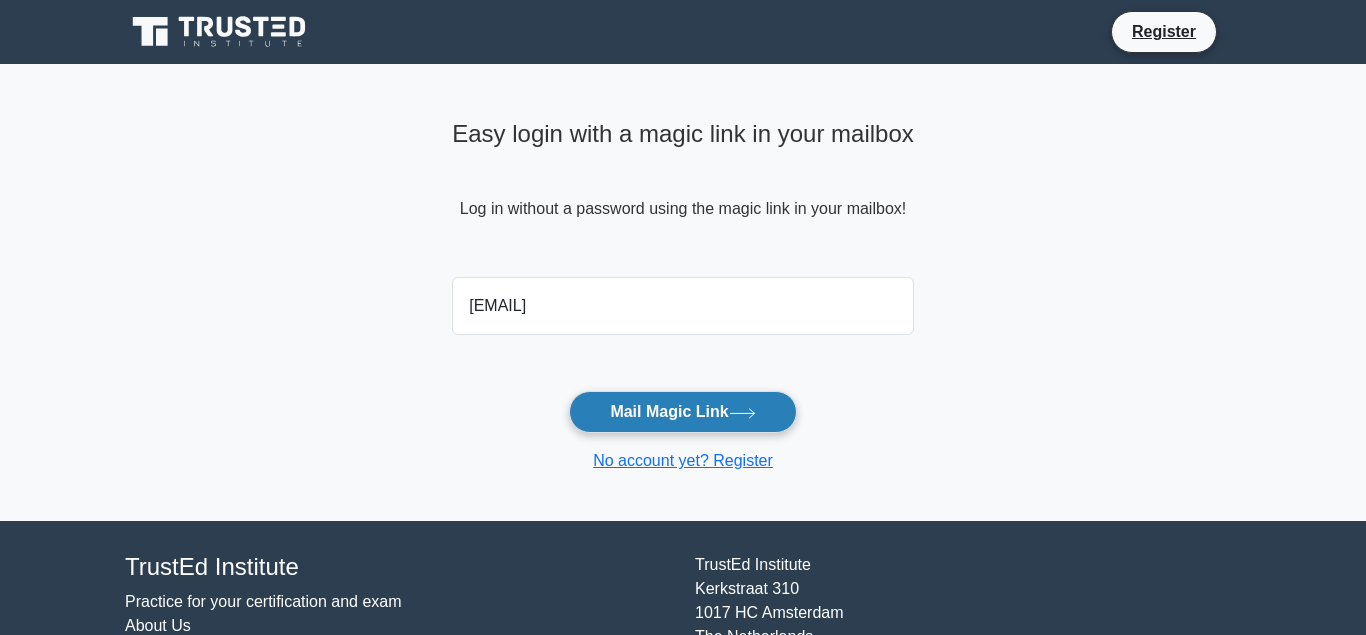 type on "constructionplatter@yahoo.com" 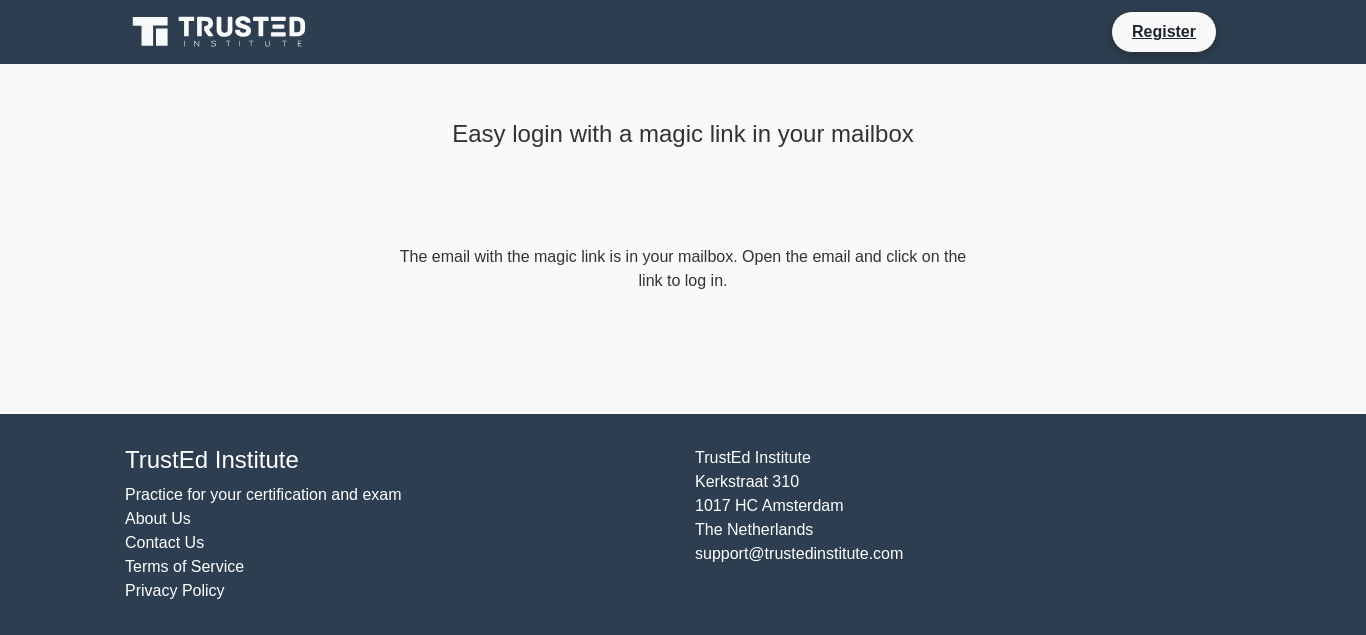 scroll, scrollTop: 0, scrollLeft: 0, axis: both 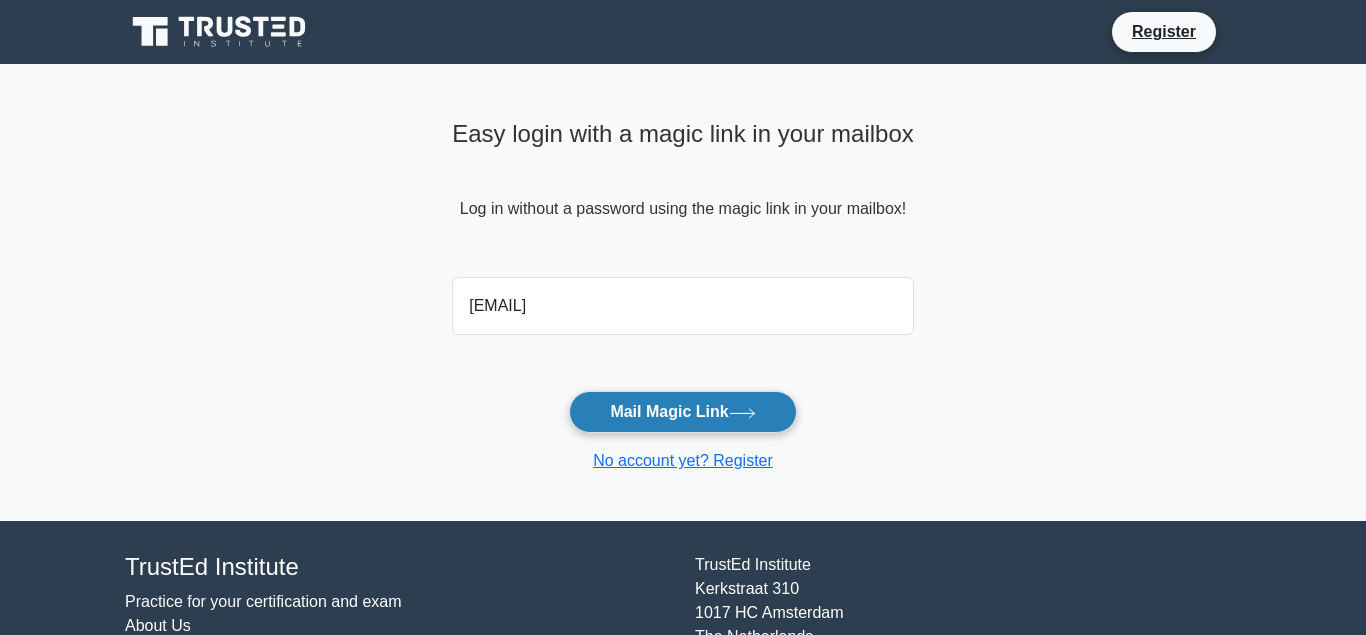 click on "Mail Magic Link" at bounding box center [682, 412] 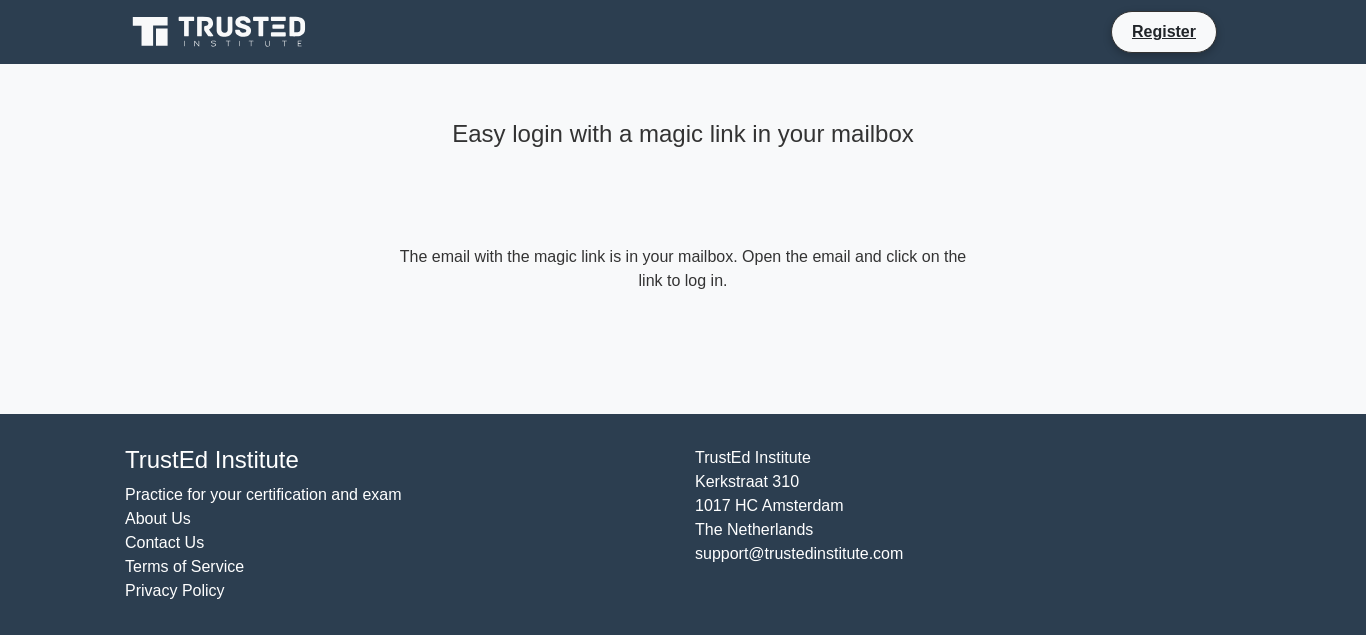 scroll, scrollTop: 0, scrollLeft: 0, axis: both 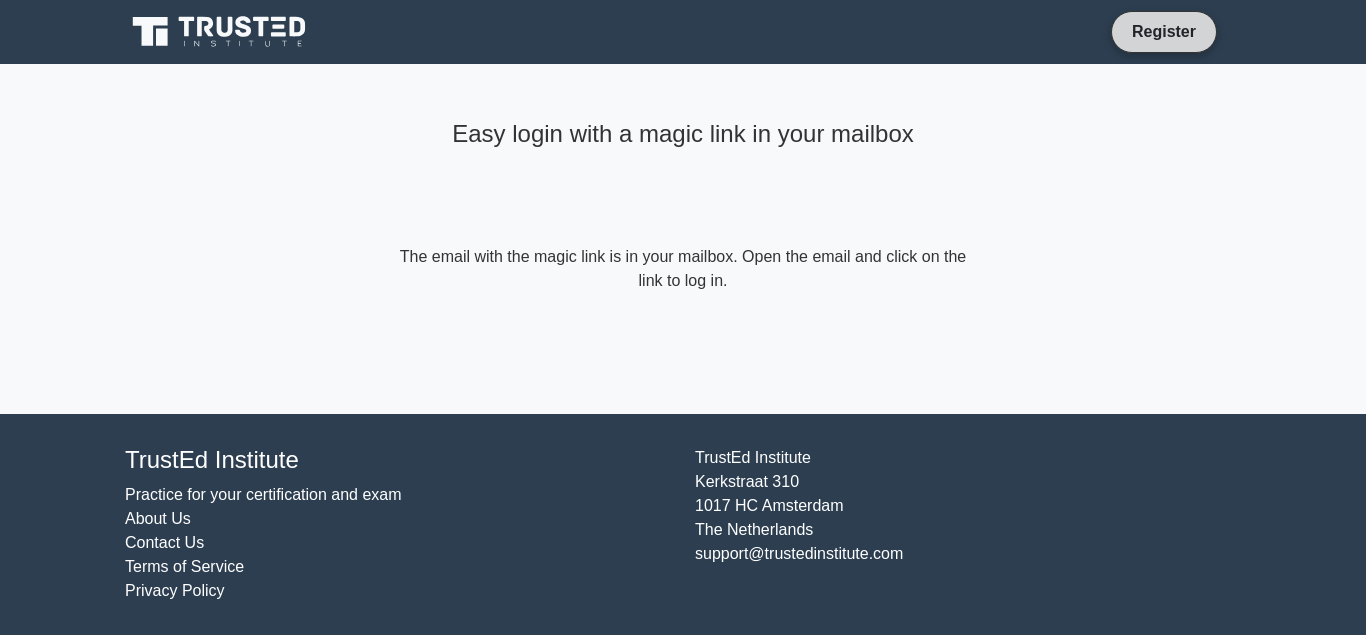 click on "Register" at bounding box center (1164, 31) 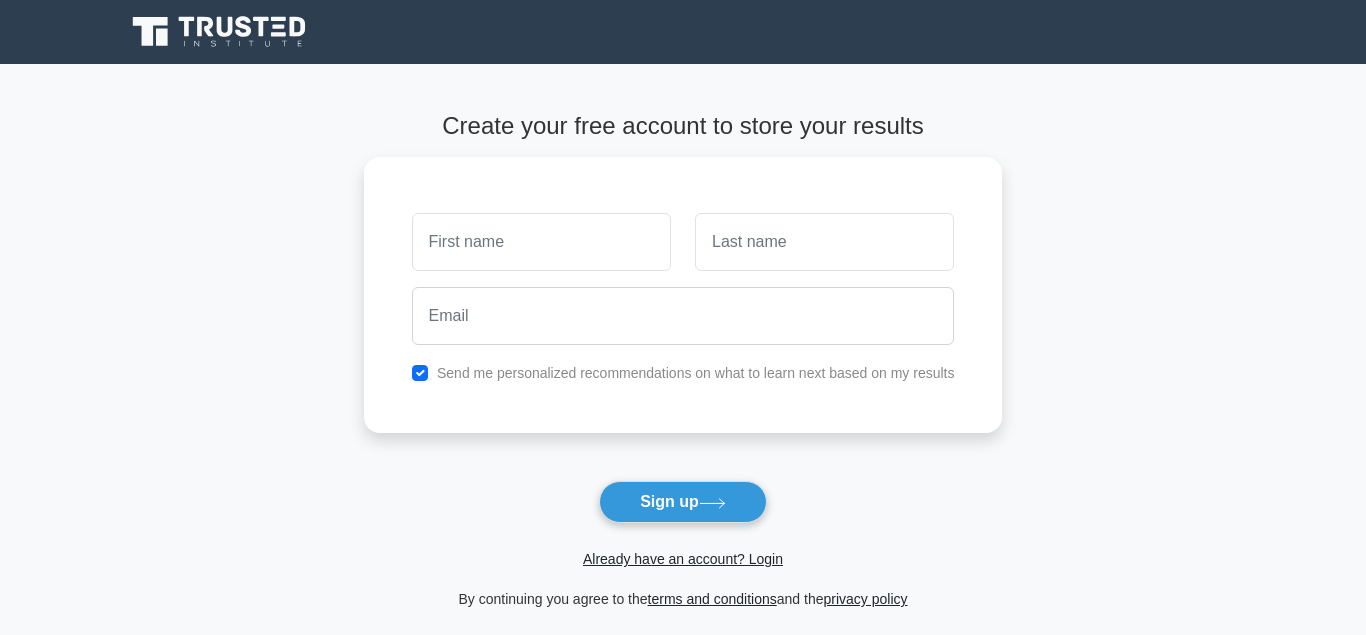 scroll, scrollTop: 0, scrollLeft: 0, axis: both 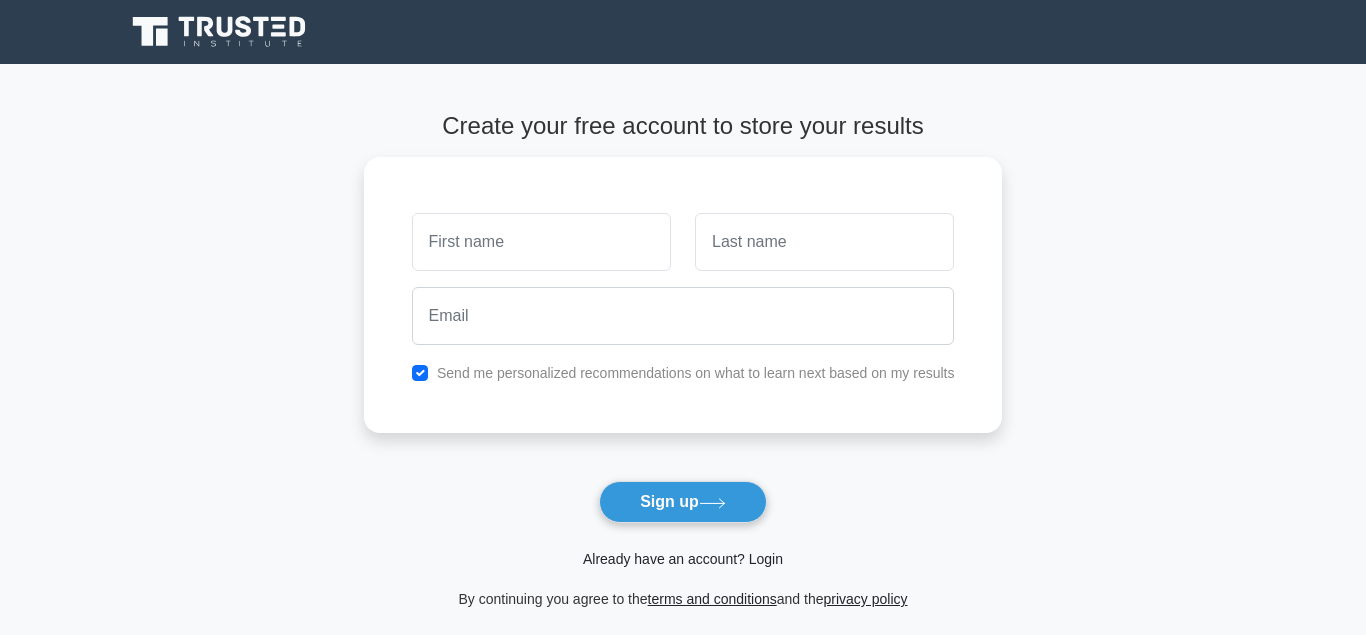 click on "Already have an account? Login" at bounding box center (683, 559) 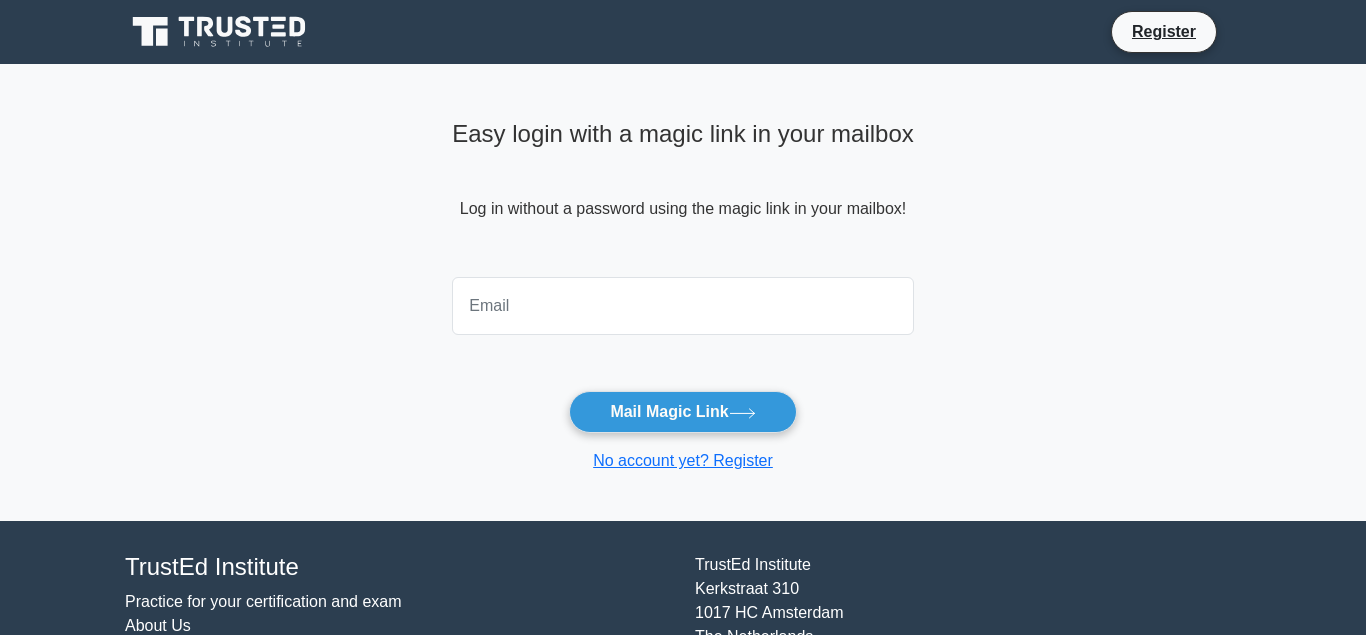 scroll, scrollTop: 0, scrollLeft: 0, axis: both 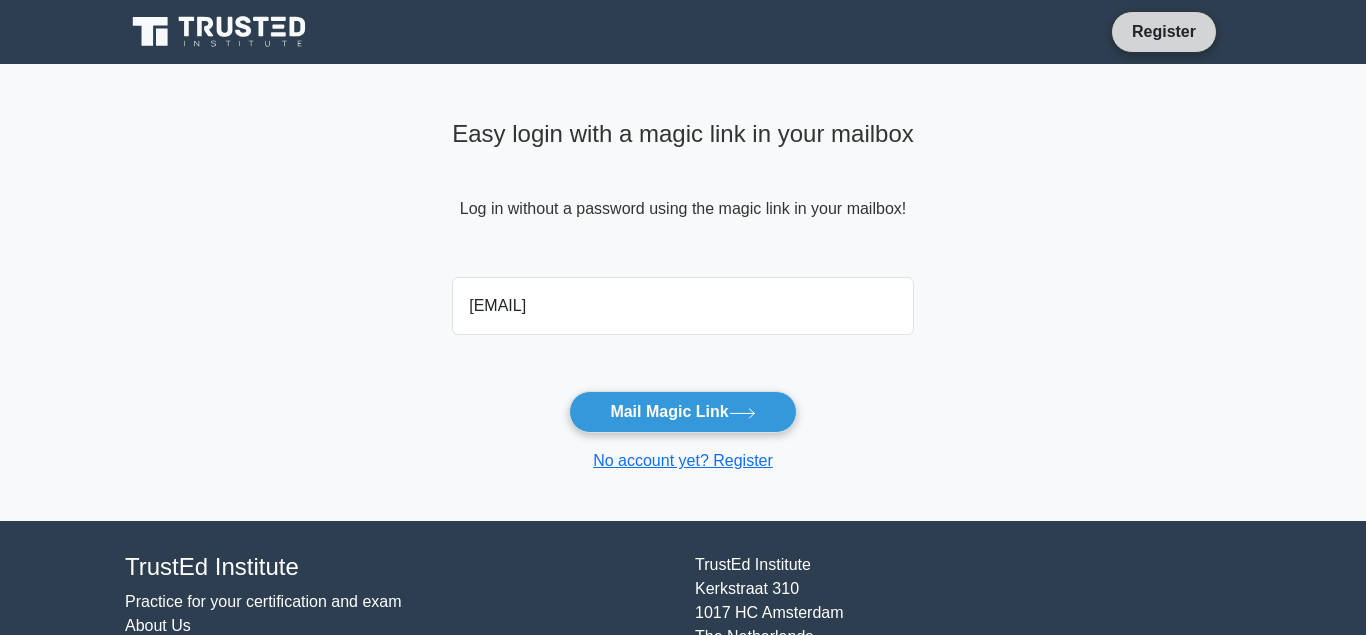 type on "constructionplatter@yahoo.com" 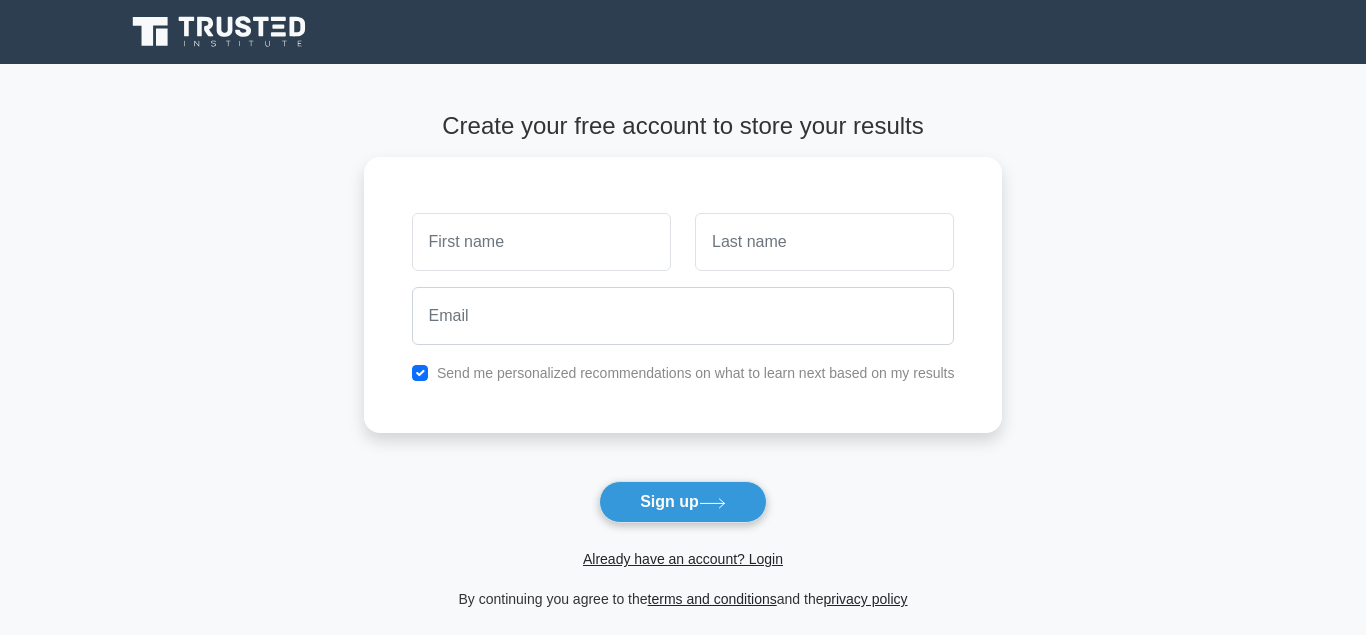 scroll, scrollTop: 0, scrollLeft: 0, axis: both 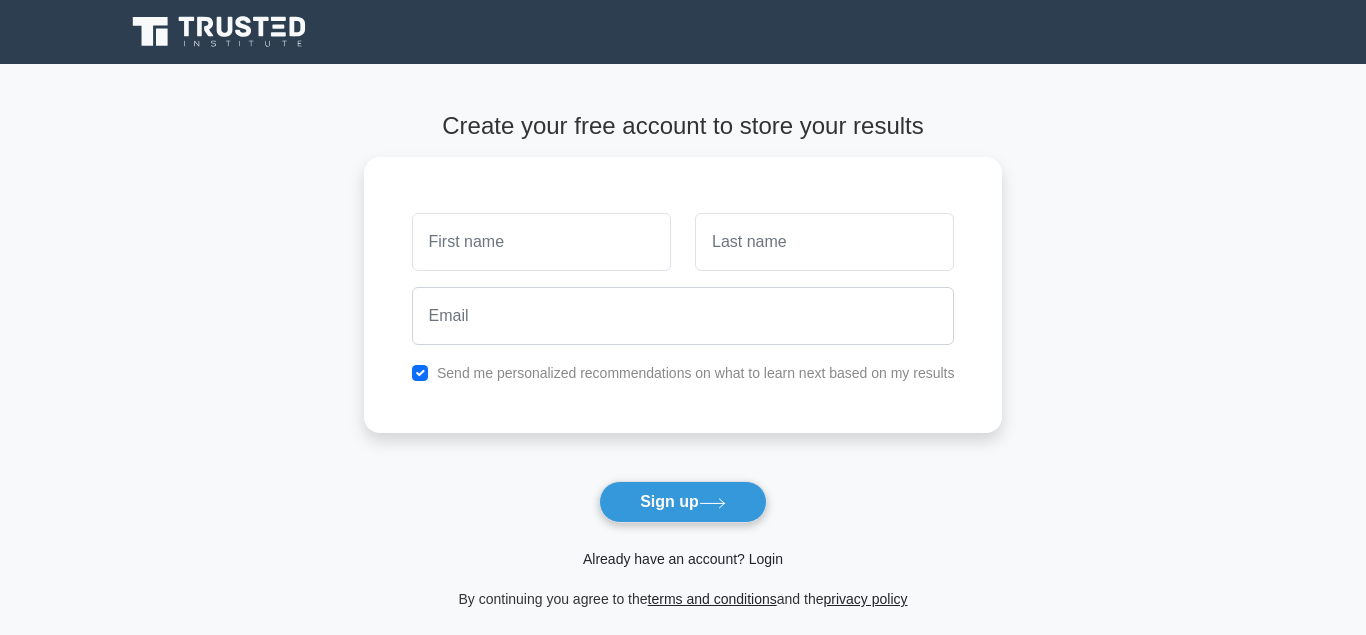 click on "Already have an account? Login" at bounding box center (683, 559) 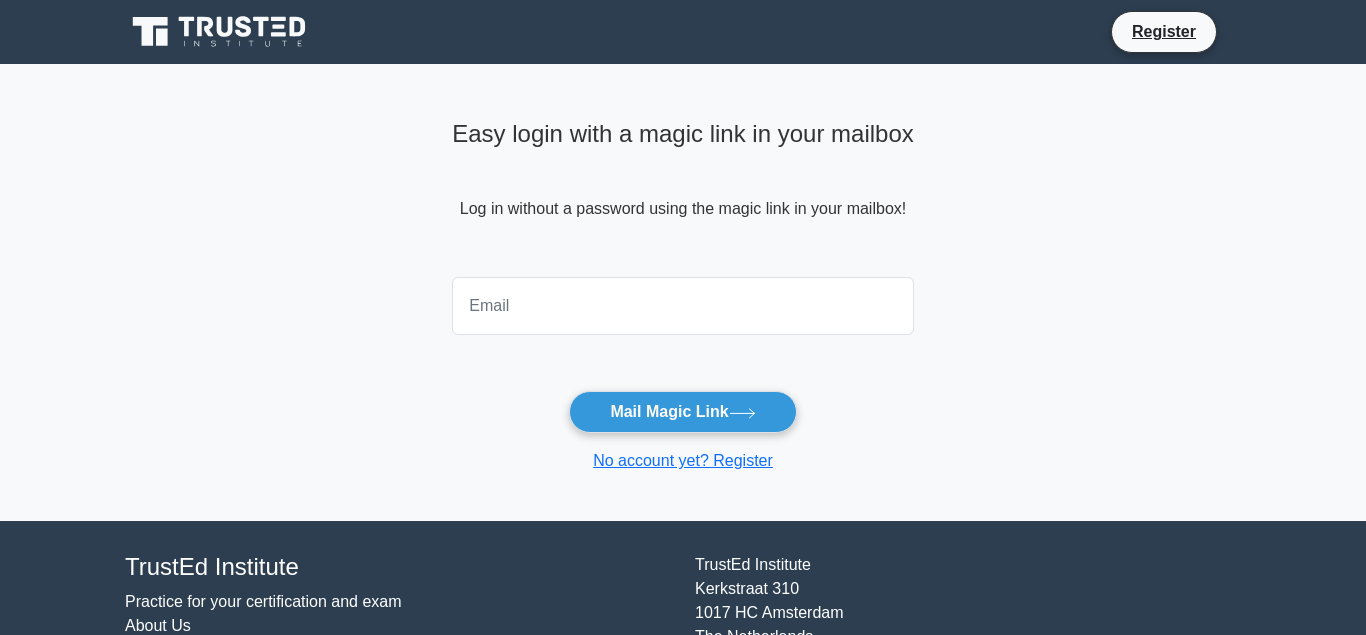 scroll, scrollTop: 0, scrollLeft: 0, axis: both 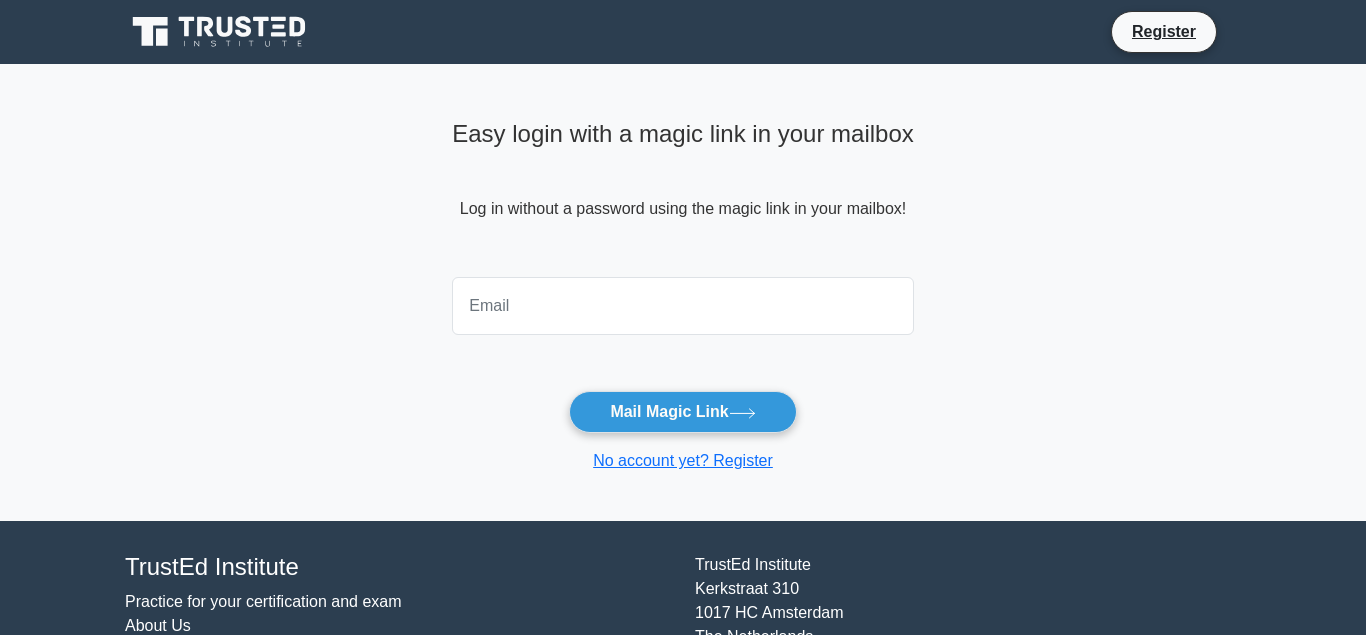 click at bounding box center (683, 306) 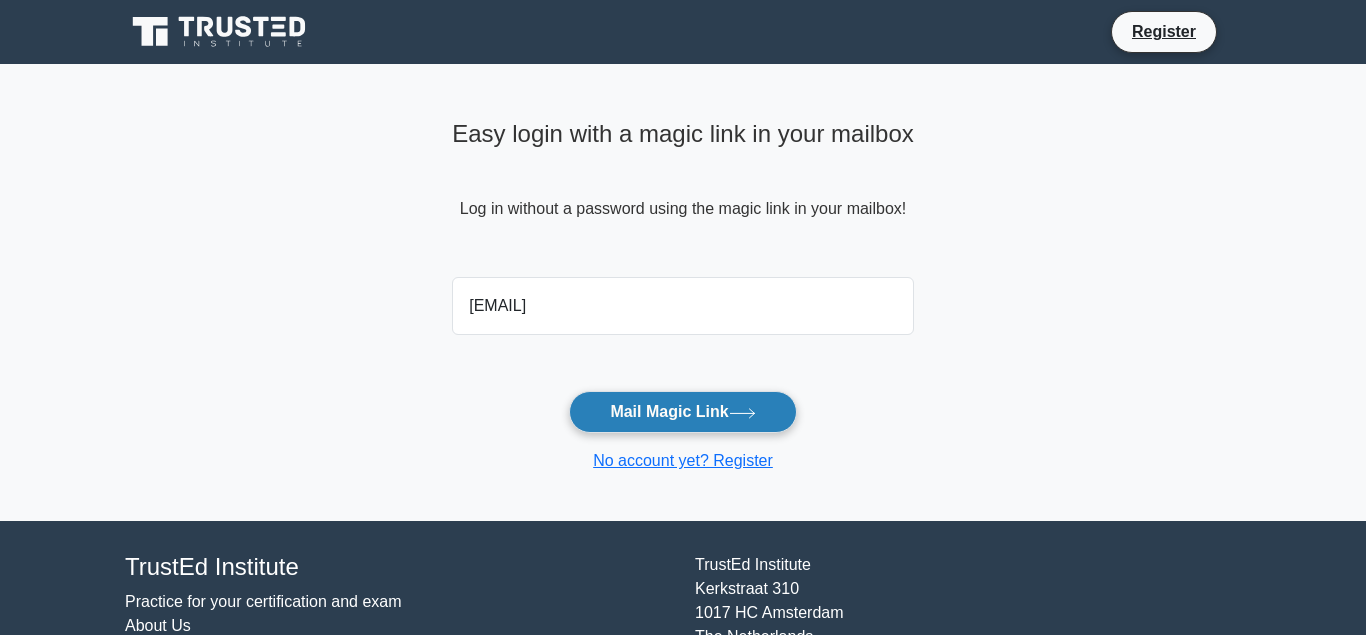 type on "constructionplatter@yahoo.com" 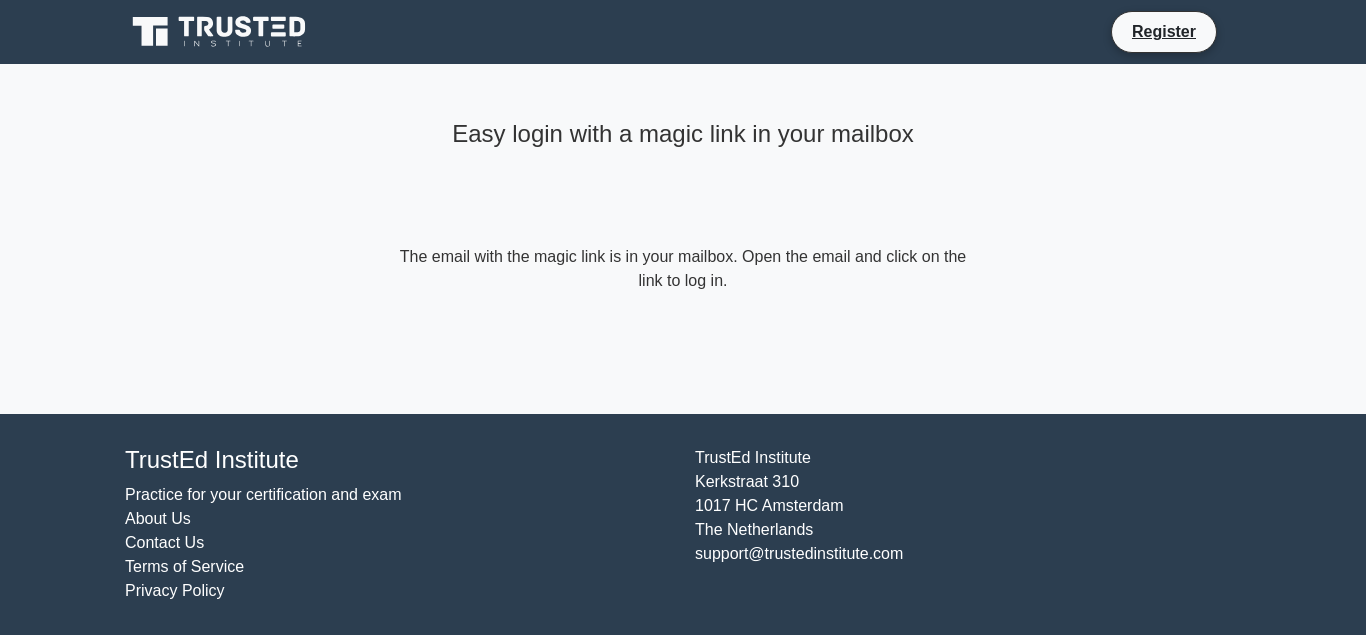 scroll, scrollTop: 0, scrollLeft: 0, axis: both 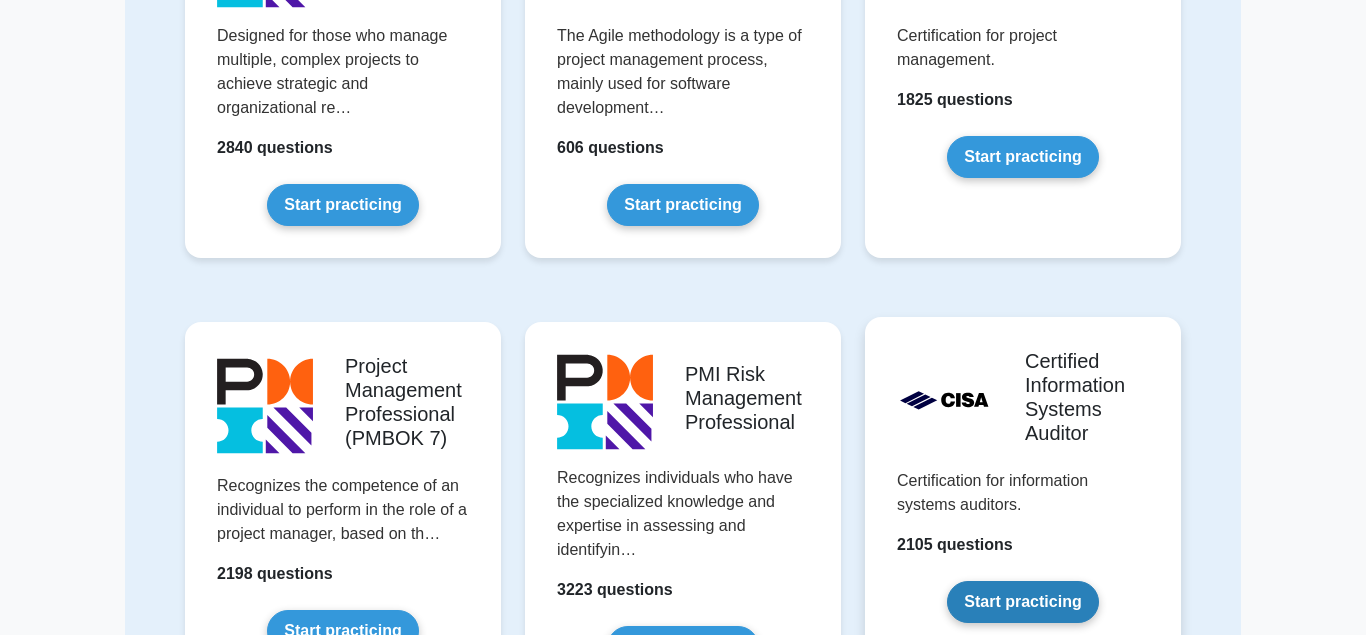 click on "Start practicing" at bounding box center (1022, 602) 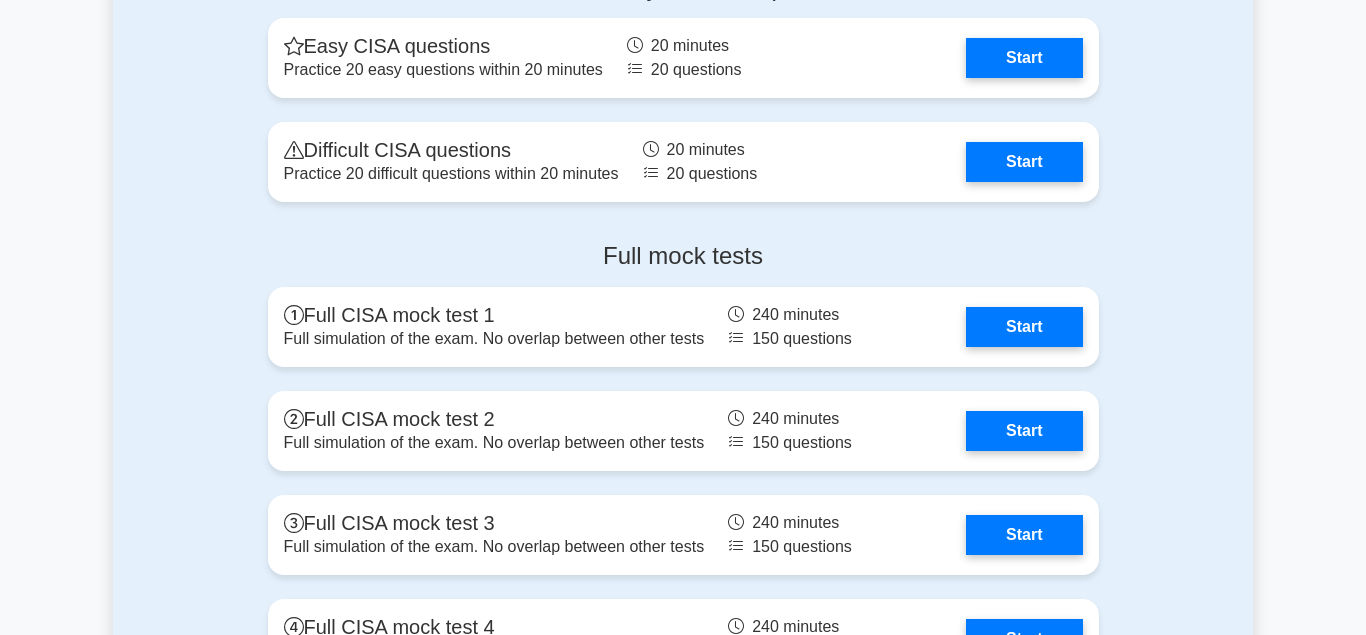 scroll, scrollTop: 2775, scrollLeft: 0, axis: vertical 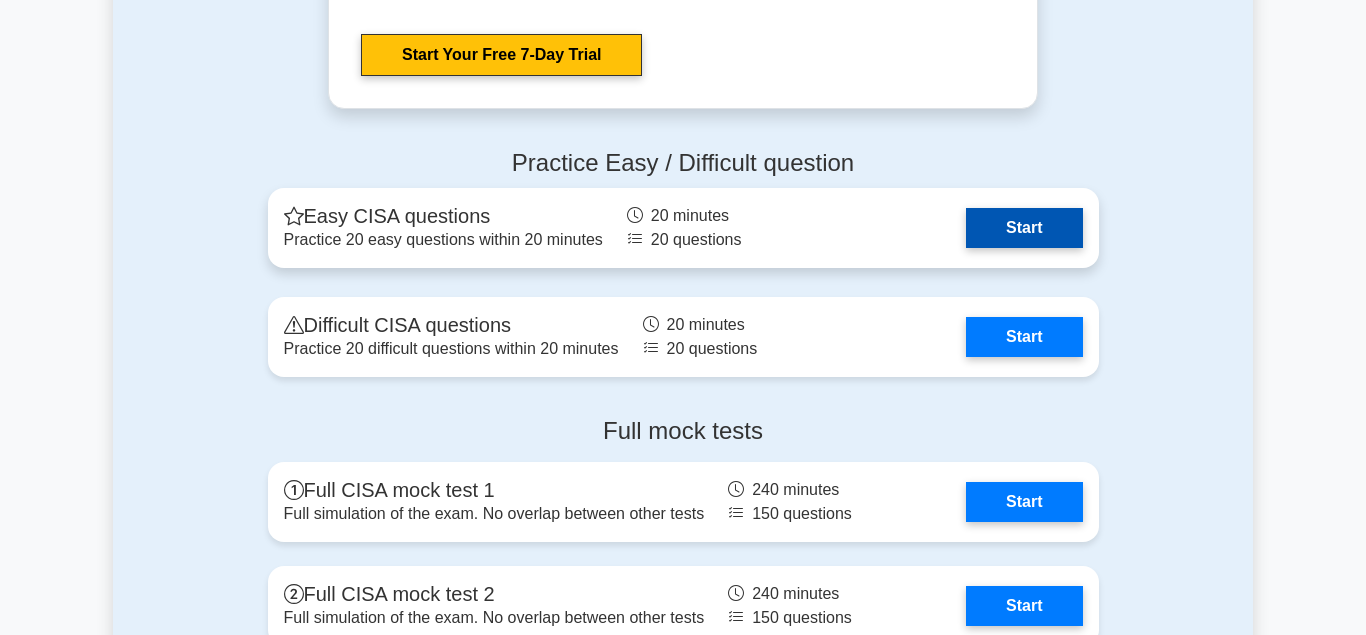 click on "Start" at bounding box center (1024, 228) 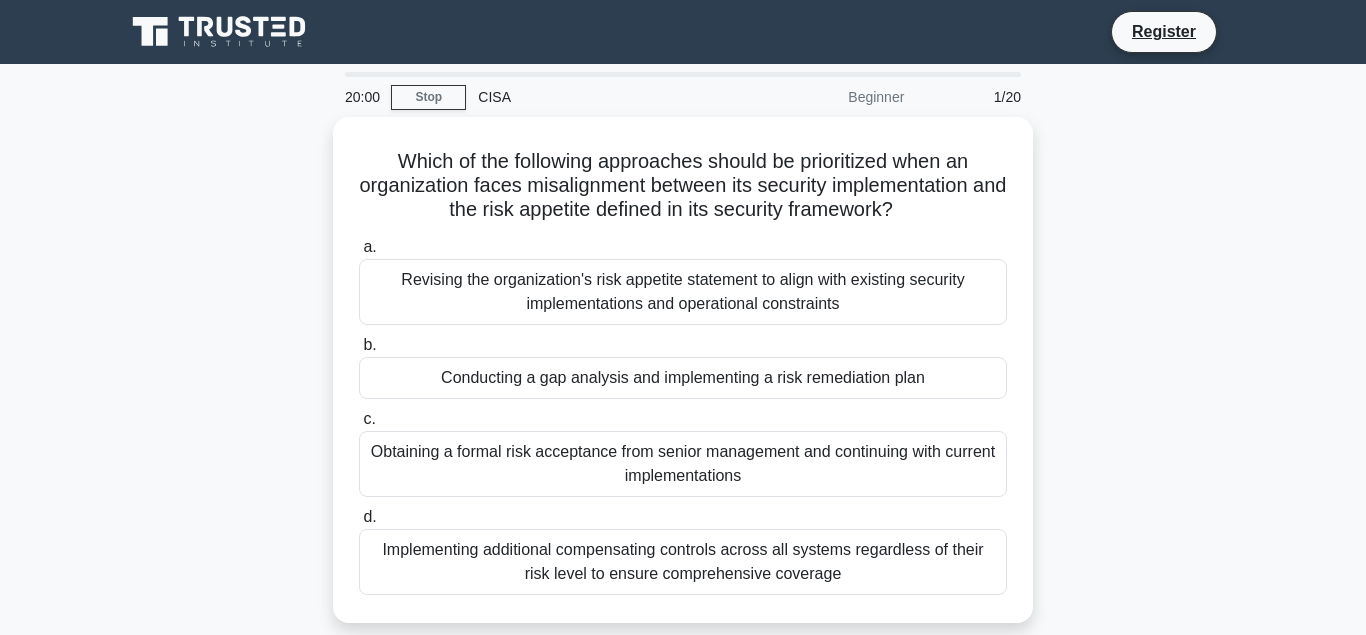 scroll, scrollTop: 0, scrollLeft: 0, axis: both 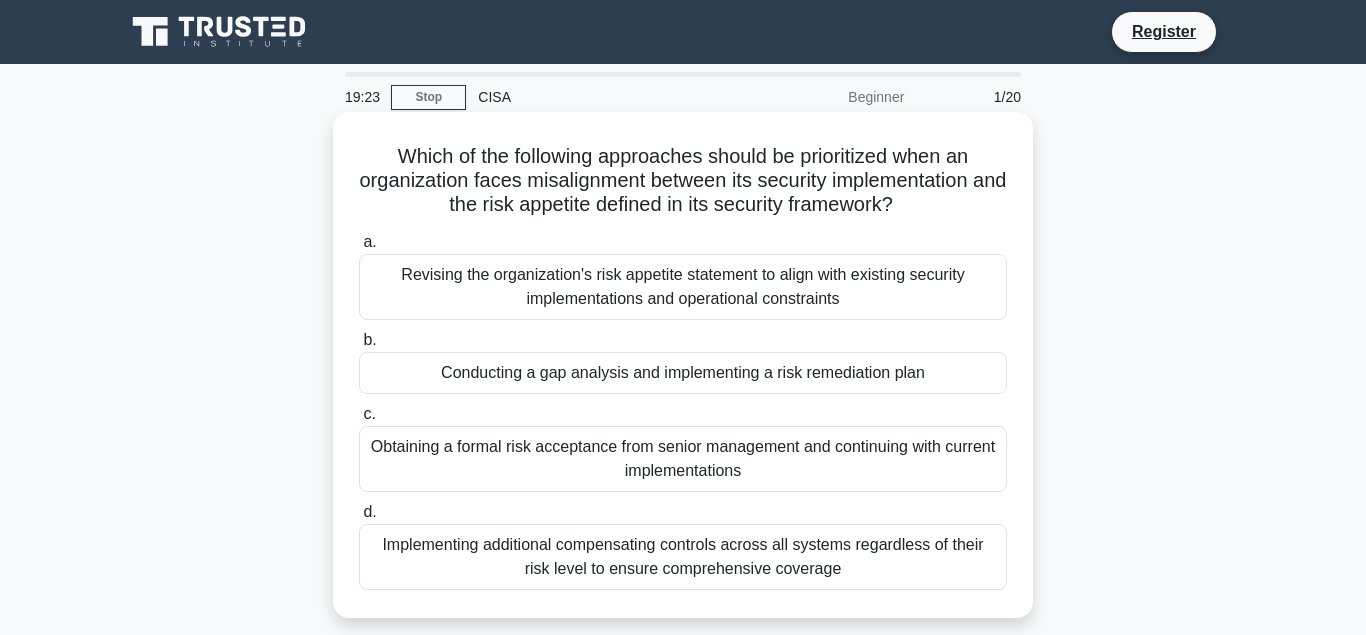 click on "Revising the organization's risk appetite statement to align with existing security implementations and operational constraints" at bounding box center [683, 287] 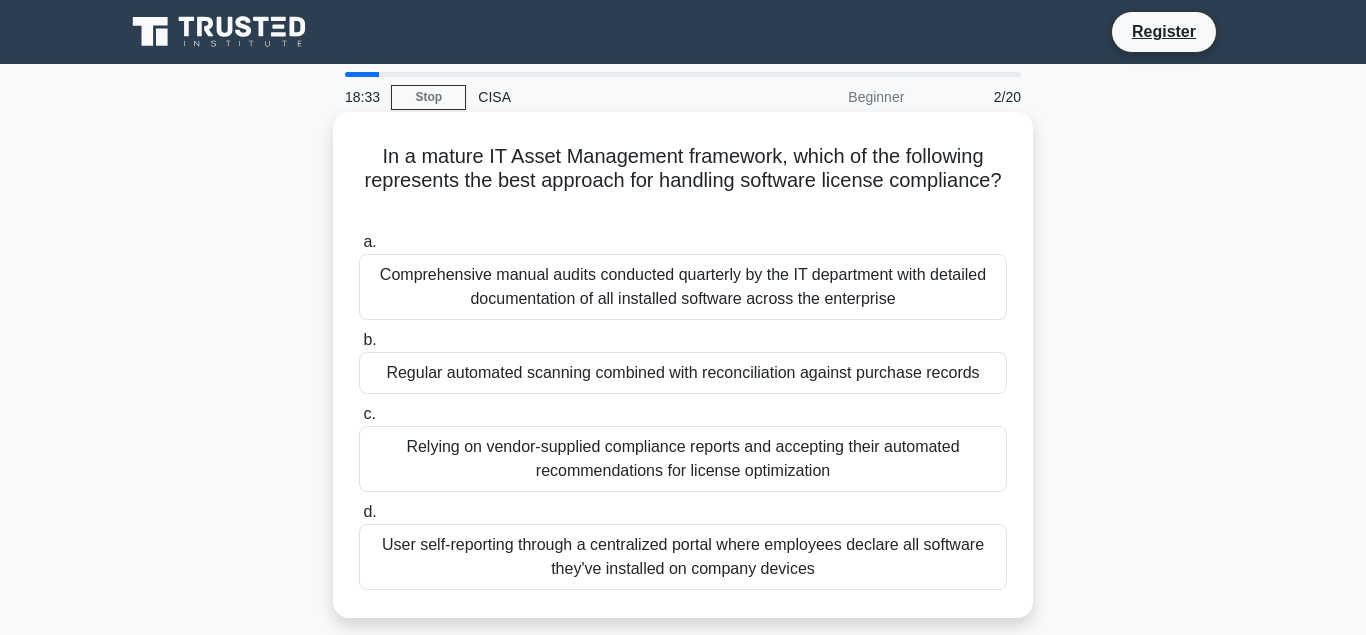 click on "Relying on vendor-supplied compliance reports and accepting their automated recommendations for license optimization" at bounding box center [683, 459] 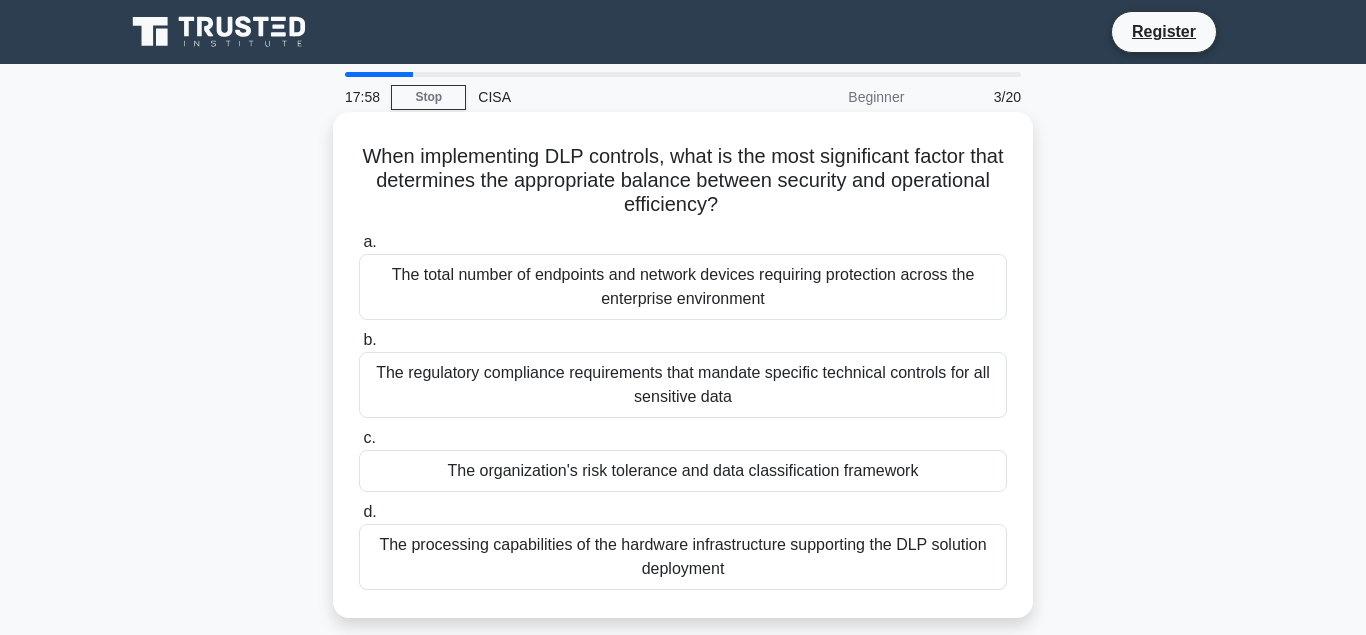 click on "The total number of endpoints and network devices requiring protection across the enterprise environment" at bounding box center [683, 287] 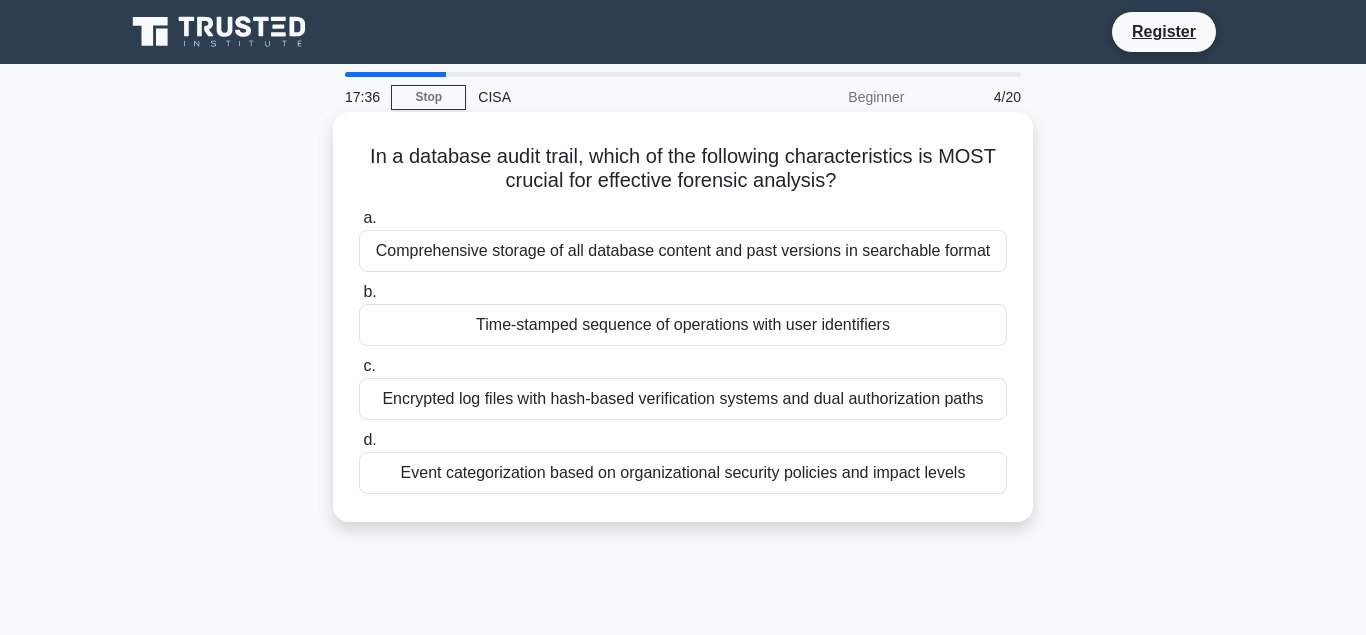 click on "Encrypted log files with hash-based verification systems and dual authorization paths" at bounding box center (683, 399) 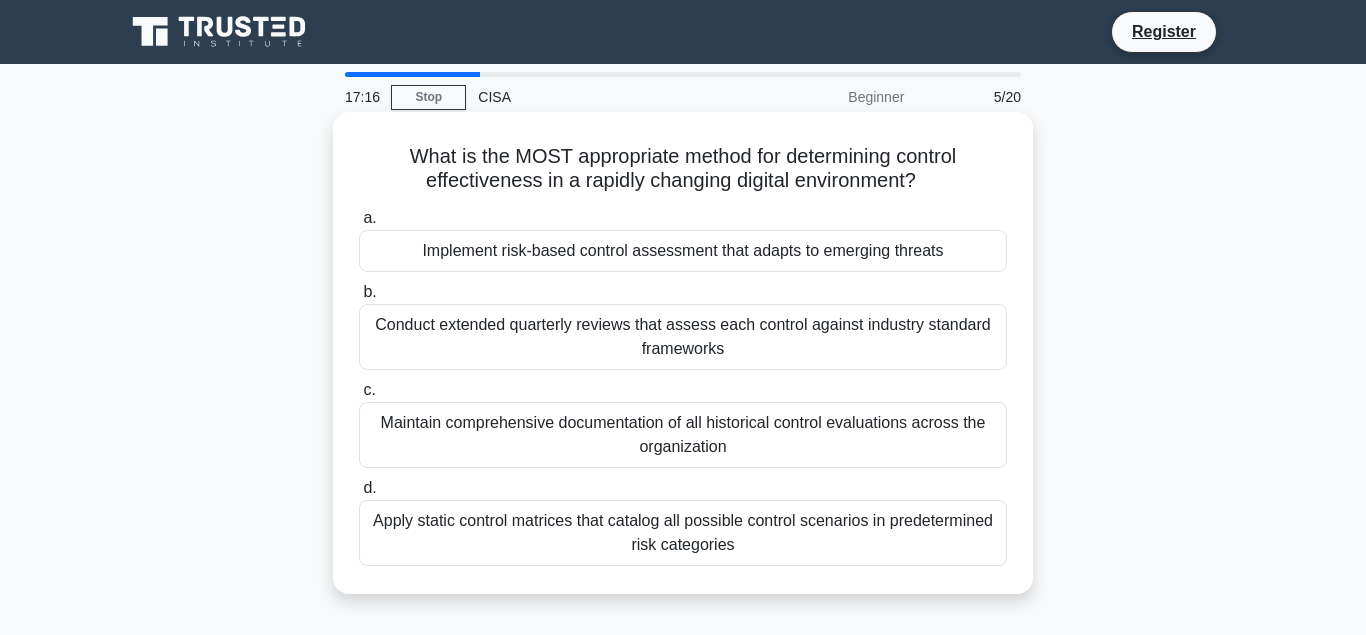 click on "Implement risk-based control assessment that adapts to emerging threats" at bounding box center [683, 251] 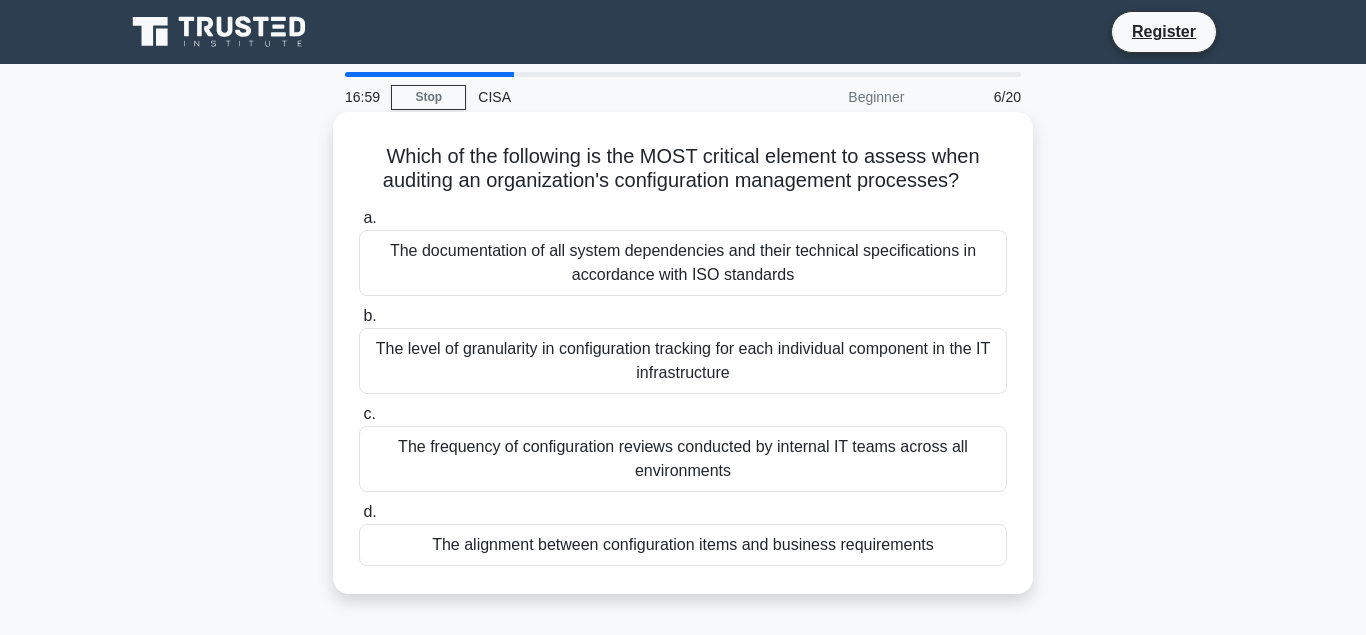 click on "The alignment between configuration items and business requirements" at bounding box center (683, 545) 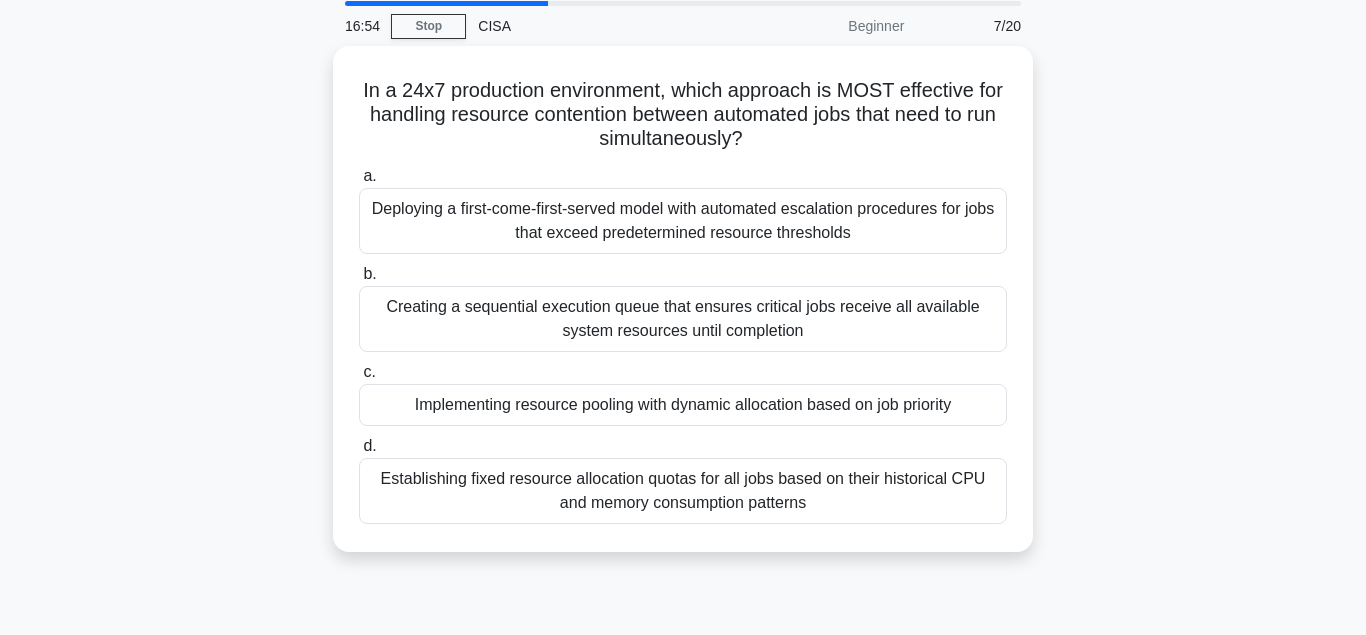 scroll, scrollTop: 102, scrollLeft: 0, axis: vertical 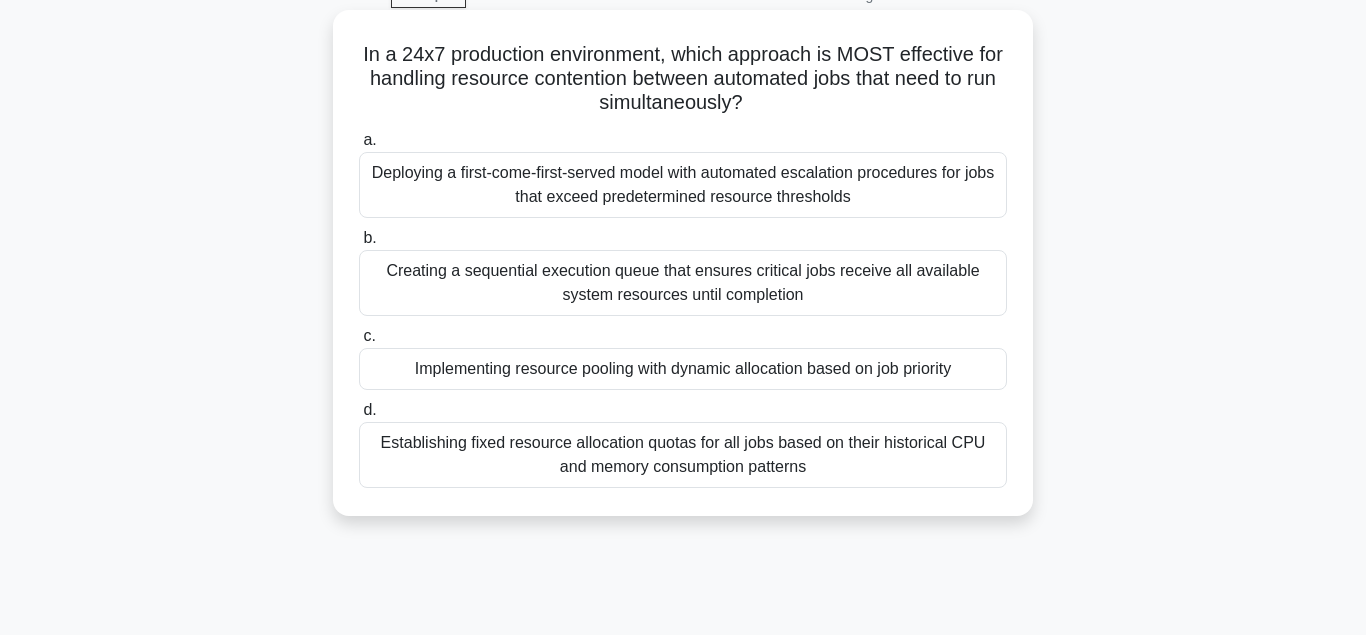 click on "Creating a sequential execution queue that ensures critical jobs receive all available system resources until completion" at bounding box center [683, 283] 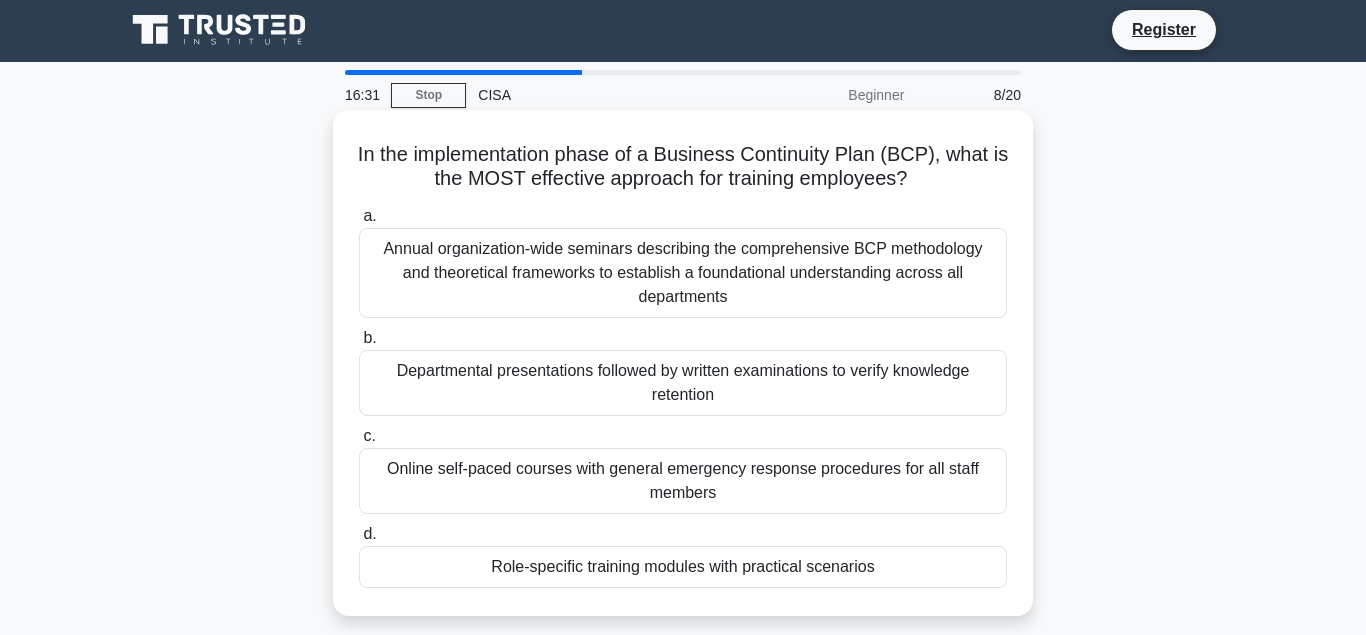 scroll, scrollTop: 0, scrollLeft: 0, axis: both 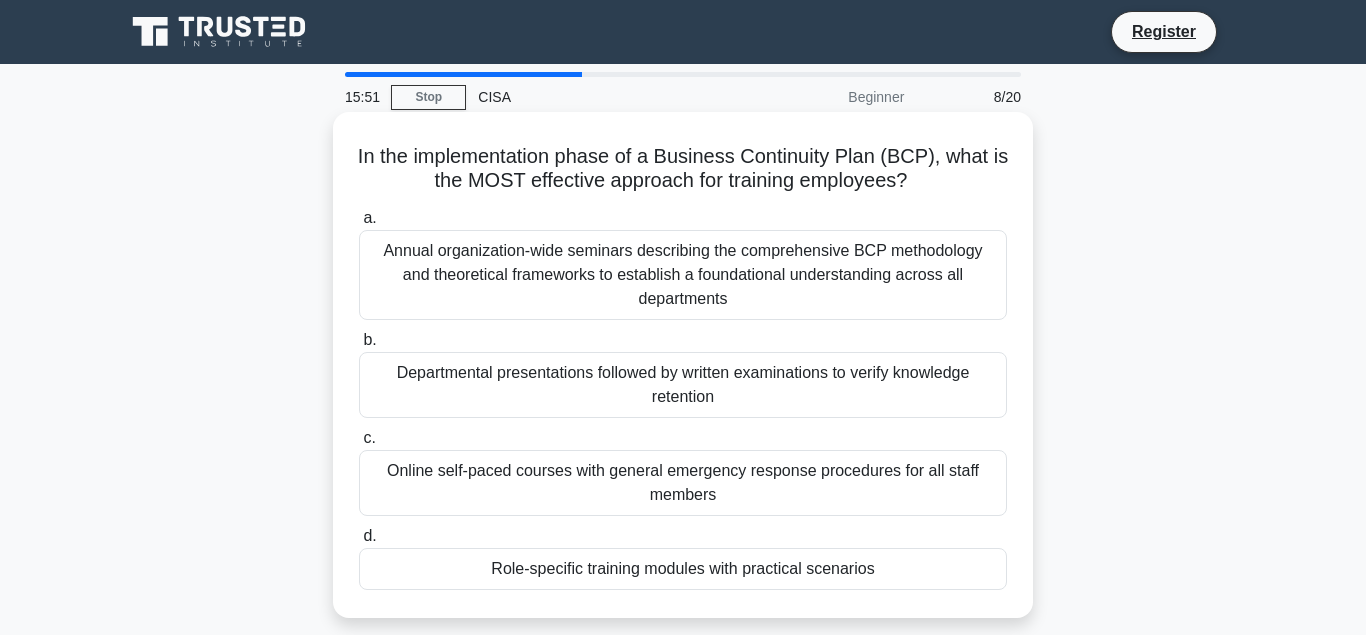 click on "Role-specific training modules with practical scenarios" at bounding box center (683, 569) 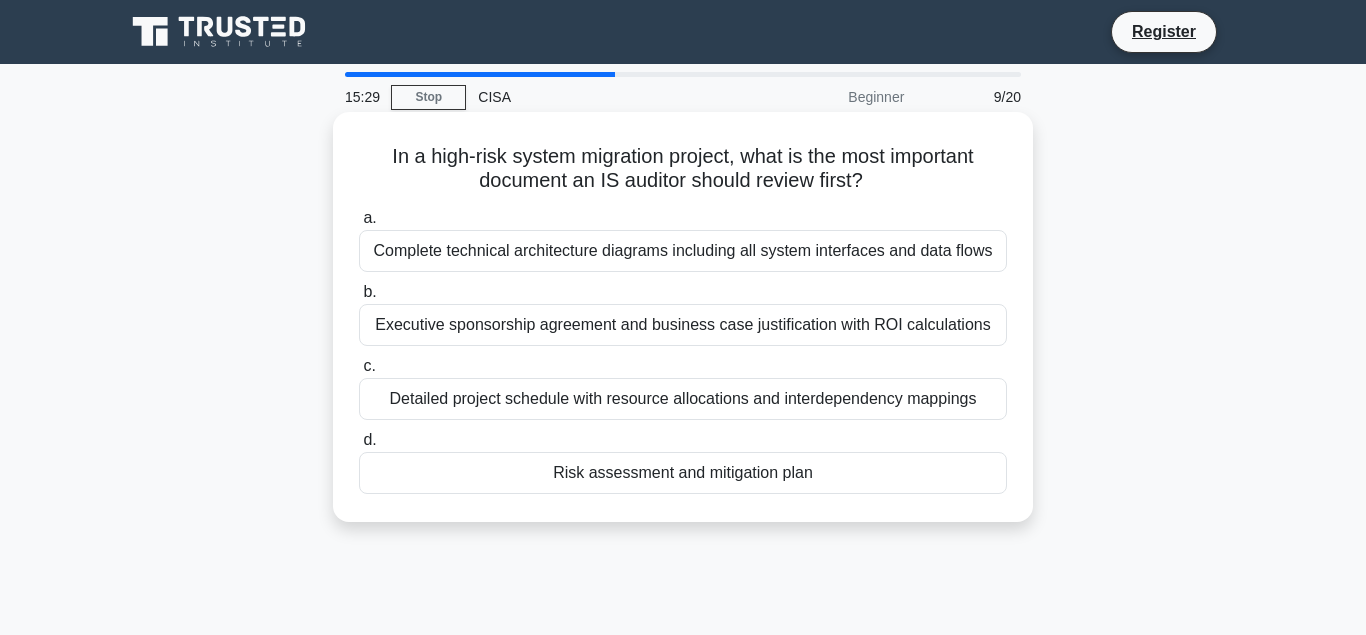 click on "Risk assessment and mitigation plan" at bounding box center (683, 473) 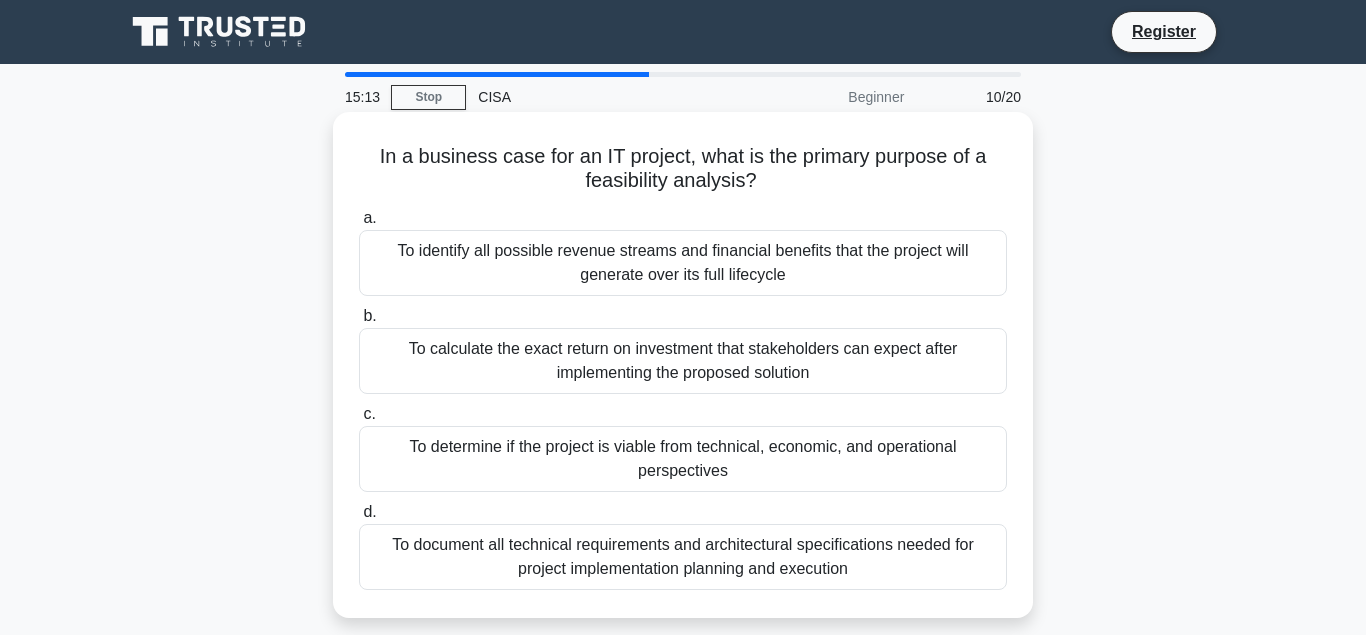 click on "To determine if the project is viable from technical, economic, and operational perspectives" at bounding box center [683, 459] 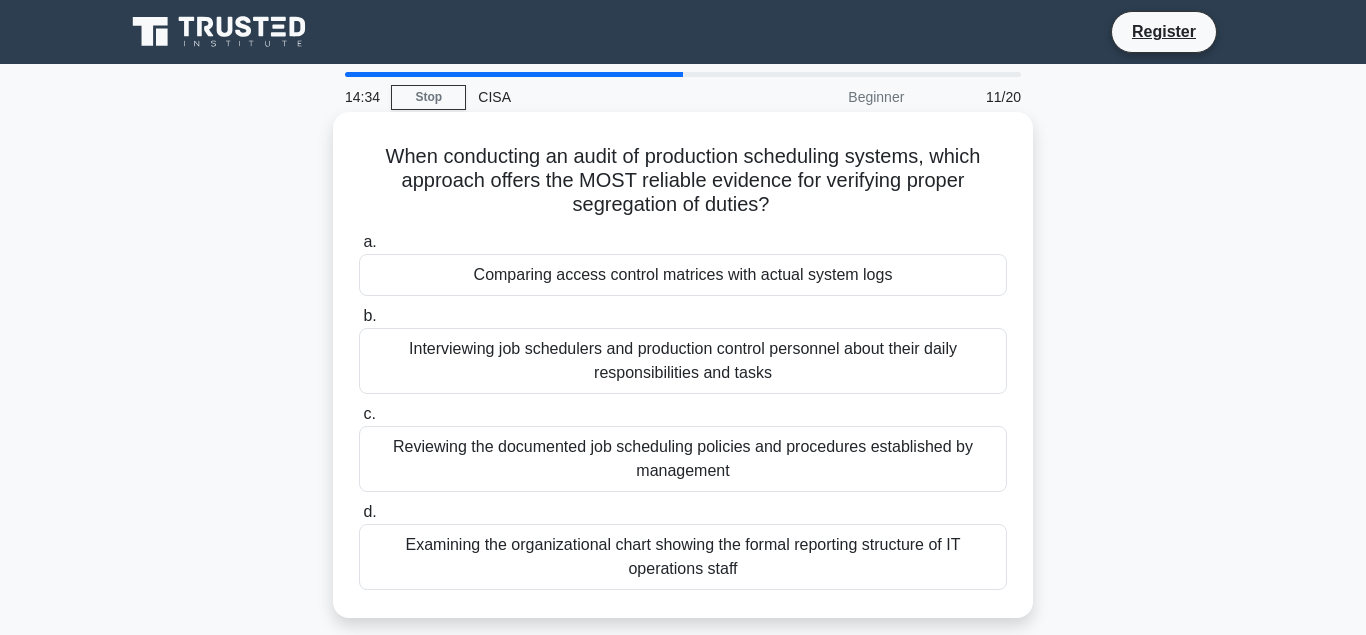 click on "Comparing access control matrices with actual system logs" at bounding box center (683, 275) 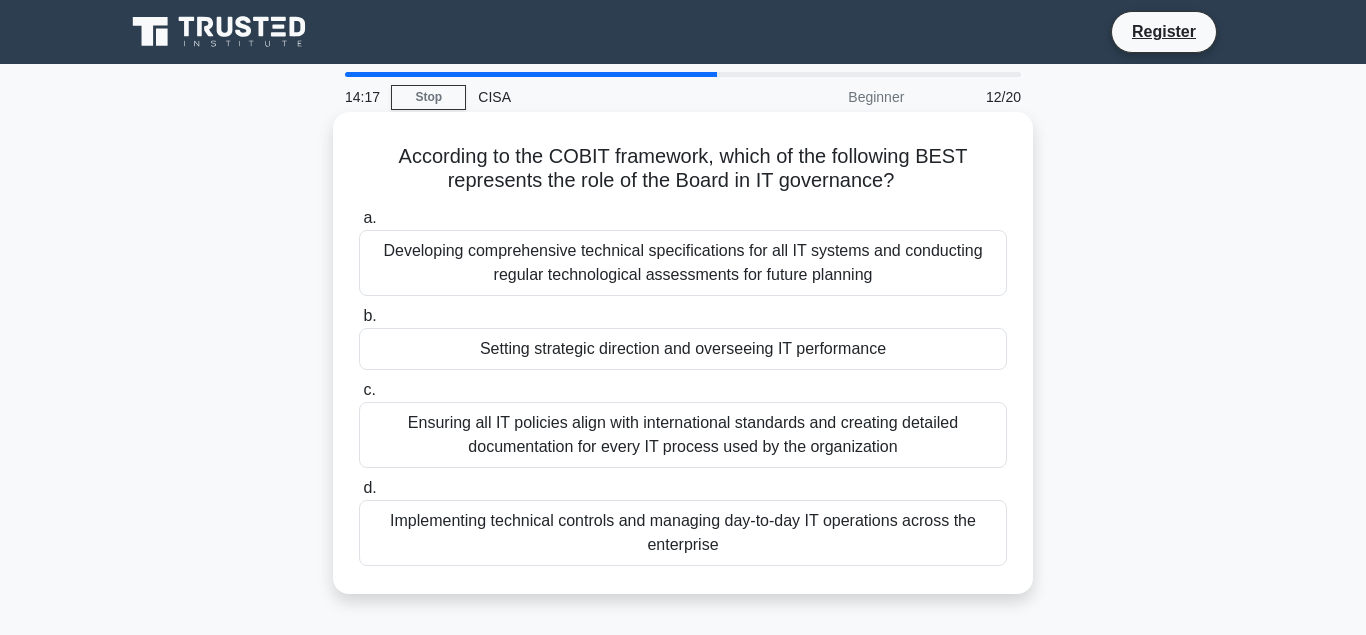click on "Setting strategic direction and overseeing IT performance" at bounding box center [683, 349] 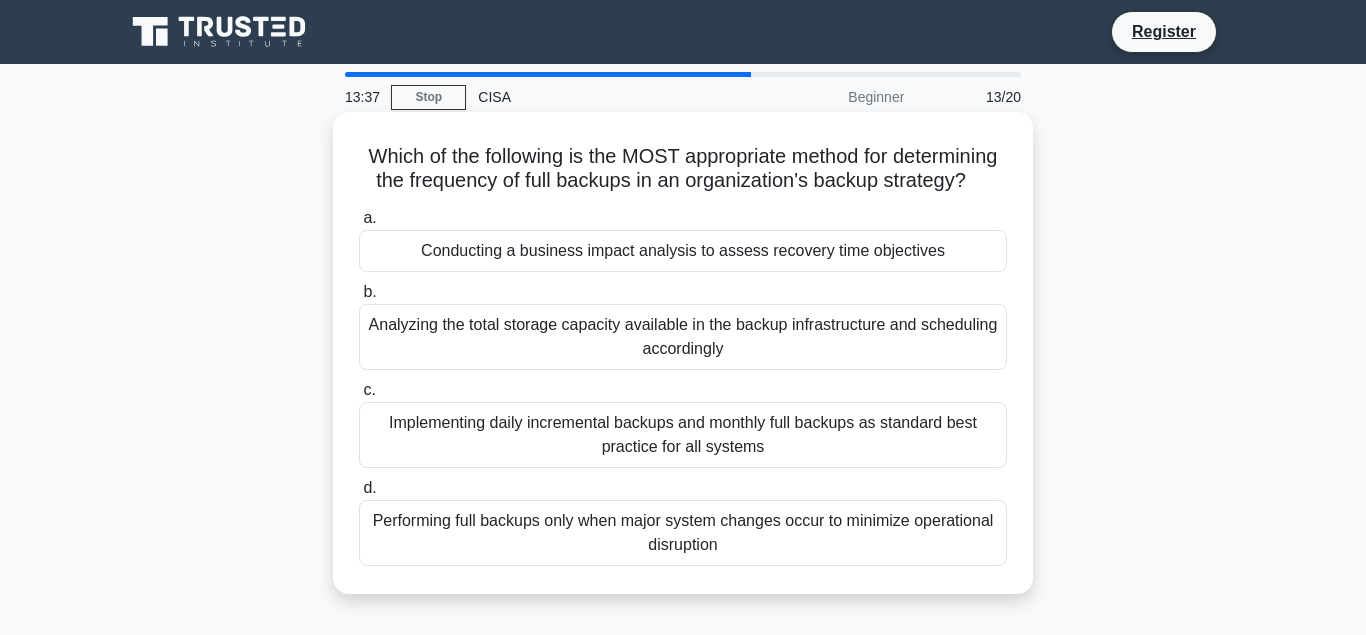 click on "Conducting a business impact analysis to assess recovery time objectives" at bounding box center [683, 251] 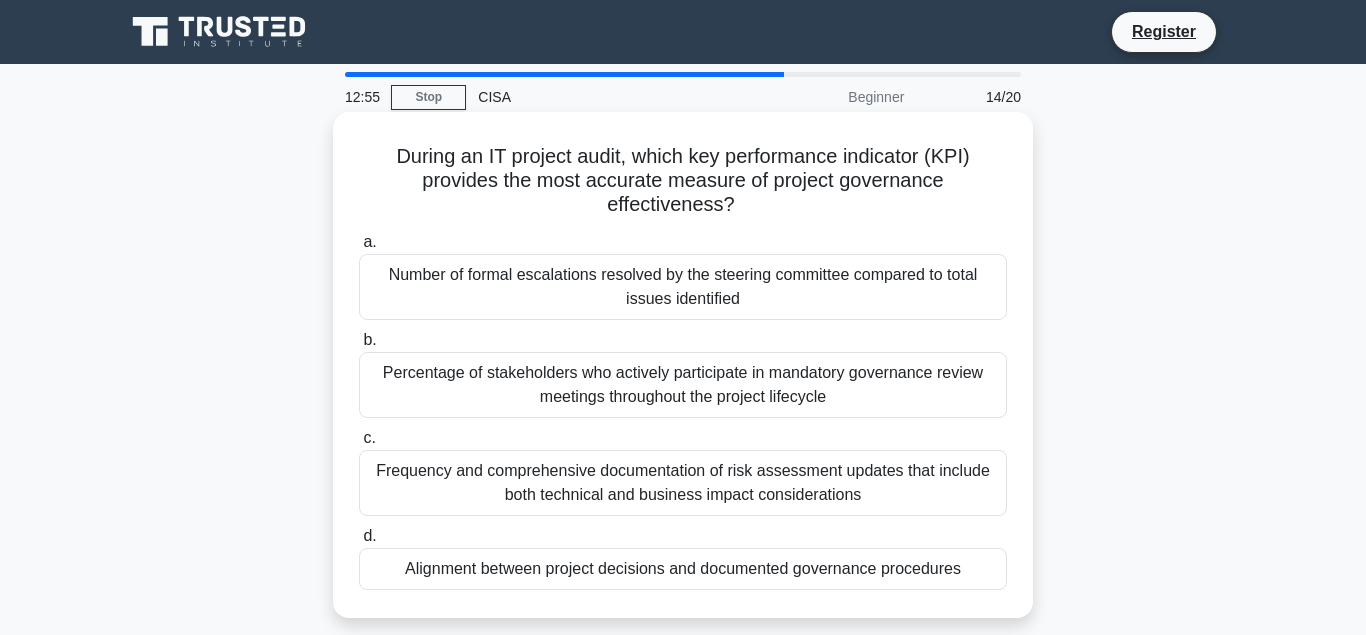 click on "Alignment between project decisions and documented governance procedures" at bounding box center [683, 569] 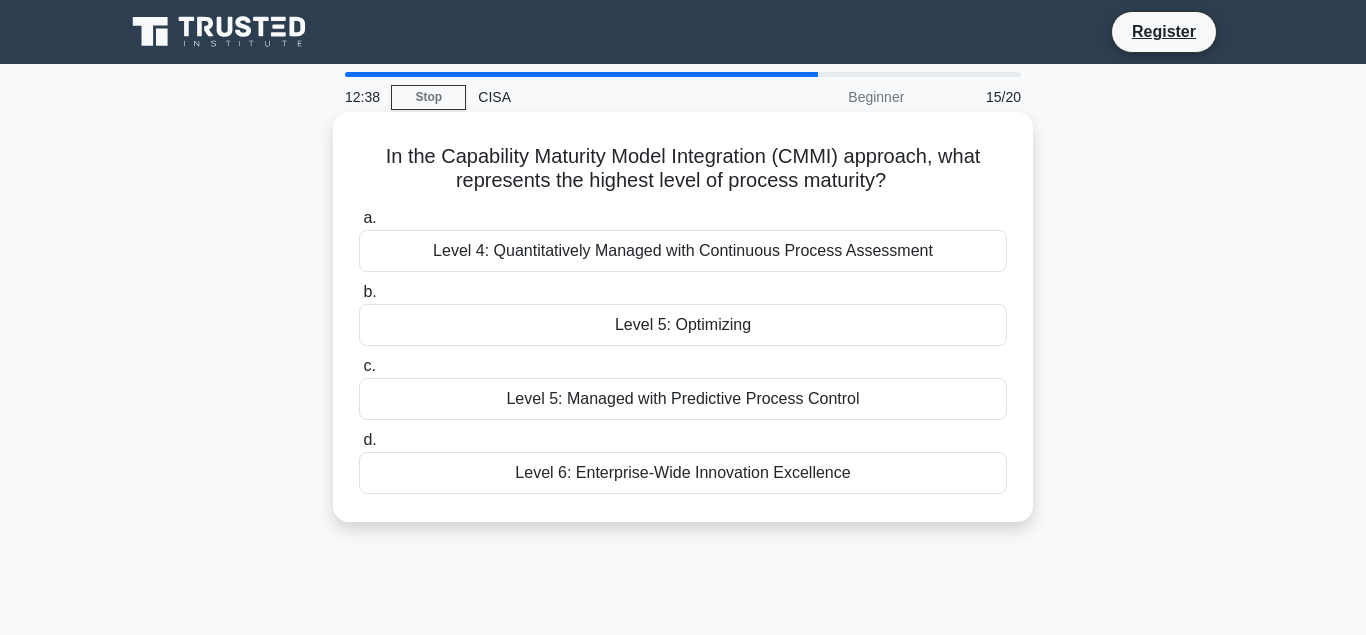 click on "Level 5: Managed with Predictive Process Control" at bounding box center (683, 399) 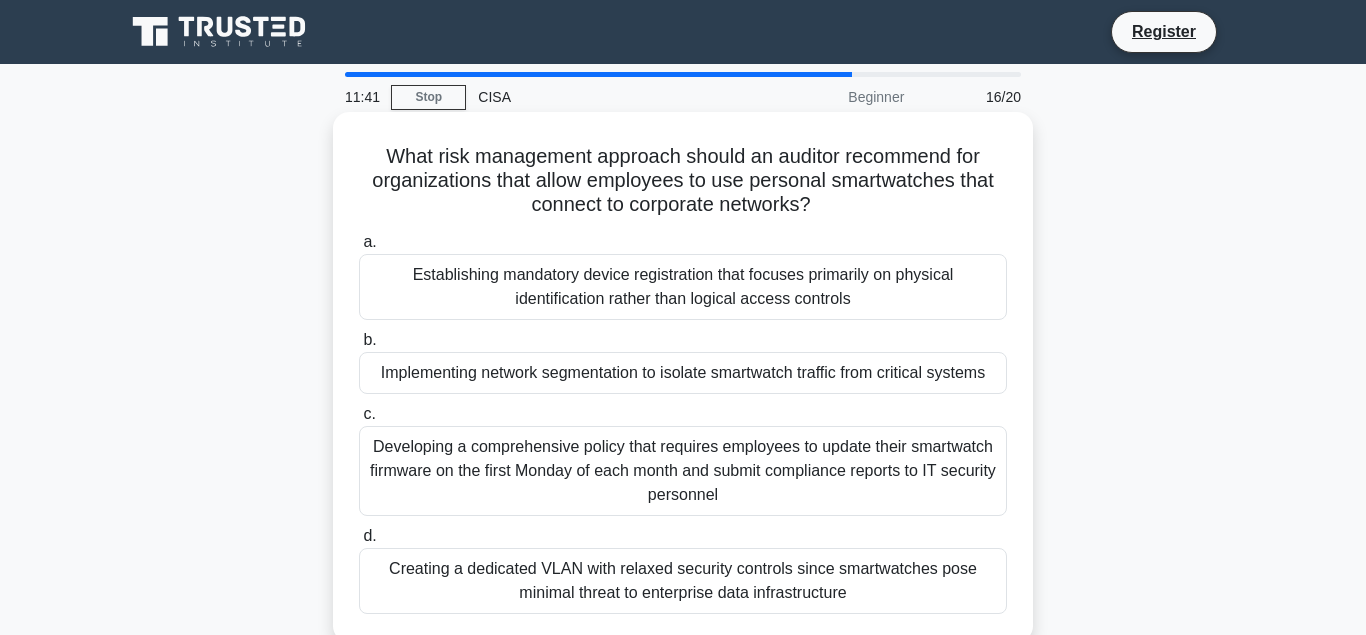 click on "Implementing network segmentation to isolate smartwatch traffic from critical systems" at bounding box center [683, 373] 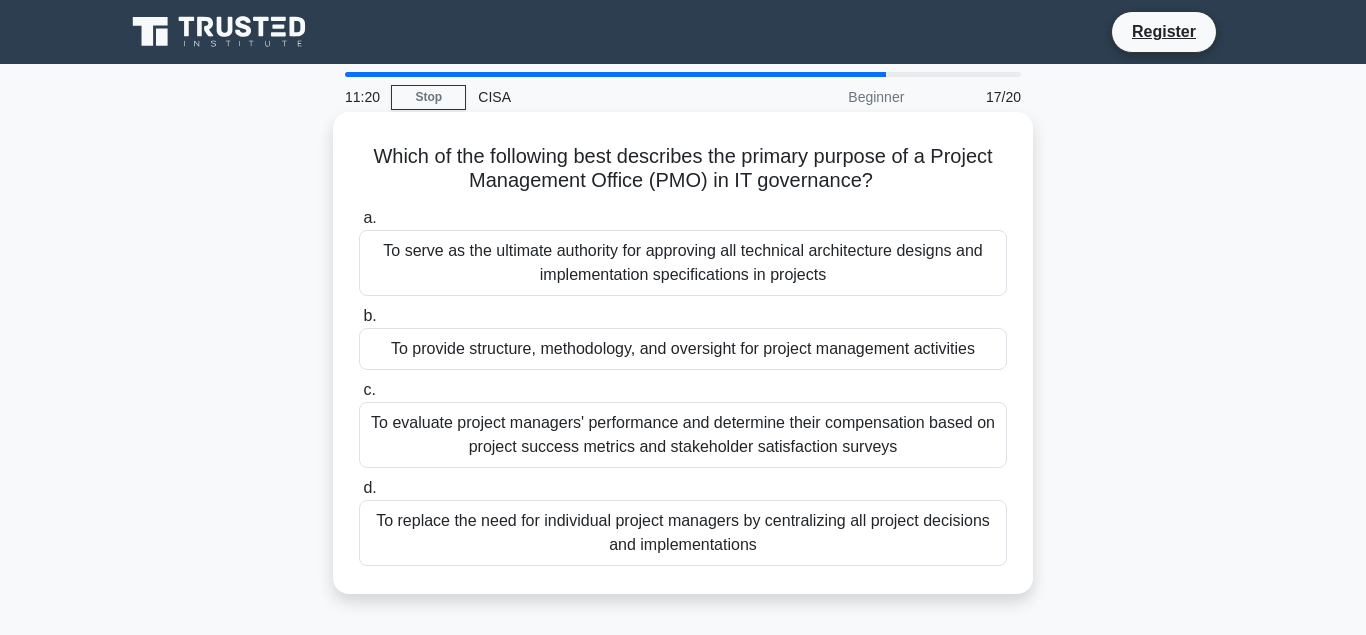 click on "To provide structure, methodology, and oversight for project management activities" at bounding box center (683, 349) 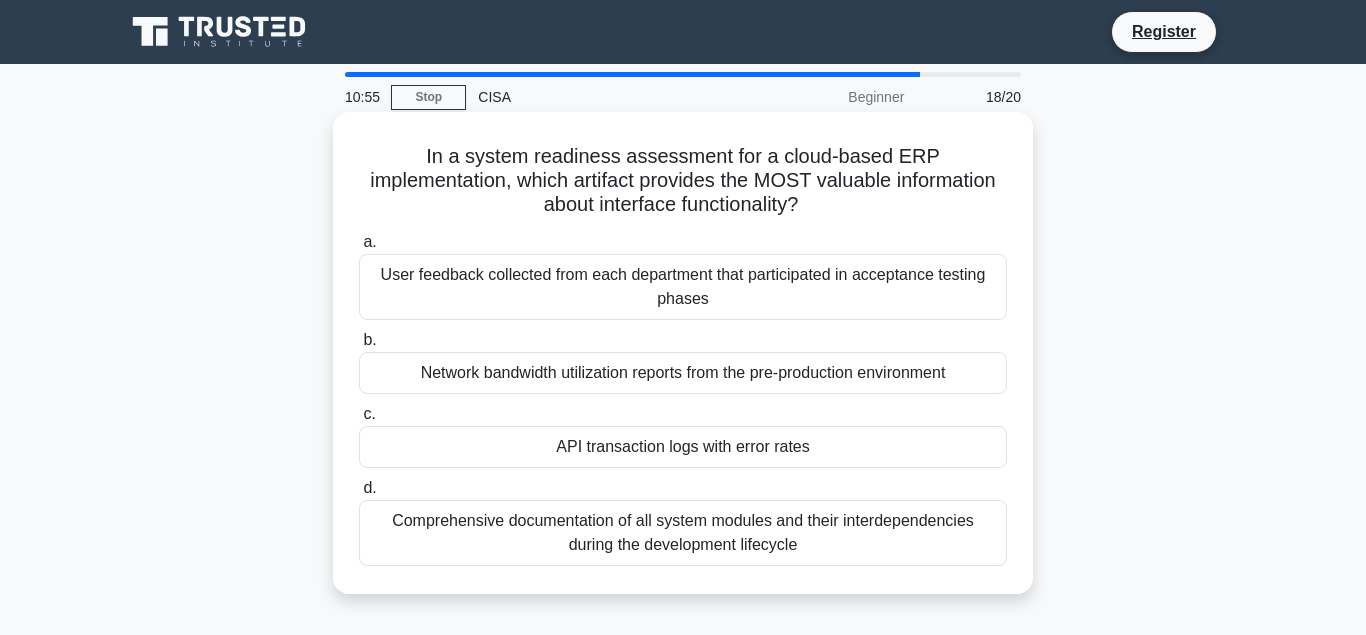 click on "API transaction logs with error rates" at bounding box center (683, 447) 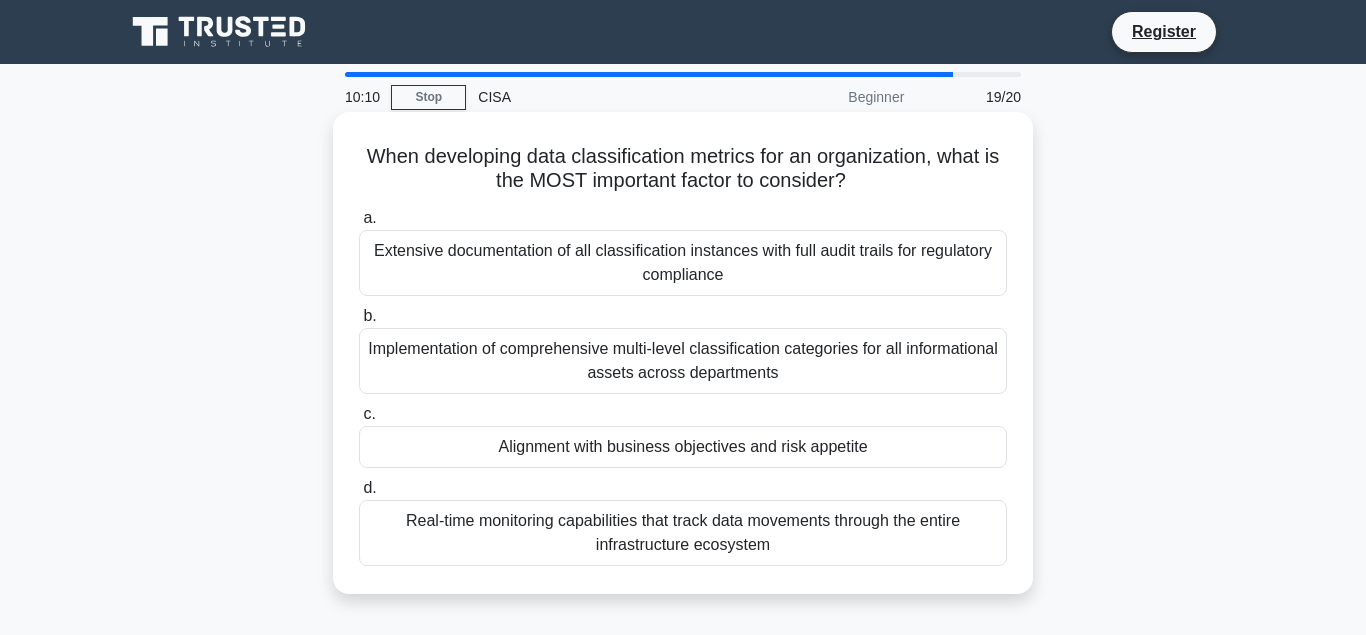 click on "Alignment with business objectives and risk appetite" at bounding box center [683, 447] 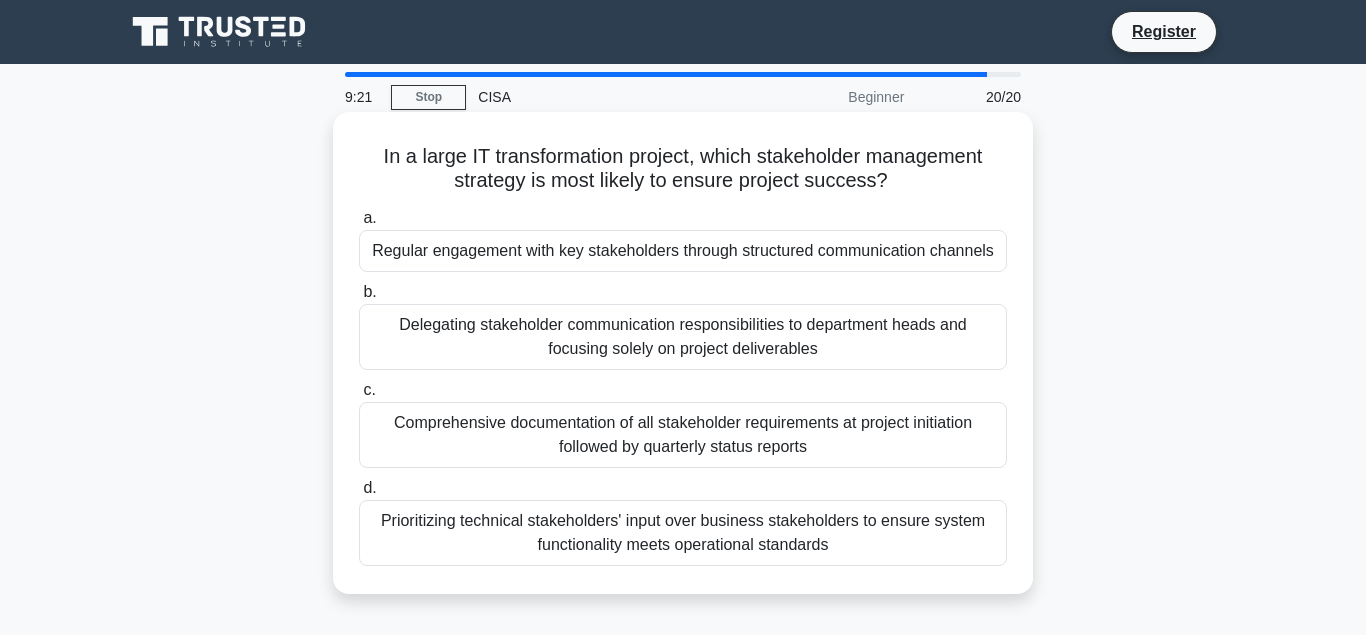click on "Regular engagement with key stakeholders through structured communication channels" at bounding box center [683, 251] 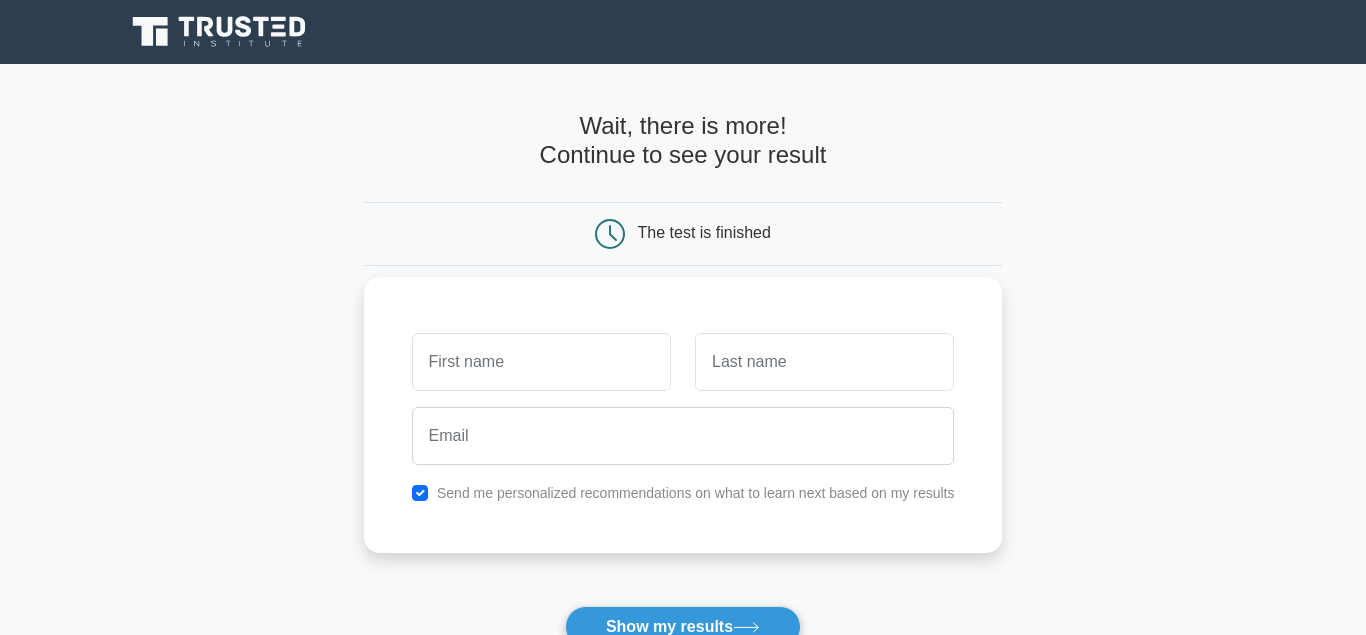 scroll, scrollTop: 102, scrollLeft: 0, axis: vertical 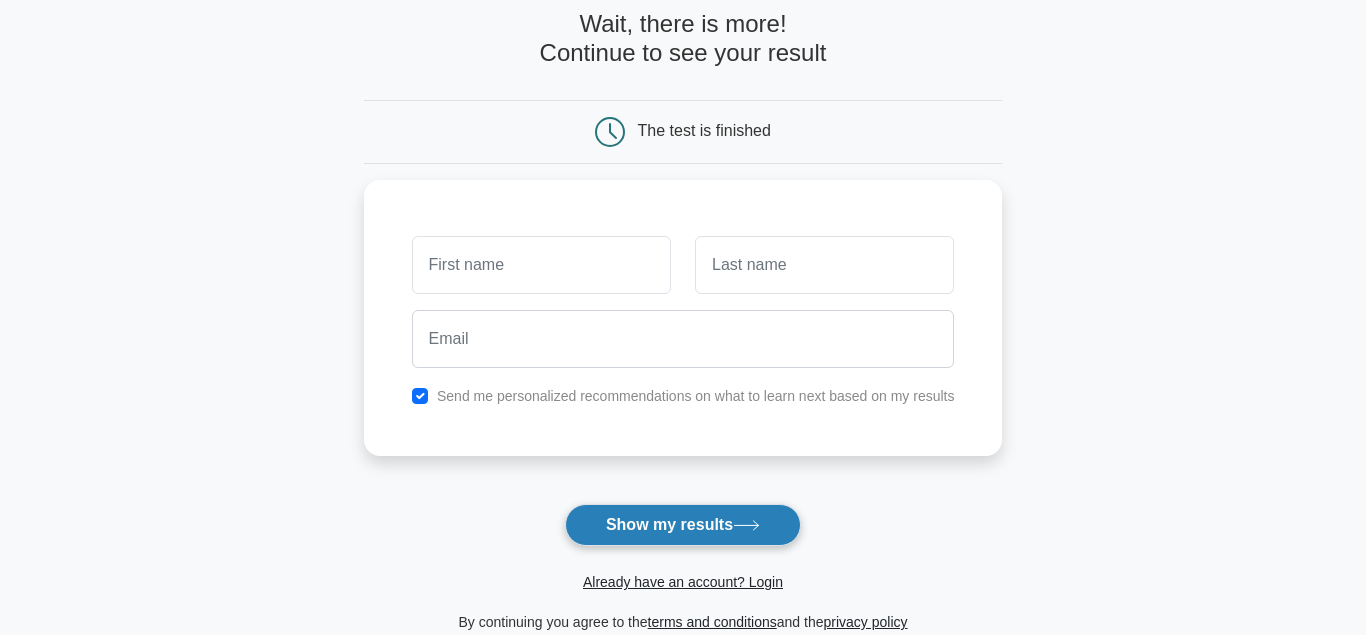 click on "Show my results" at bounding box center [683, 525] 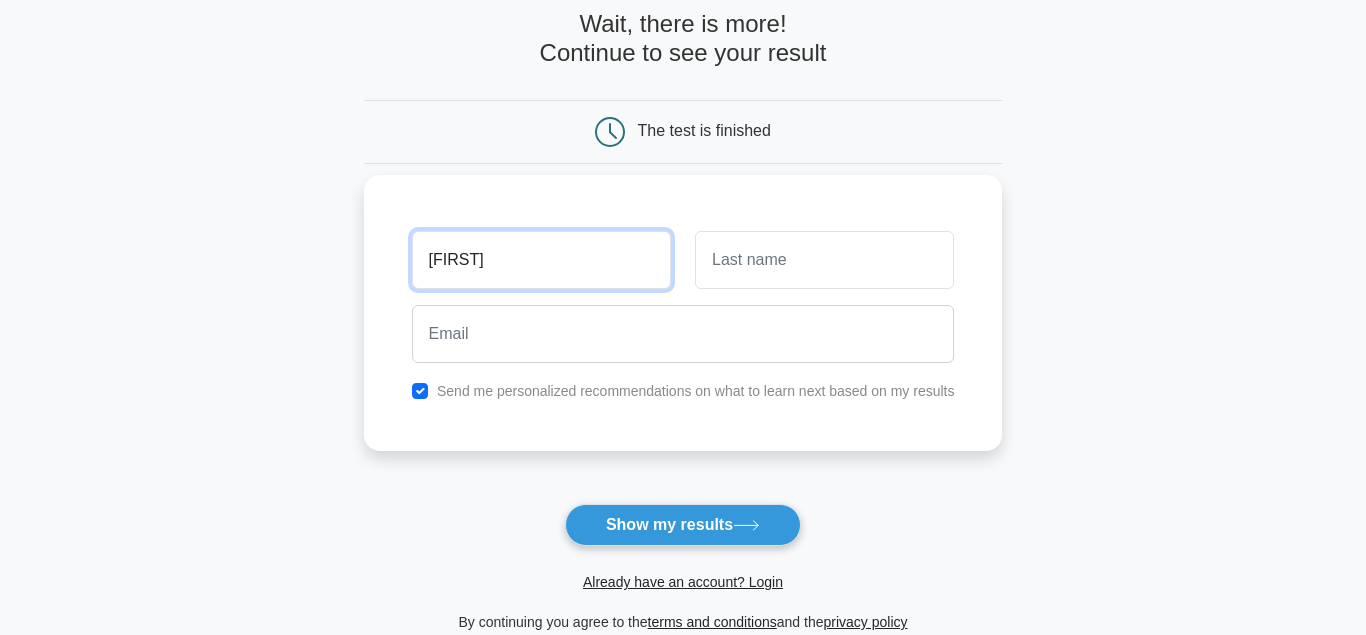 type on "[FIRST]" 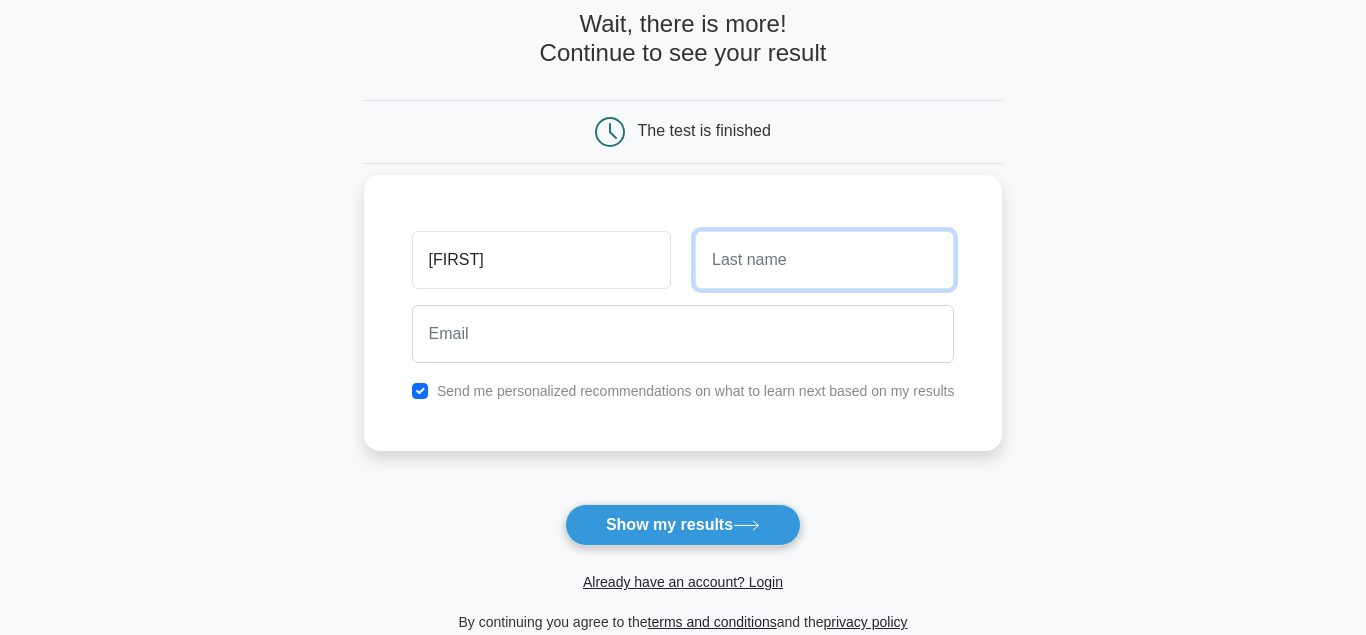 click at bounding box center (824, 260) 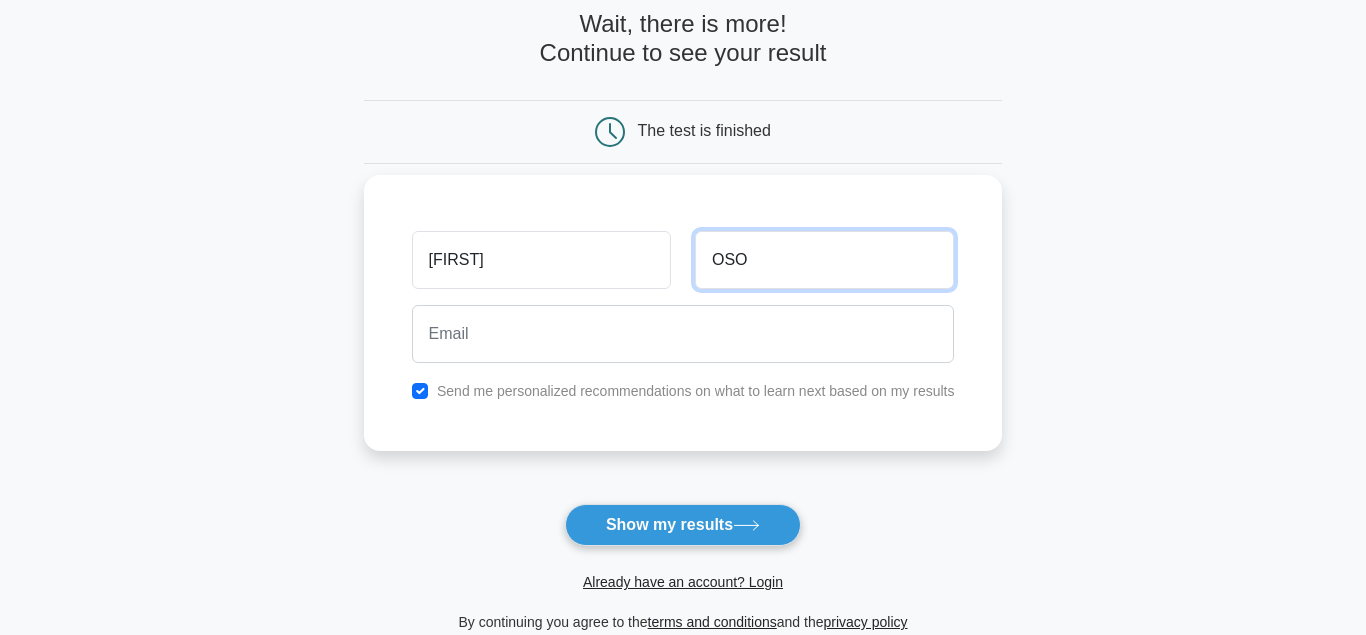 type on "OSO" 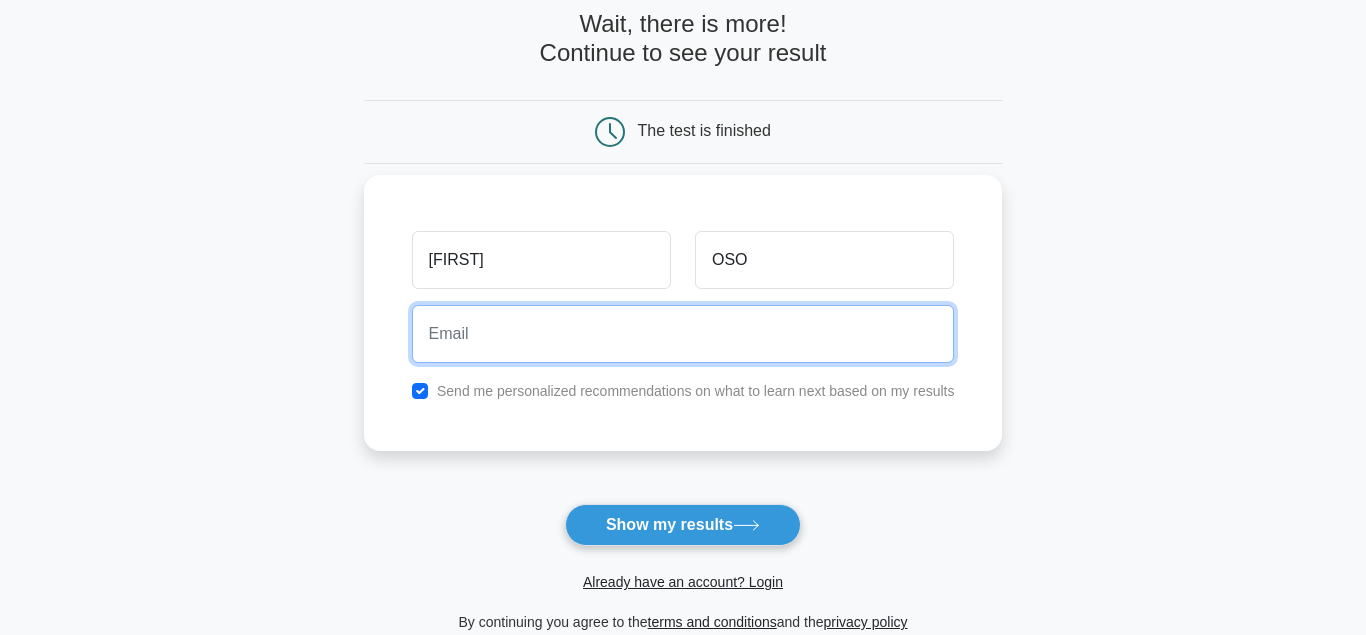 click at bounding box center [683, 334] 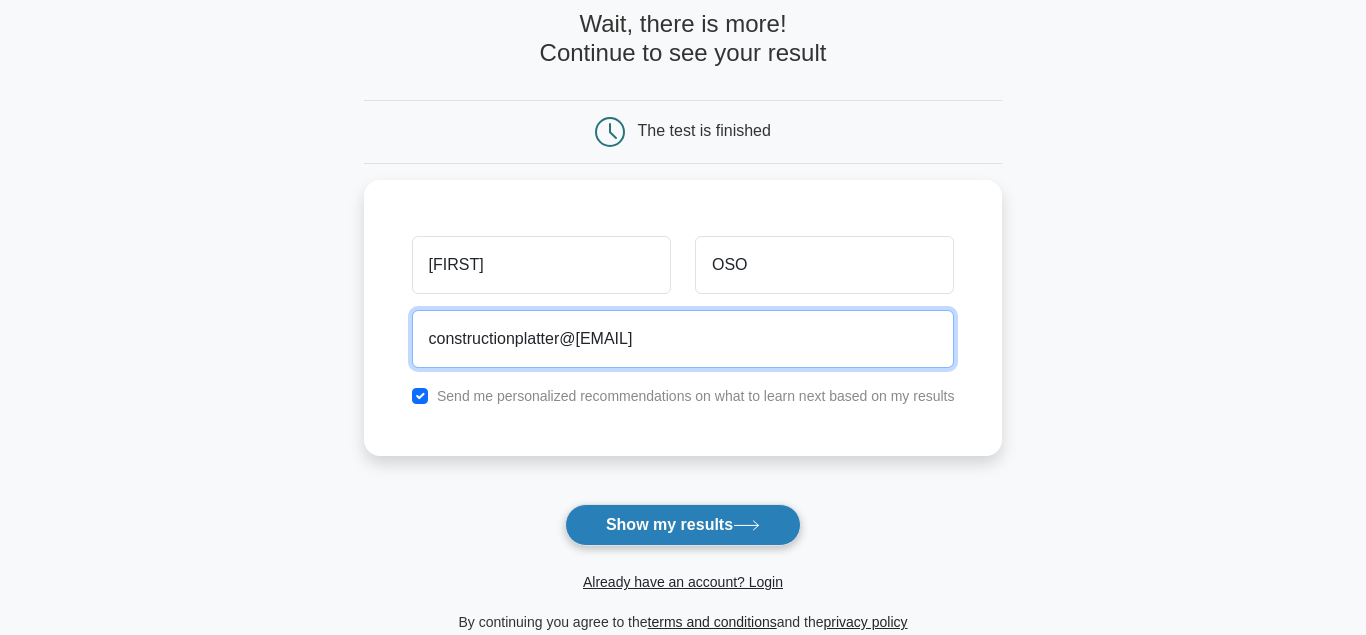 type on "constructionplatter@[EMAIL]" 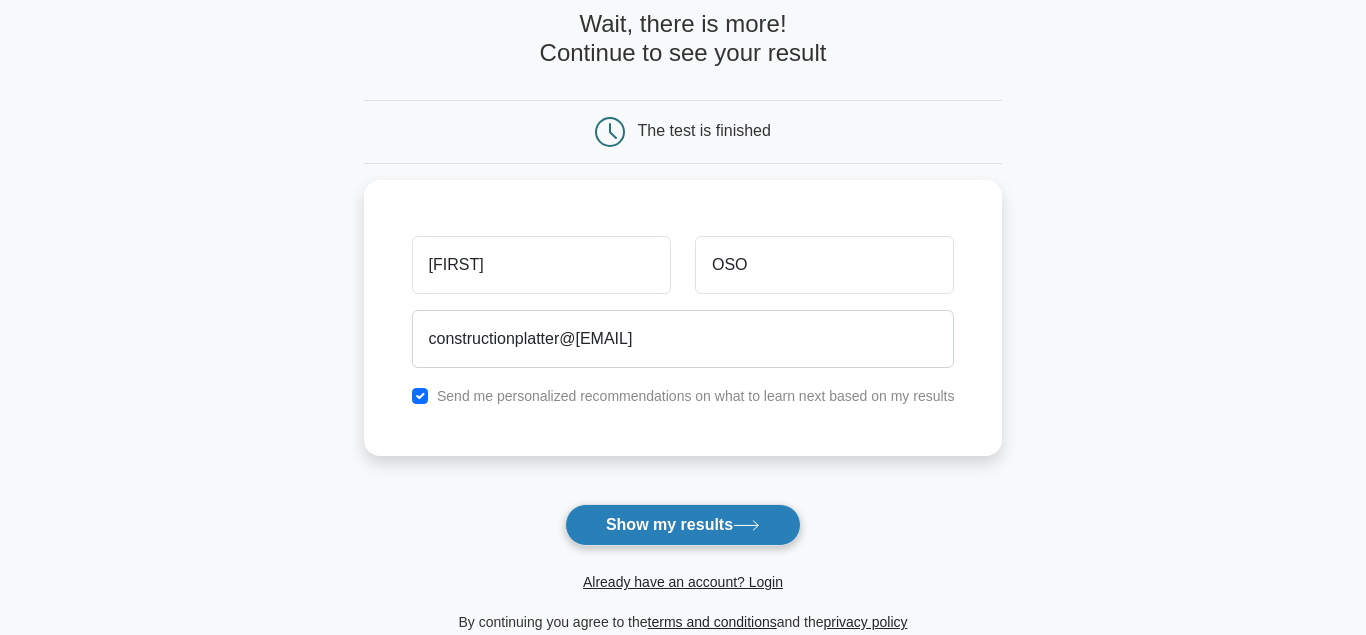 click on "Show my results" at bounding box center [683, 525] 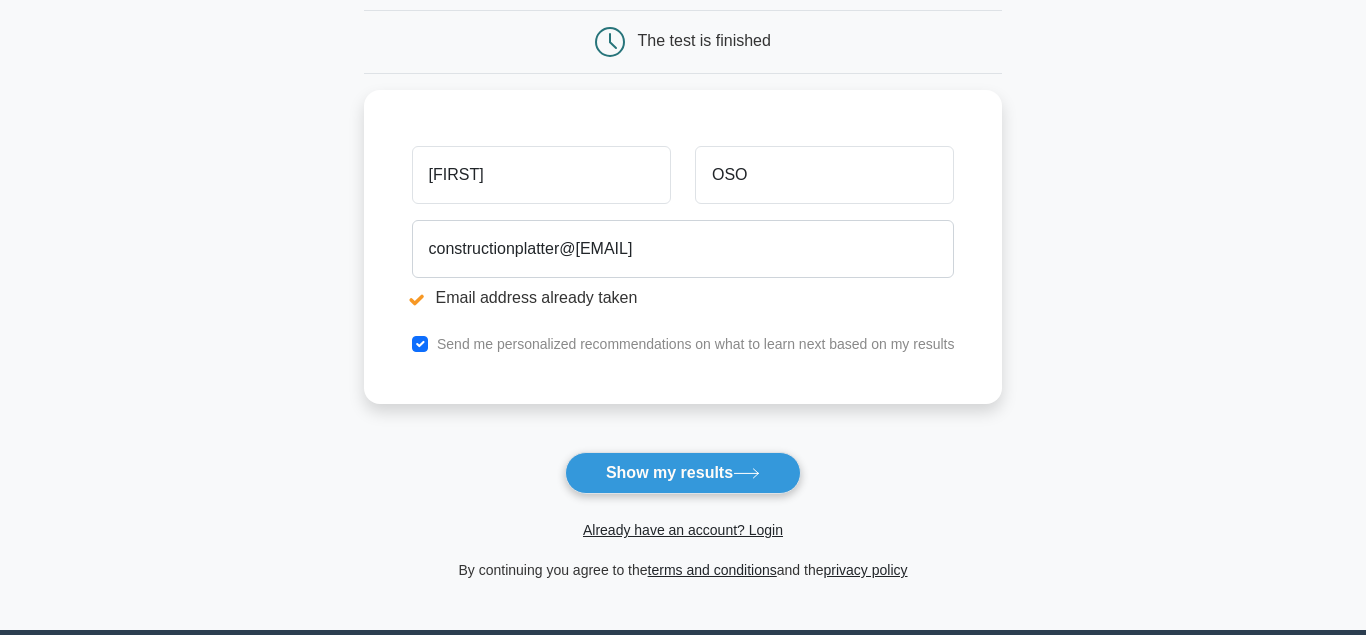 scroll, scrollTop: 306, scrollLeft: 0, axis: vertical 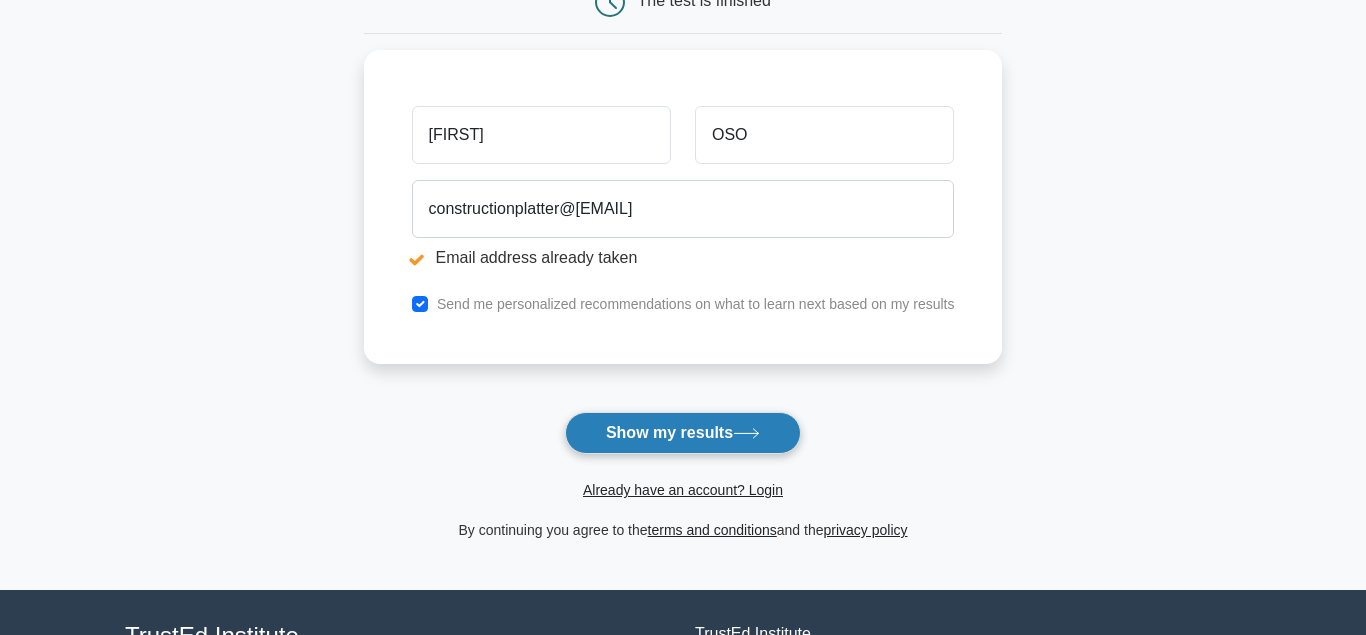 click on "Show my results" at bounding box center [683, 433] 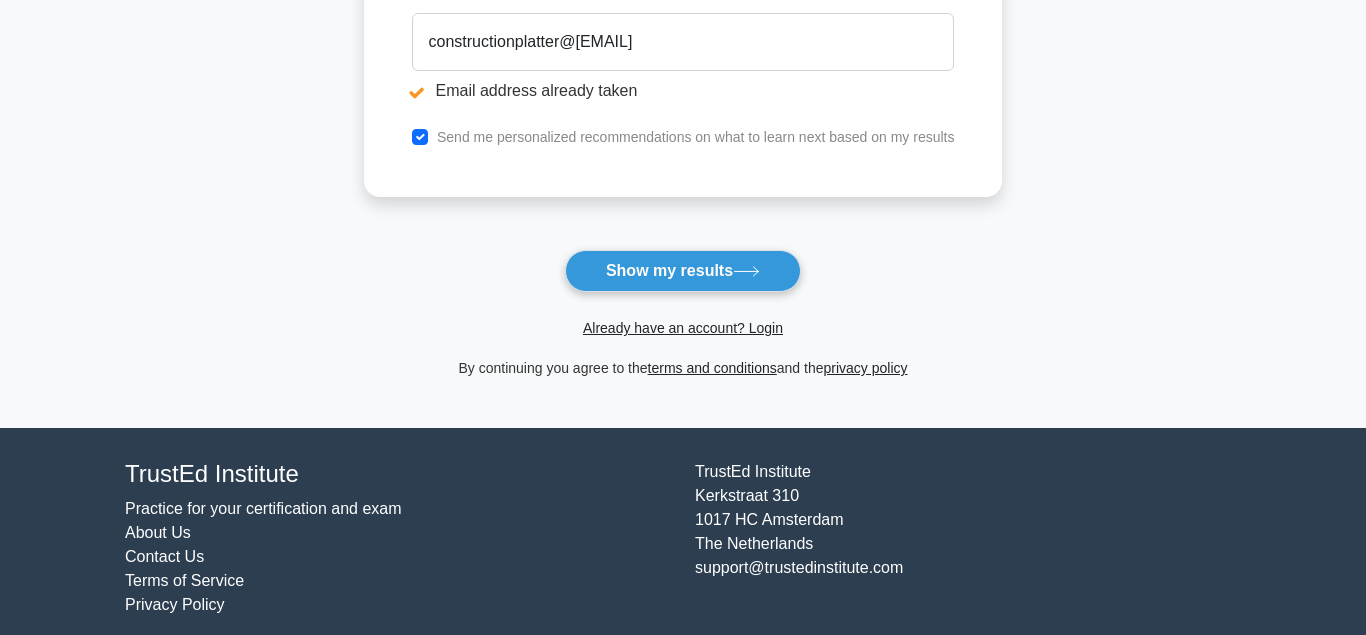 scroll, scrollTop: 483, scrollLeft: 0, axis: vertical 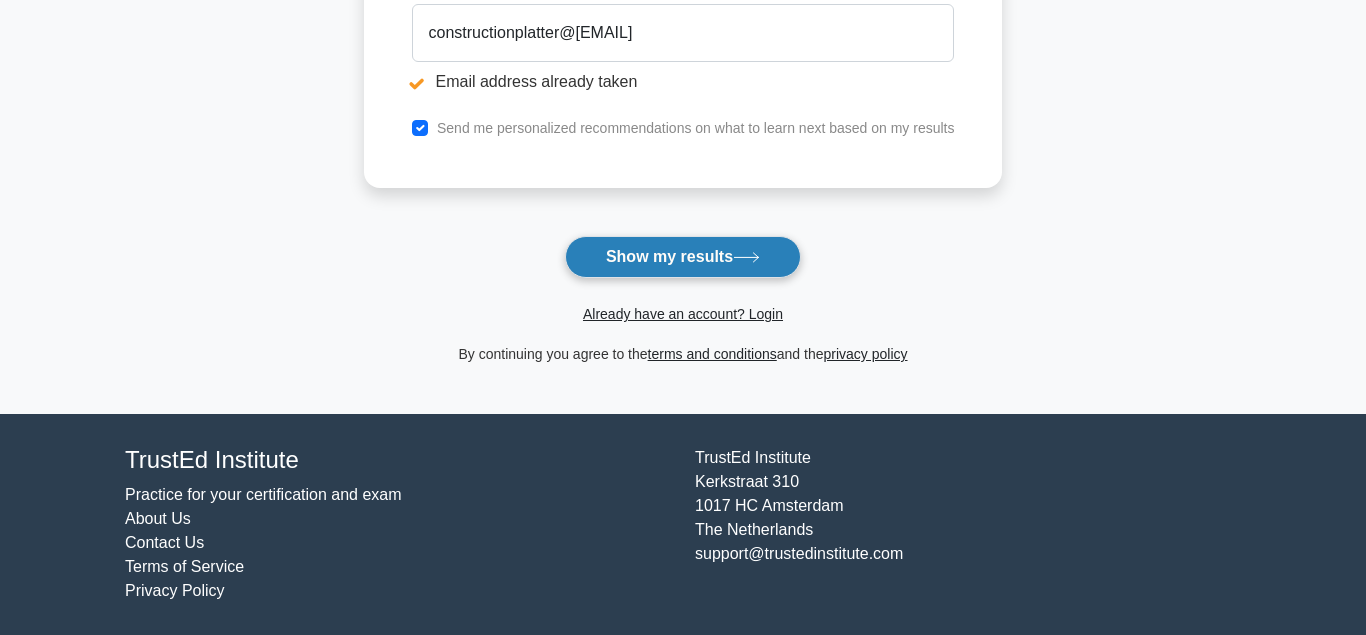 click on "Show my results" at bounding box center (683, 257) 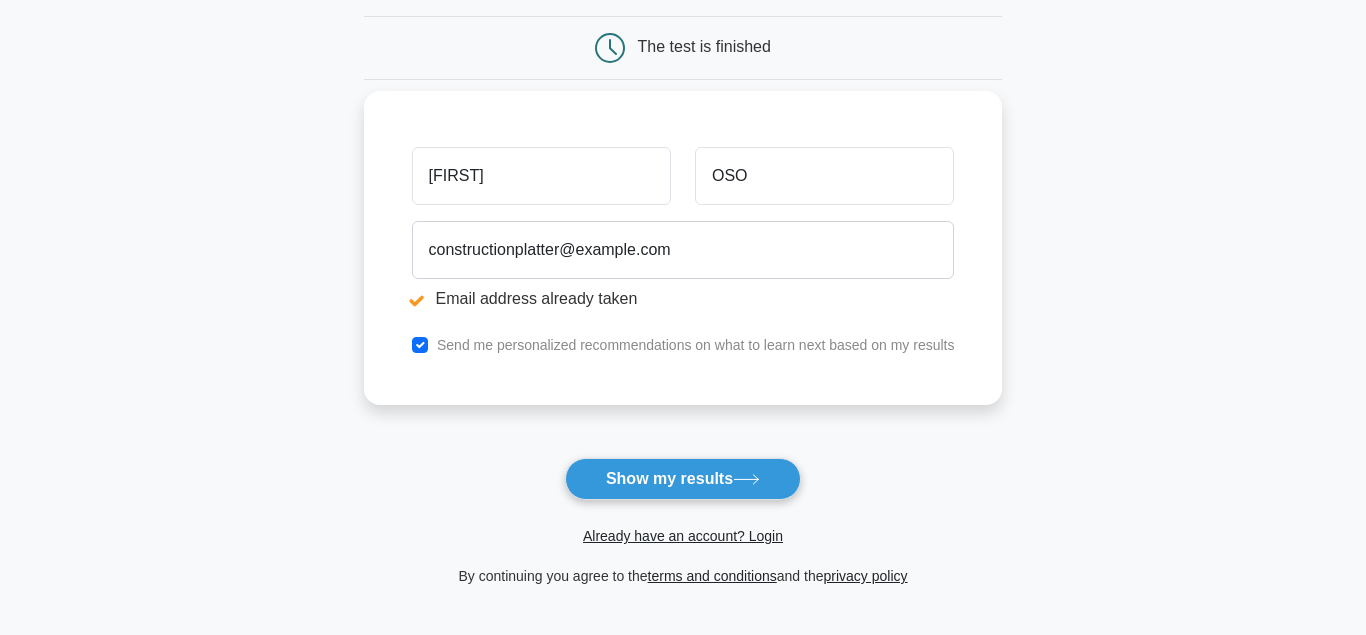 scroll, scrollTop: 306, scrollLeft: 0, axis: vertical 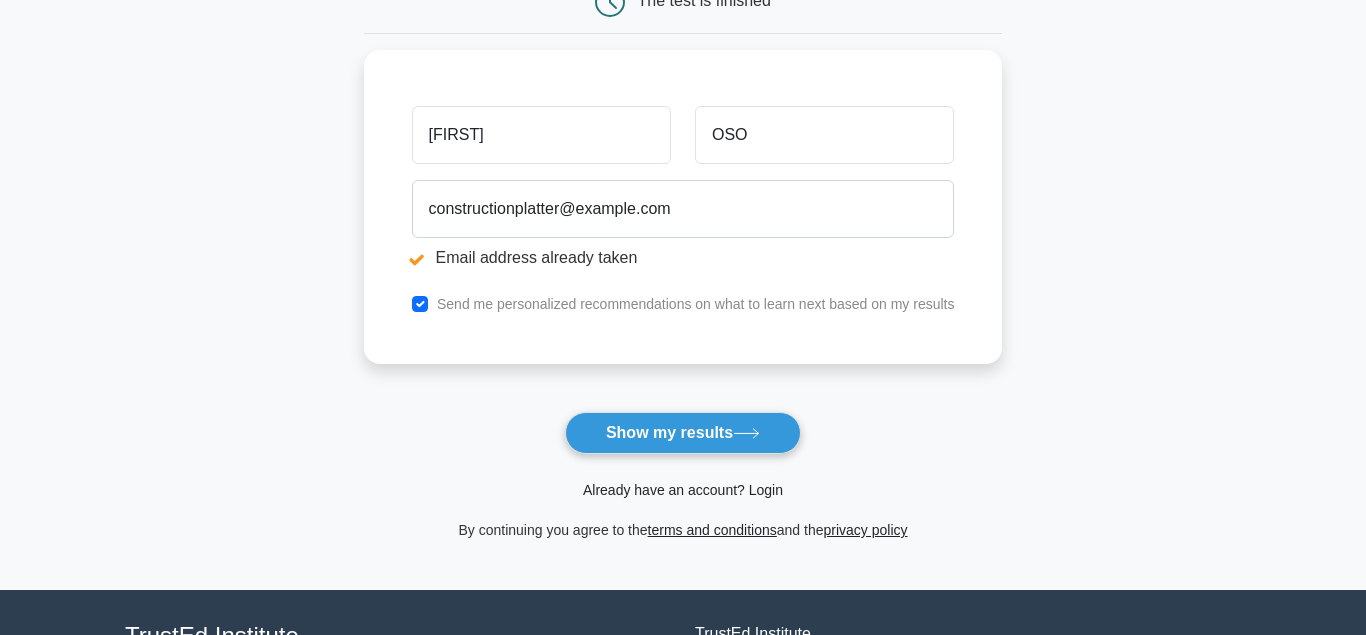 click on "Already have an account? Login" at bounding box center (683, 490) 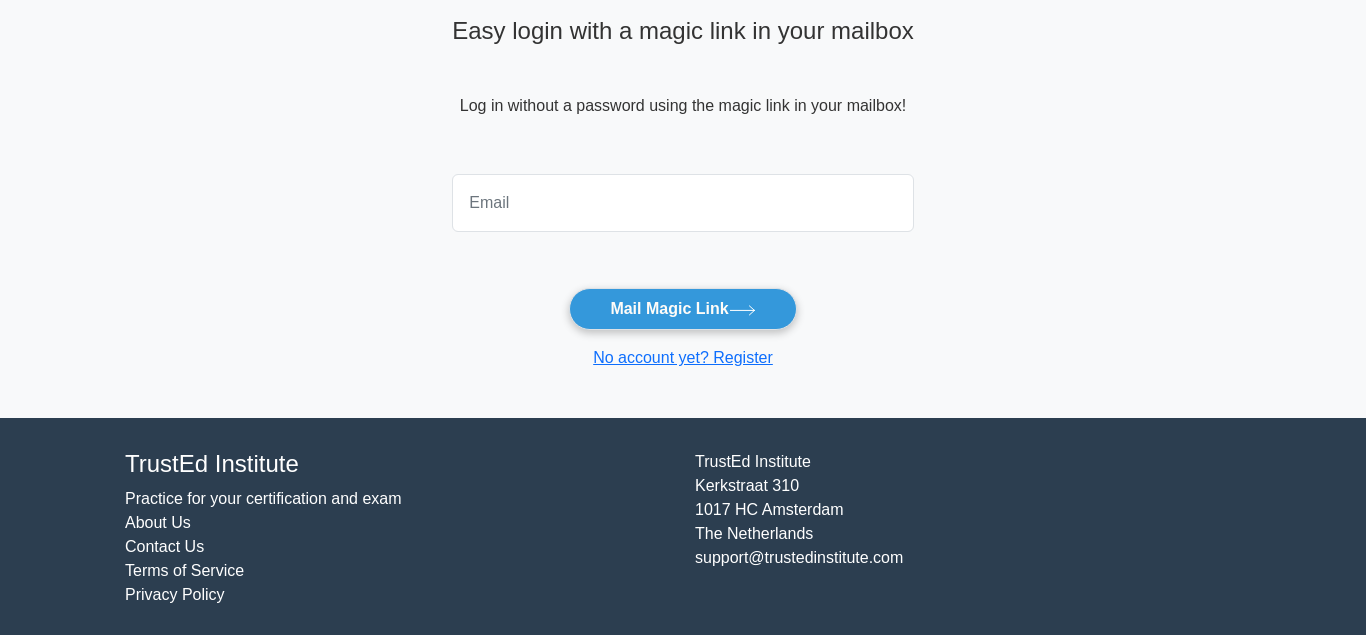 scroll, scrollTop: 107, scrollLeft: 0, axis: vertical 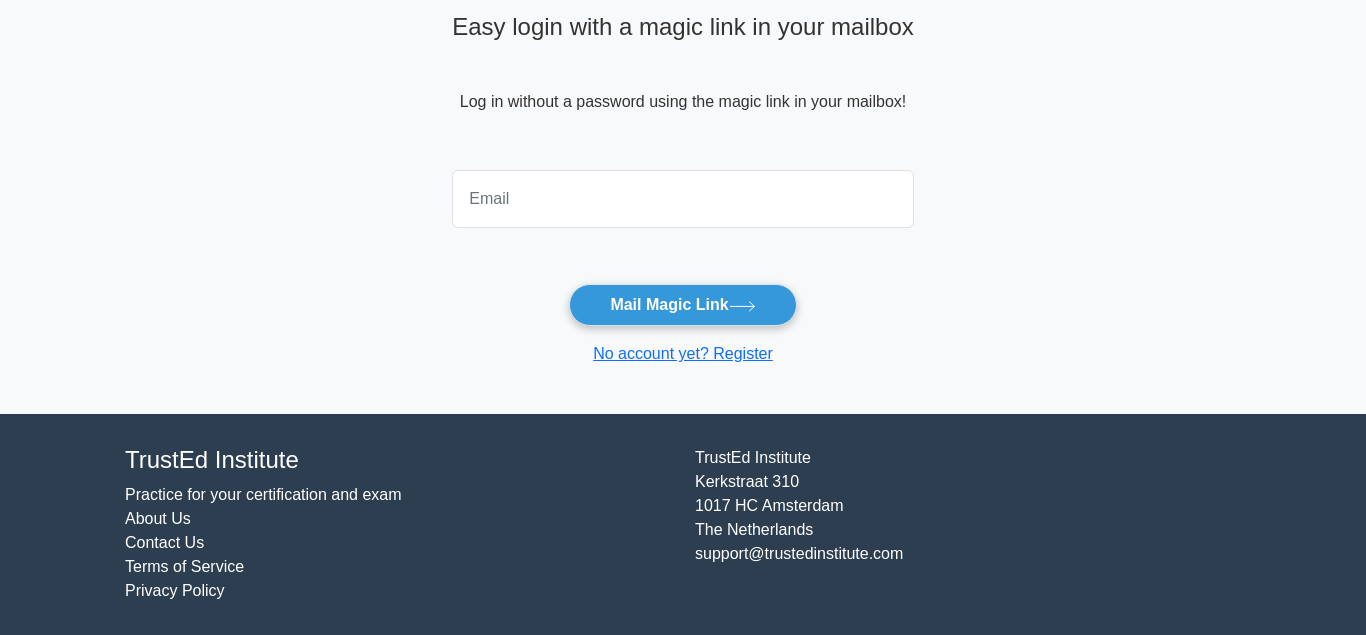 click on "Practice for your certification and exam" at bounding box center (263, 494) 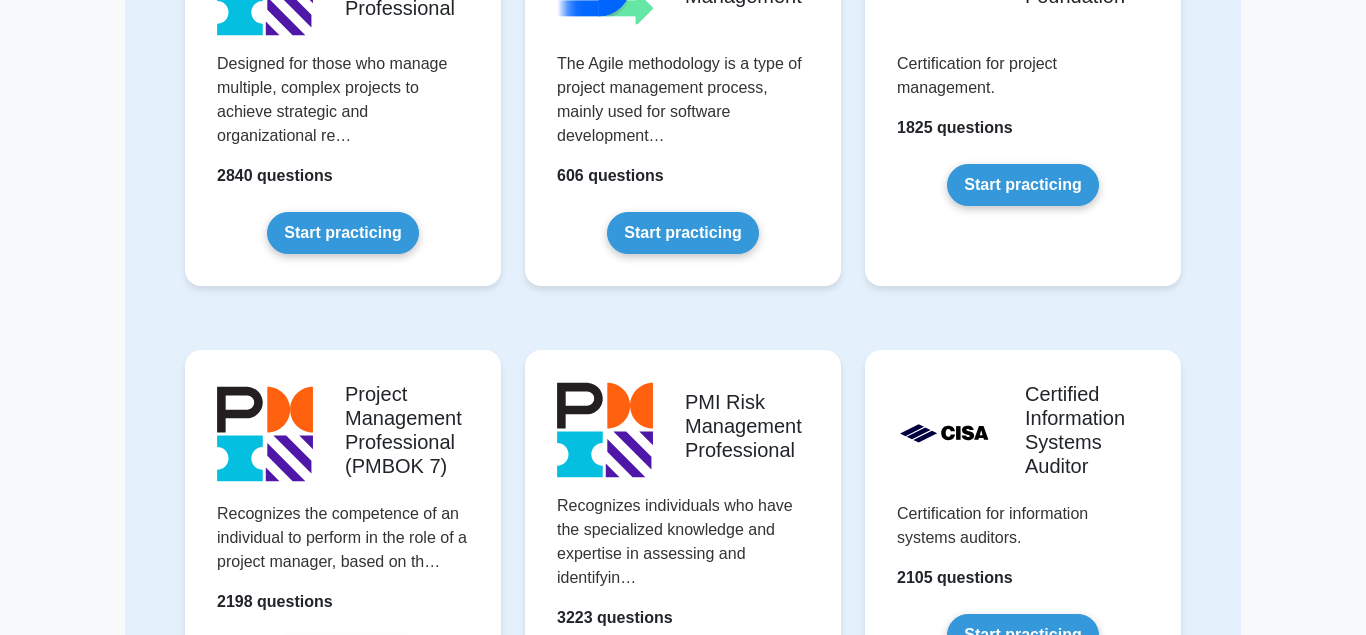 scroll, scrollTop: 1326, scrollLeft: 0, axis: vertical 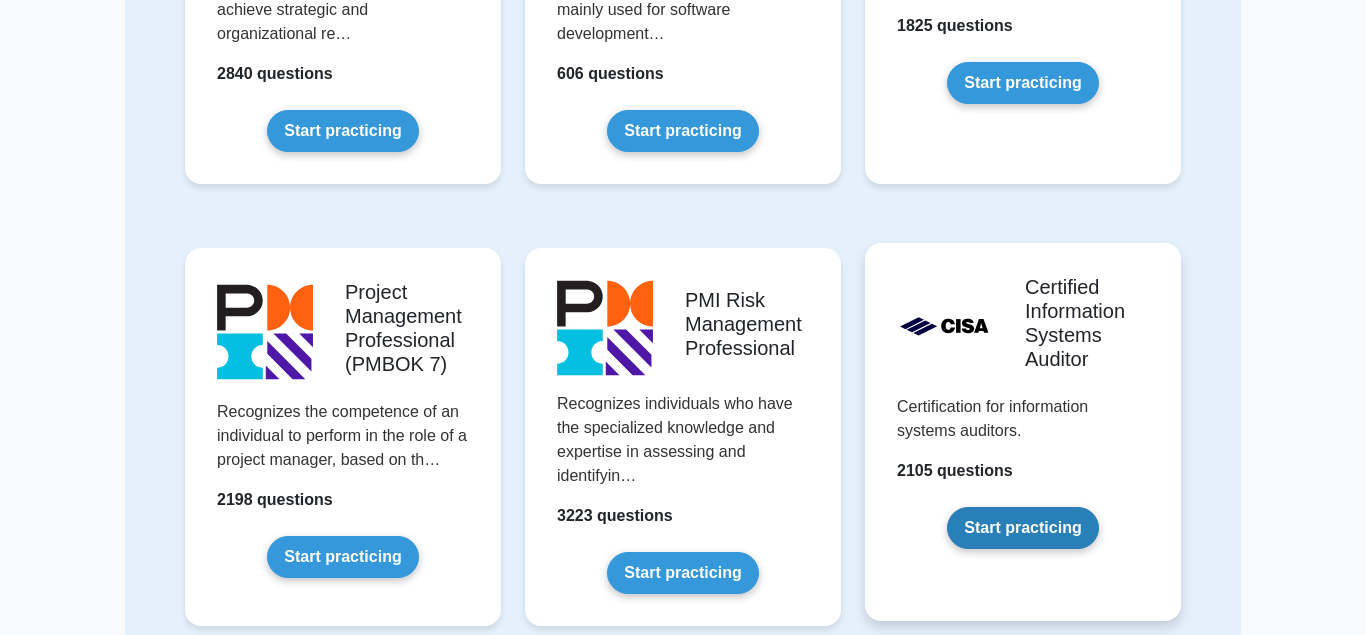 click on "Start practicing" at bounding box center [1022, 528] 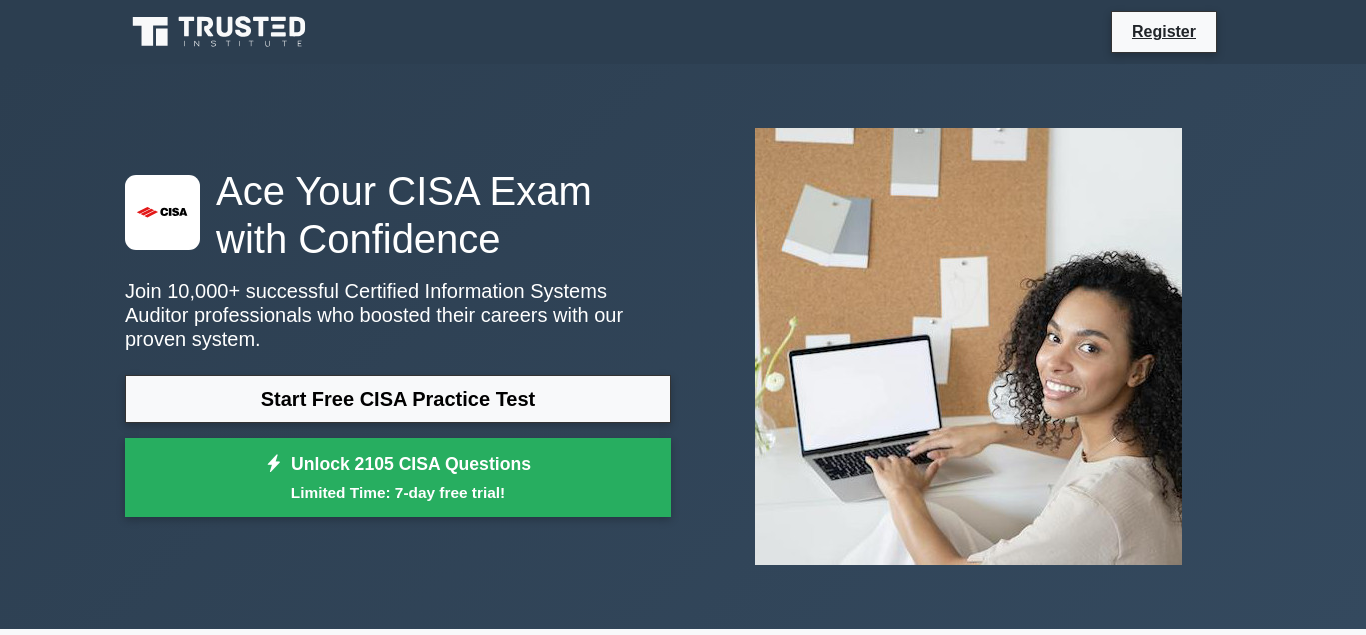 scroll, scrollTop: 0, scrollLeft: 0, axis: both 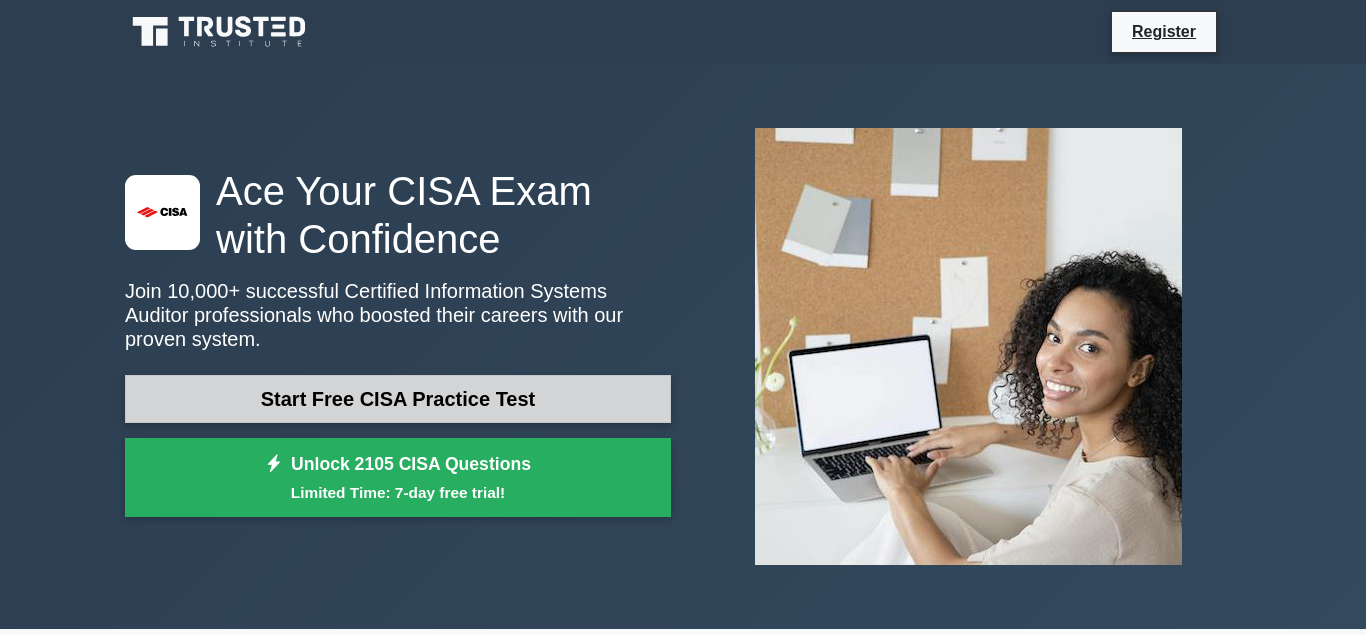 click on "Start Free CISA Practice Test" at bounding box center (398, 399) 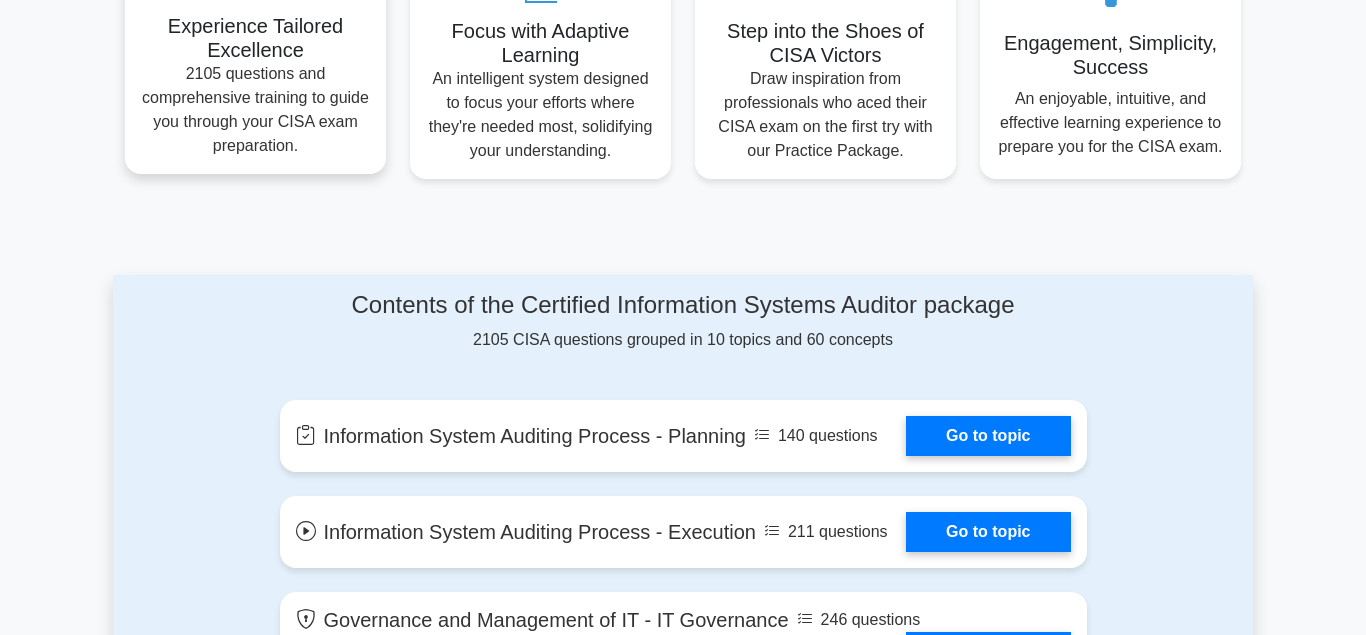 scroll, scrollTop: 816, scrollLeft: 0, axis: vertical 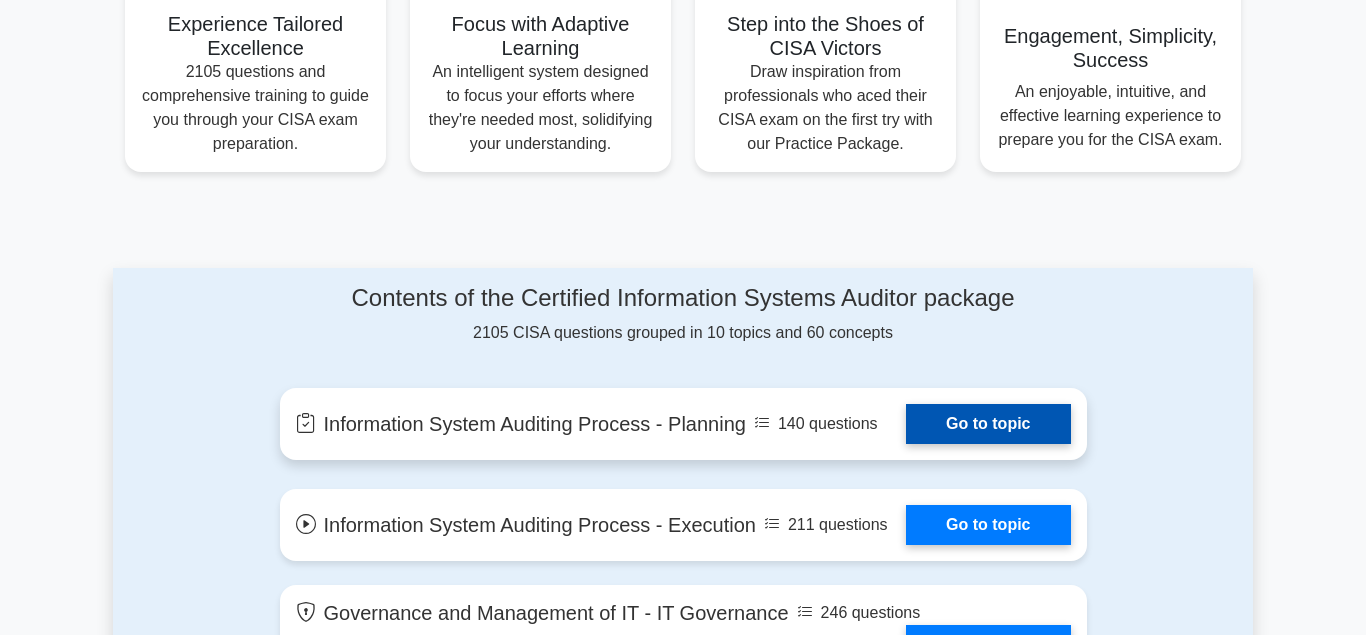 click on "Go to topic" at bounding box center (988, 424) 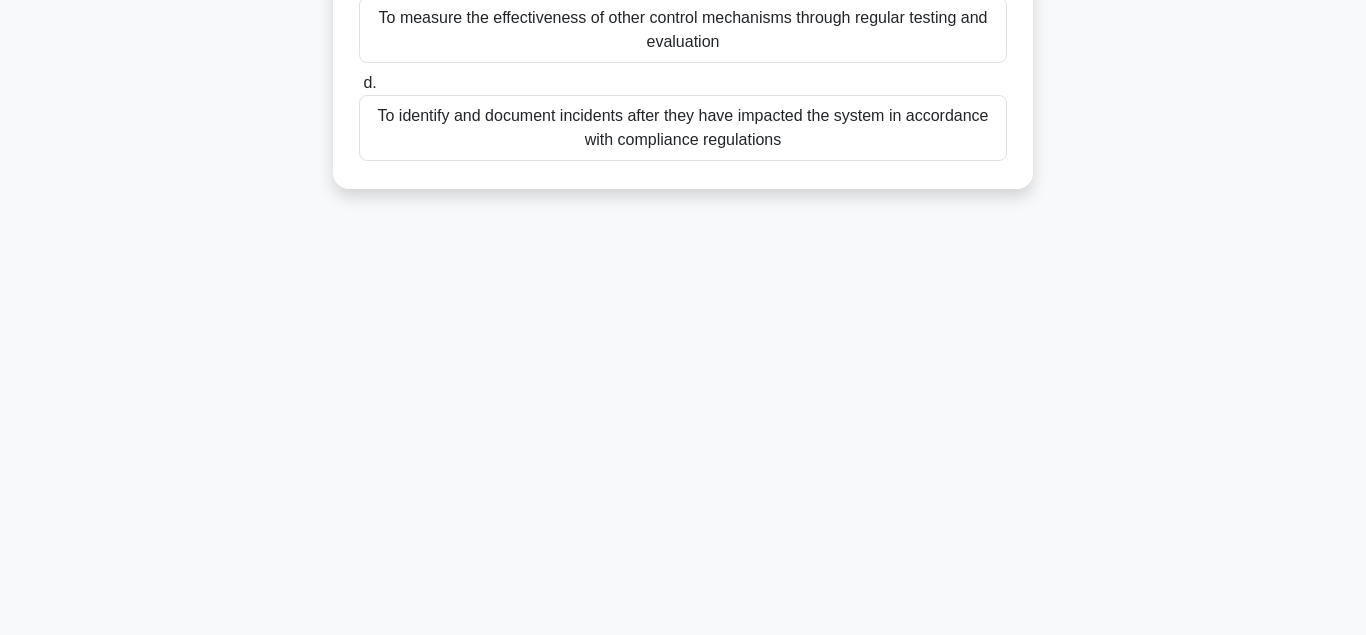scroll, scrollTop: 408, scrollLeft: 0, axis: vertical 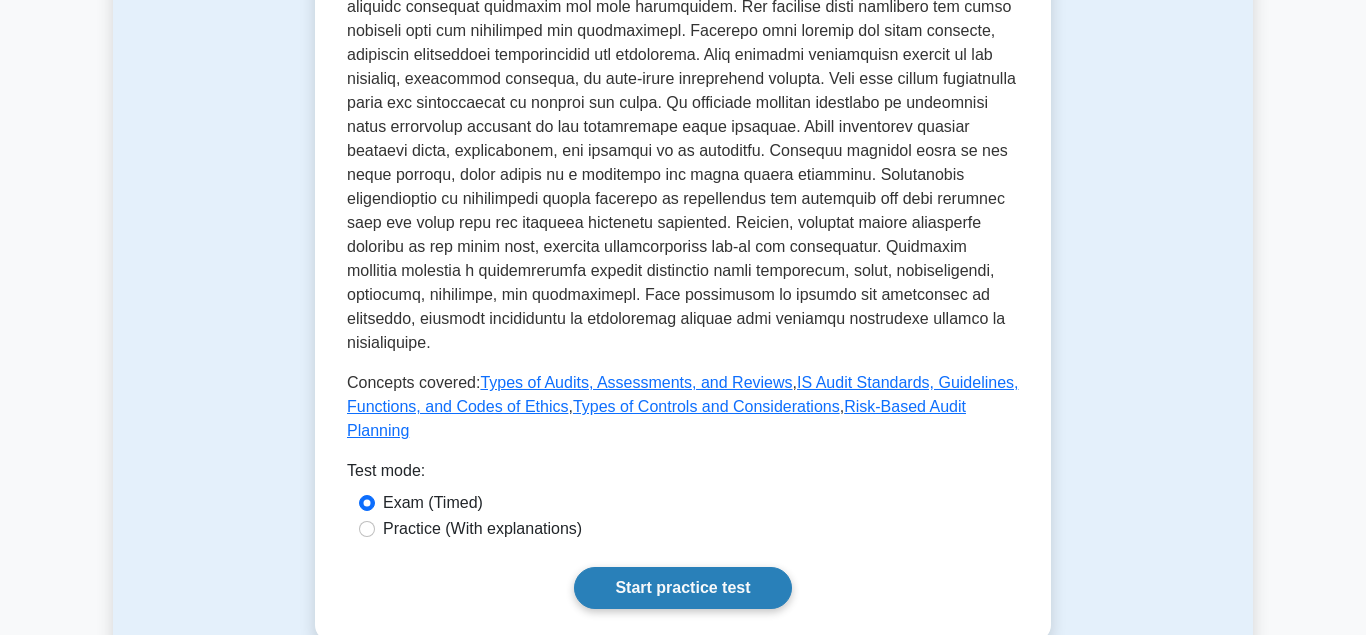 click on "Start practice test" at bounding box center (682, 588) 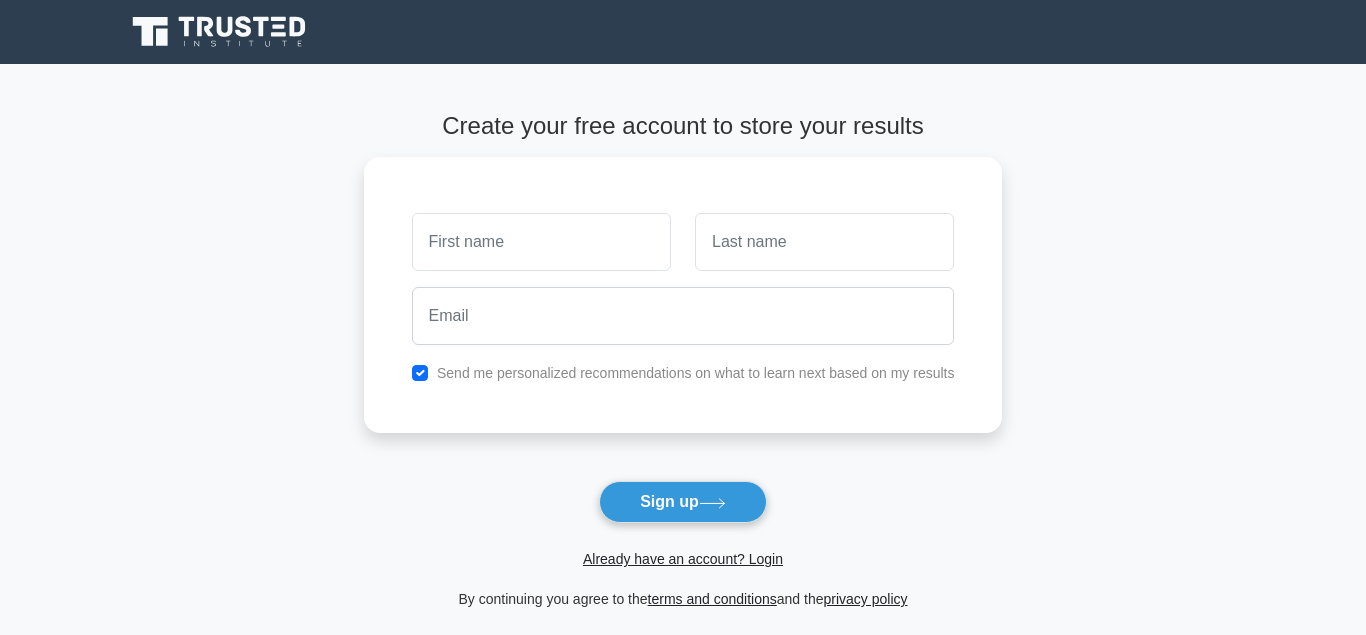 scroll, scrollTop: 0, scrollLeft: 0, axis: both 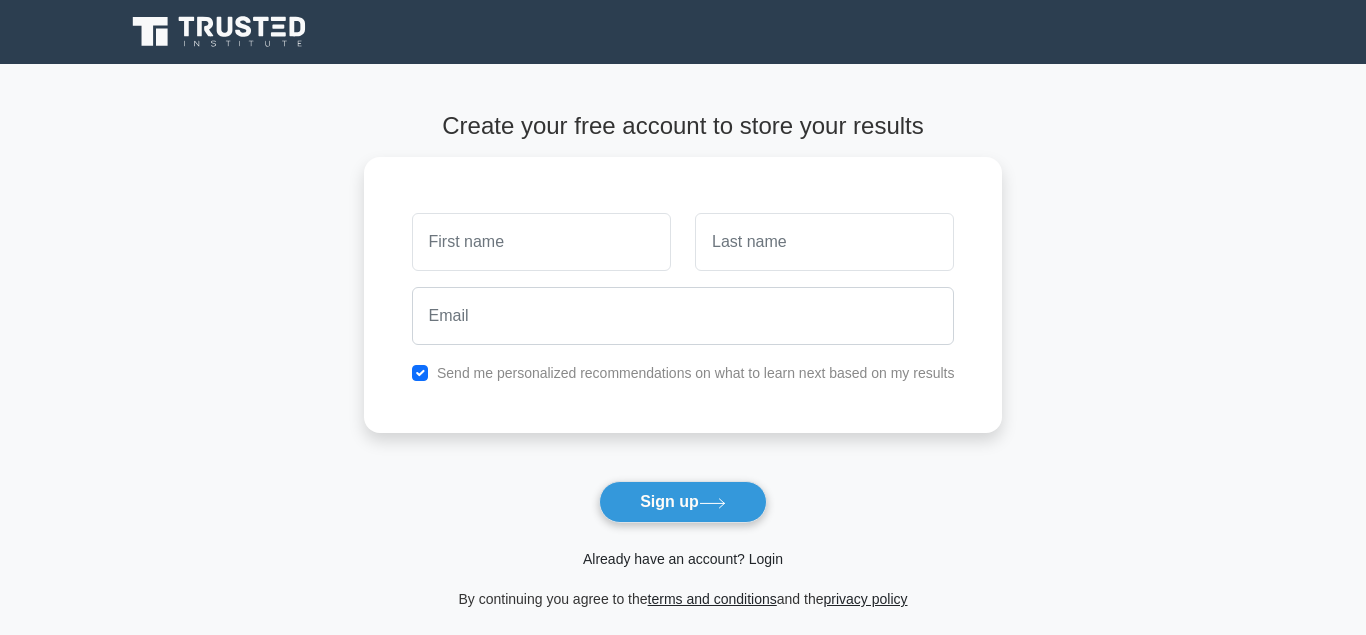 click on "Already have an account? Login" at bounding box center [683, 559] 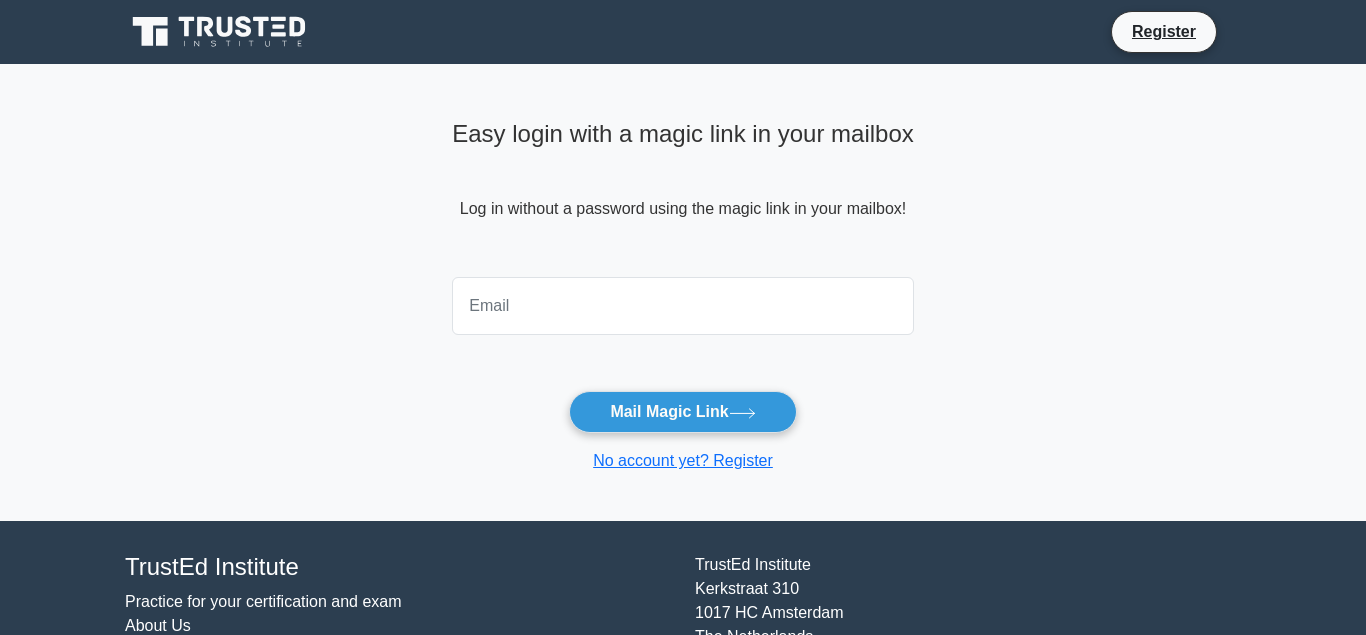 scroll, scrollTop: 0, scrollLeft: 0, axis: both 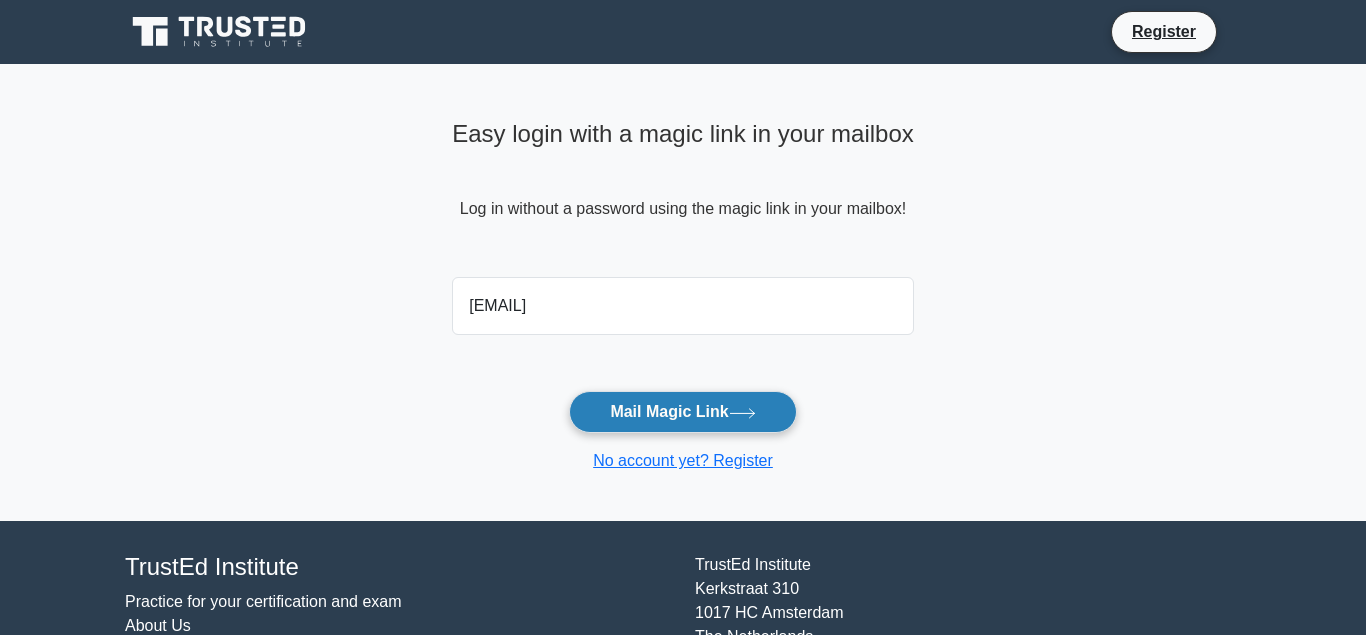 type on "constructionplatter@yahoo.com" 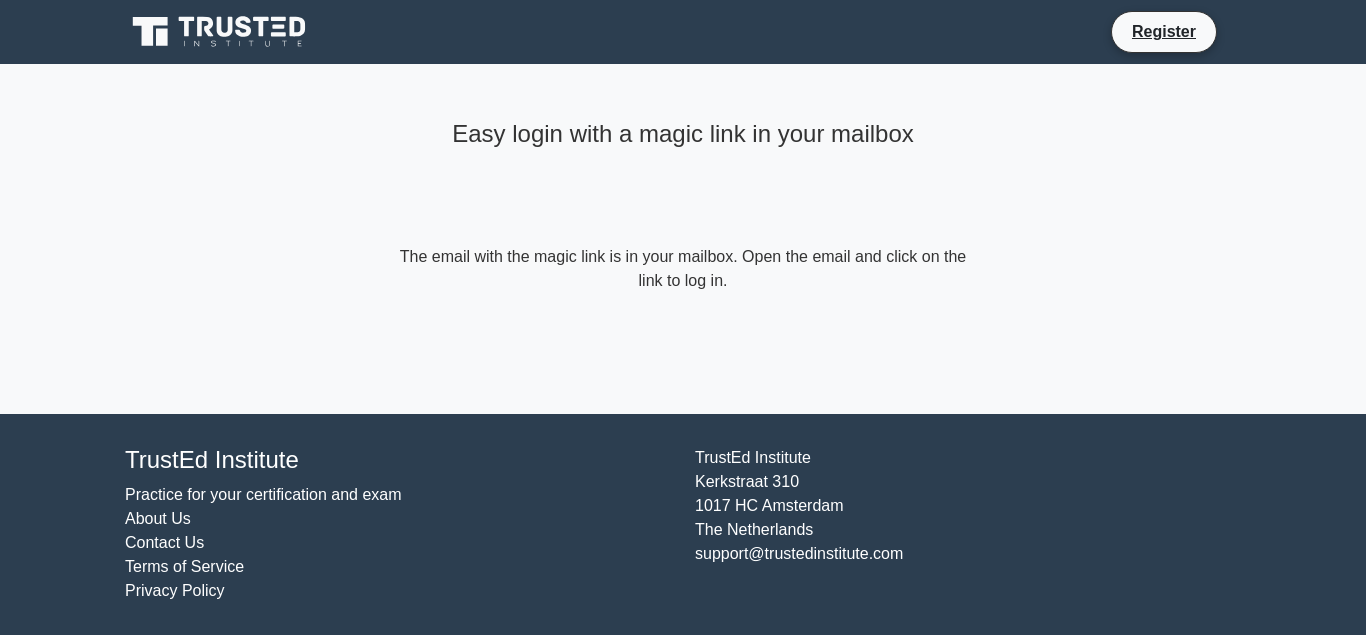 scroll, scrollTop: 0, scrollLeft: 0, axis: both 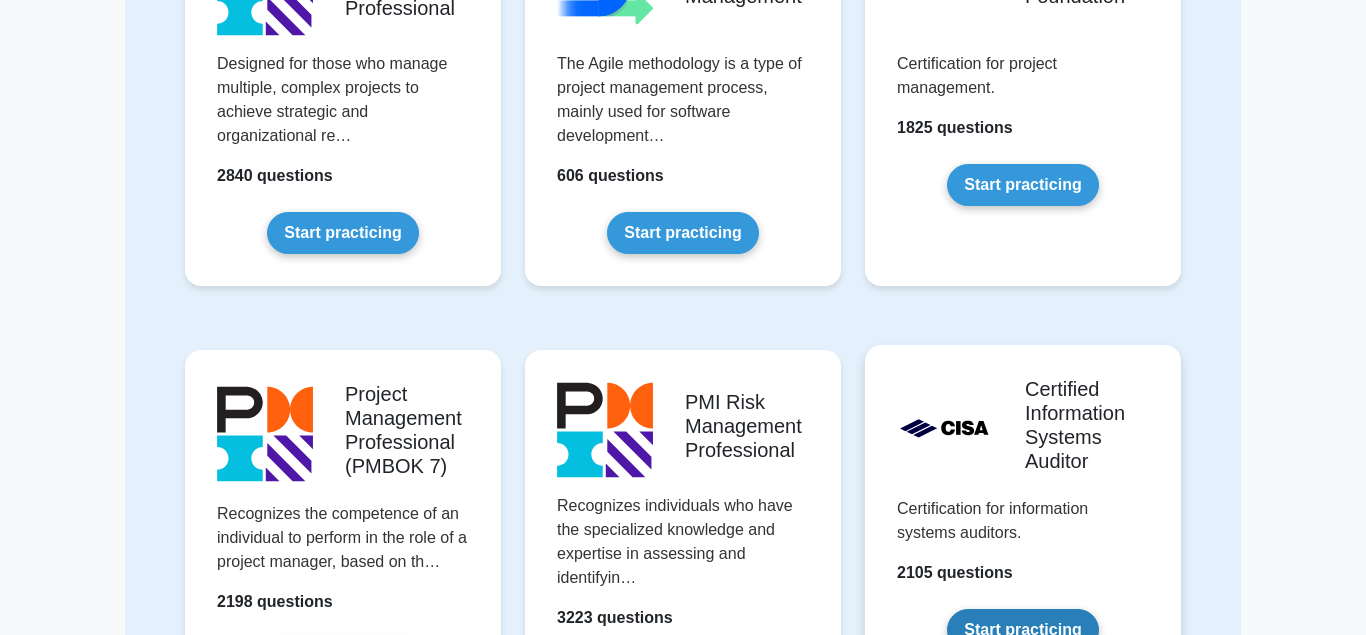 click on "Start practicing" at bounding box center [1022, 630] 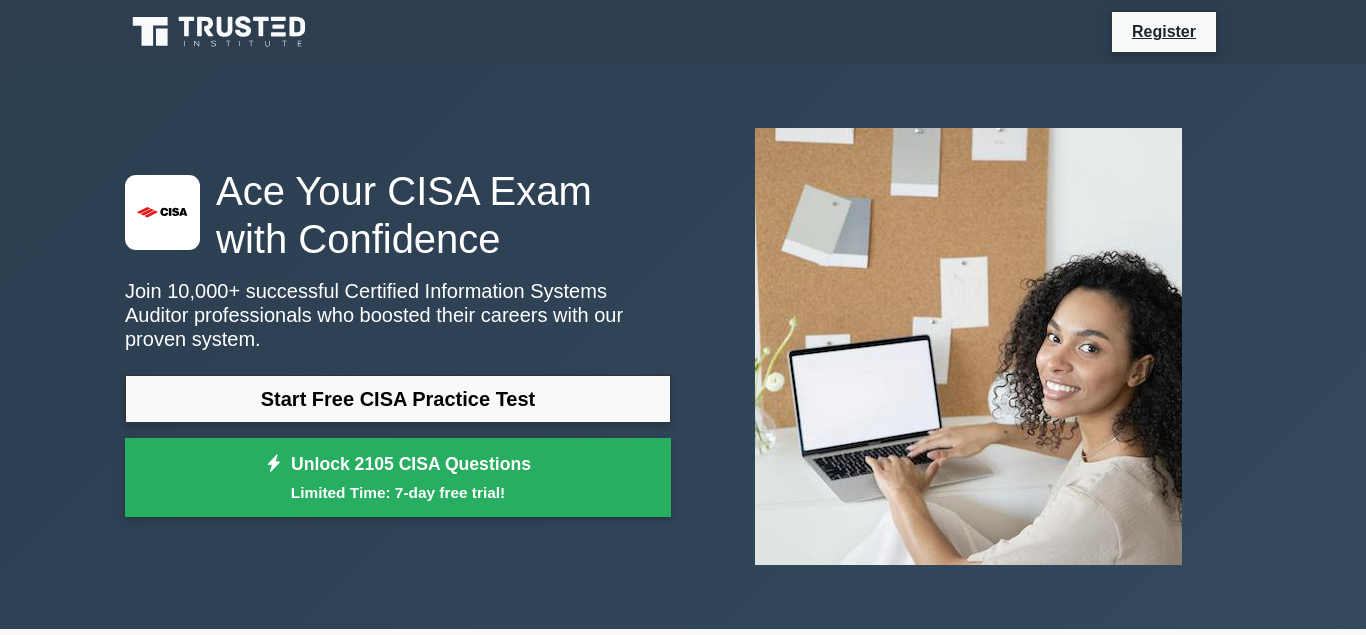scroll, scrollTop: 0, scrollLeft: 0, axis: both 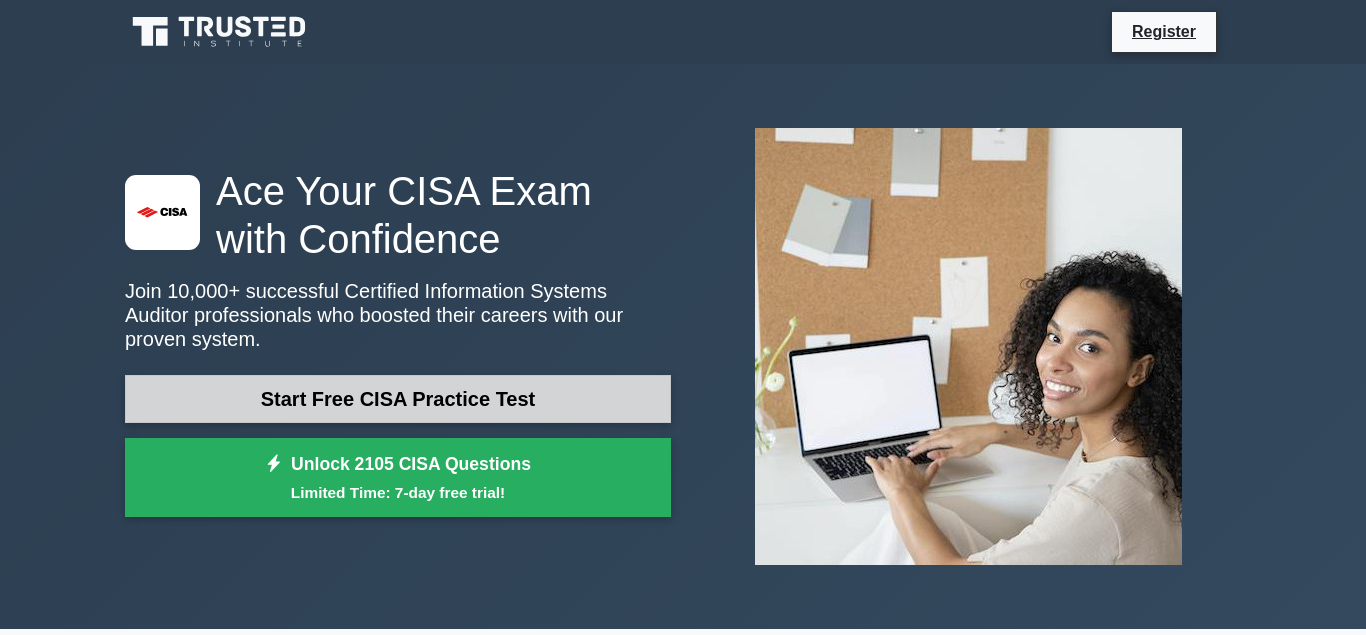 click on "Start Free CISA Practice Test" at bounding box center [398, 399] 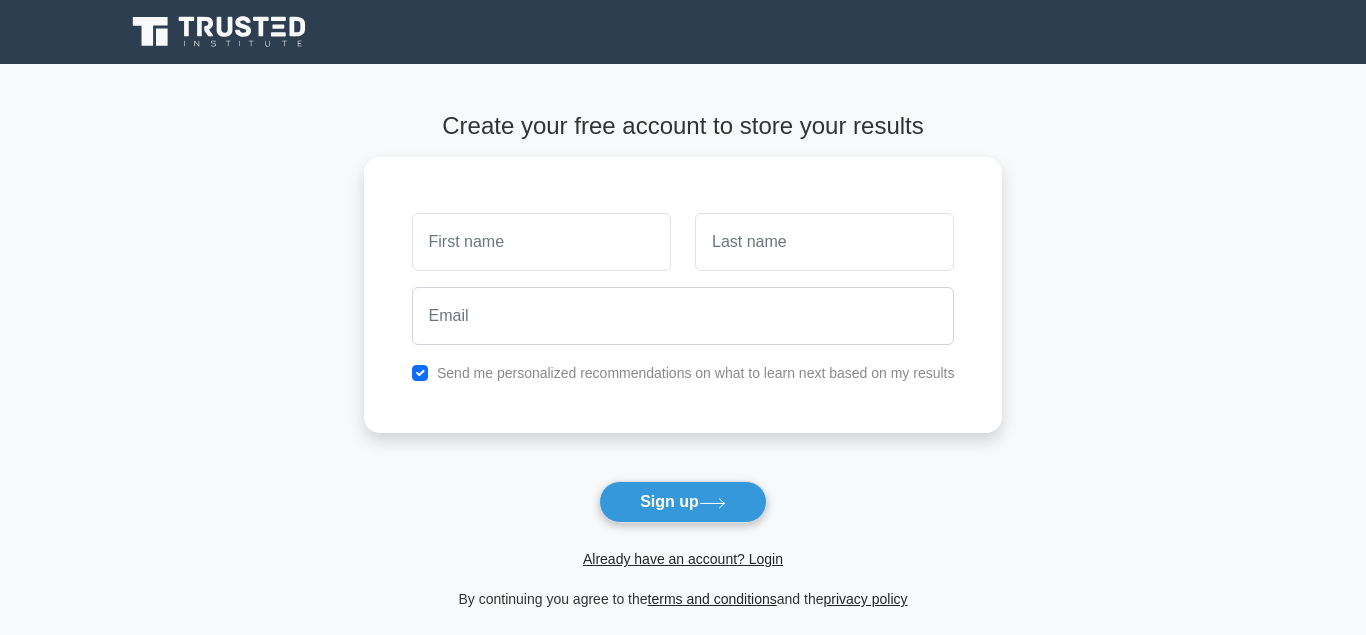 scroll, scrollTop: 0, scrollLeft: 0, axis: both 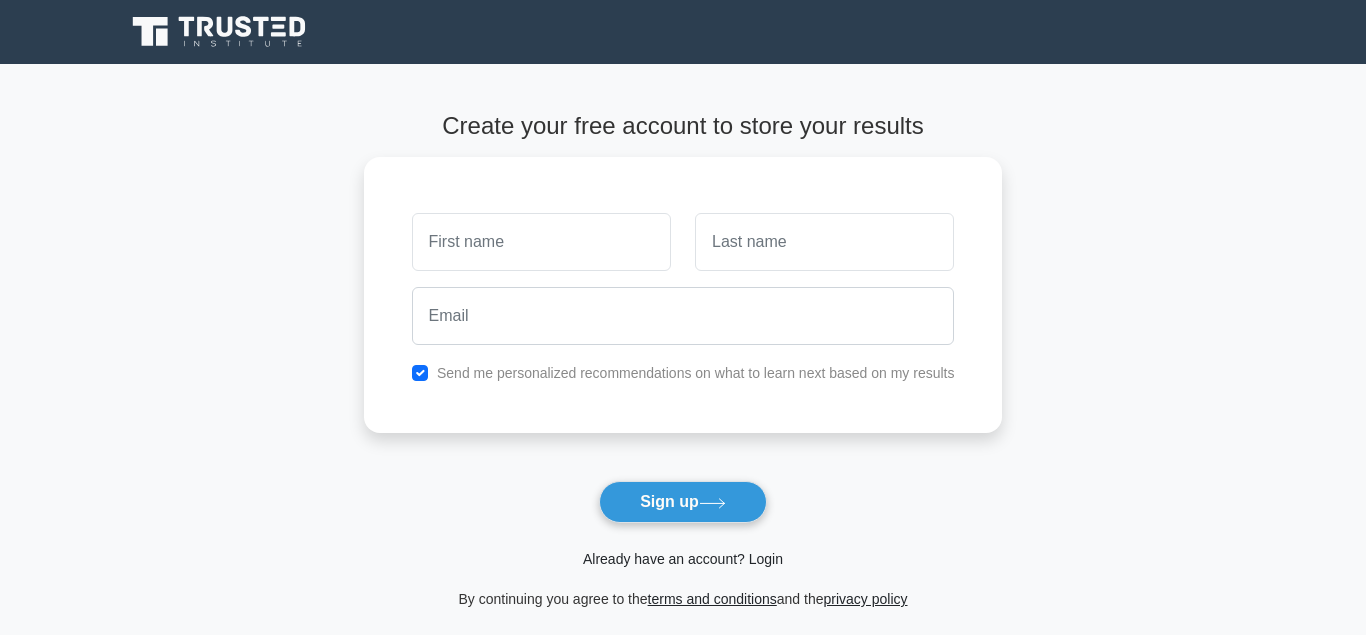click on "Already have an account? Login" at bounding box center [683, 559] 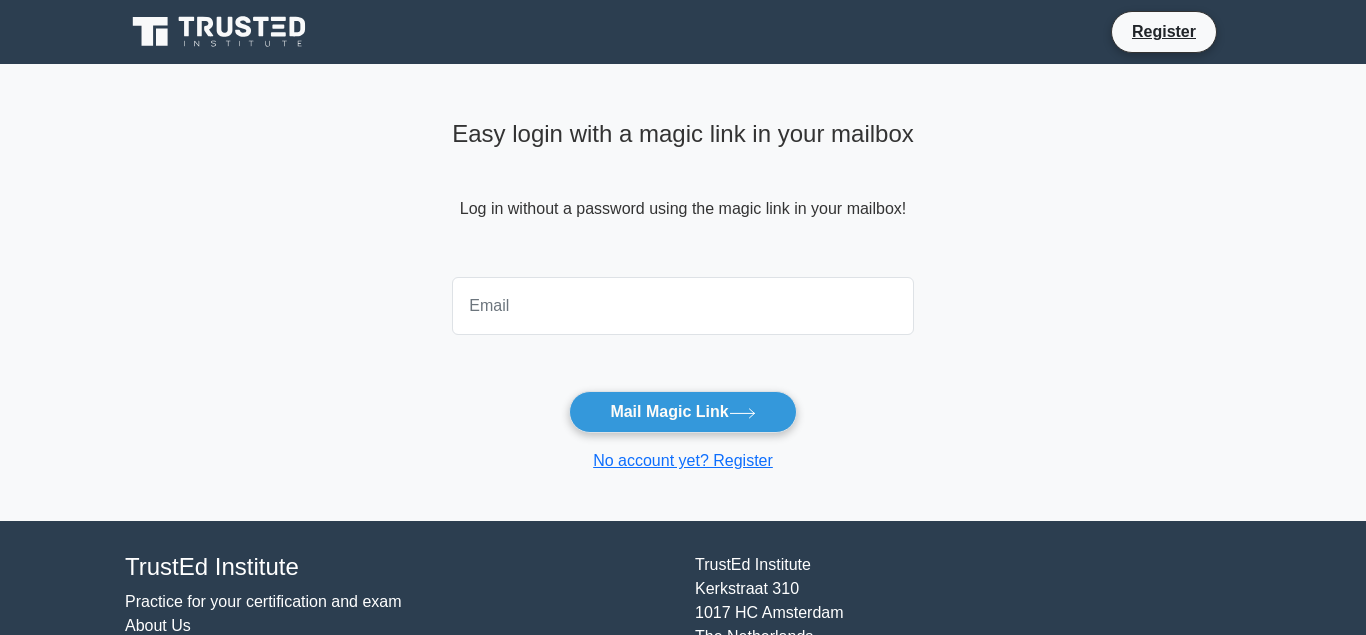 scroll, scrollTop: 0, scrollLeft: 0, axis: both 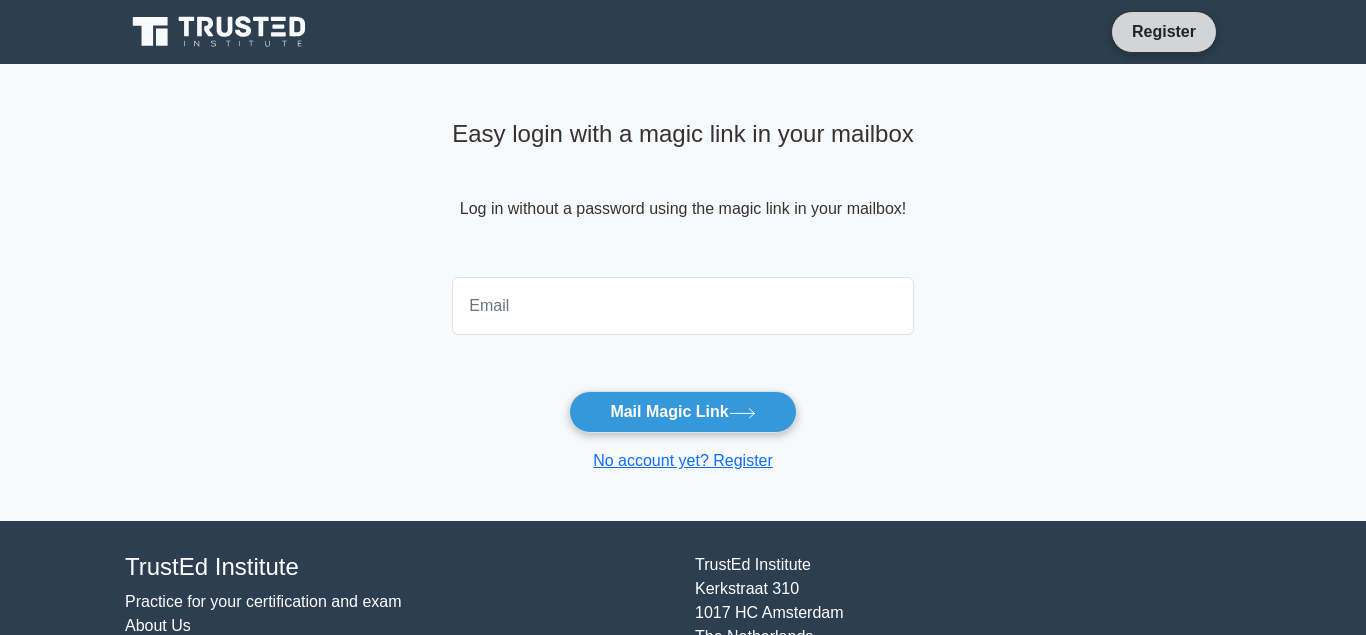 click on "Register" at bounding box center [1164, 31] 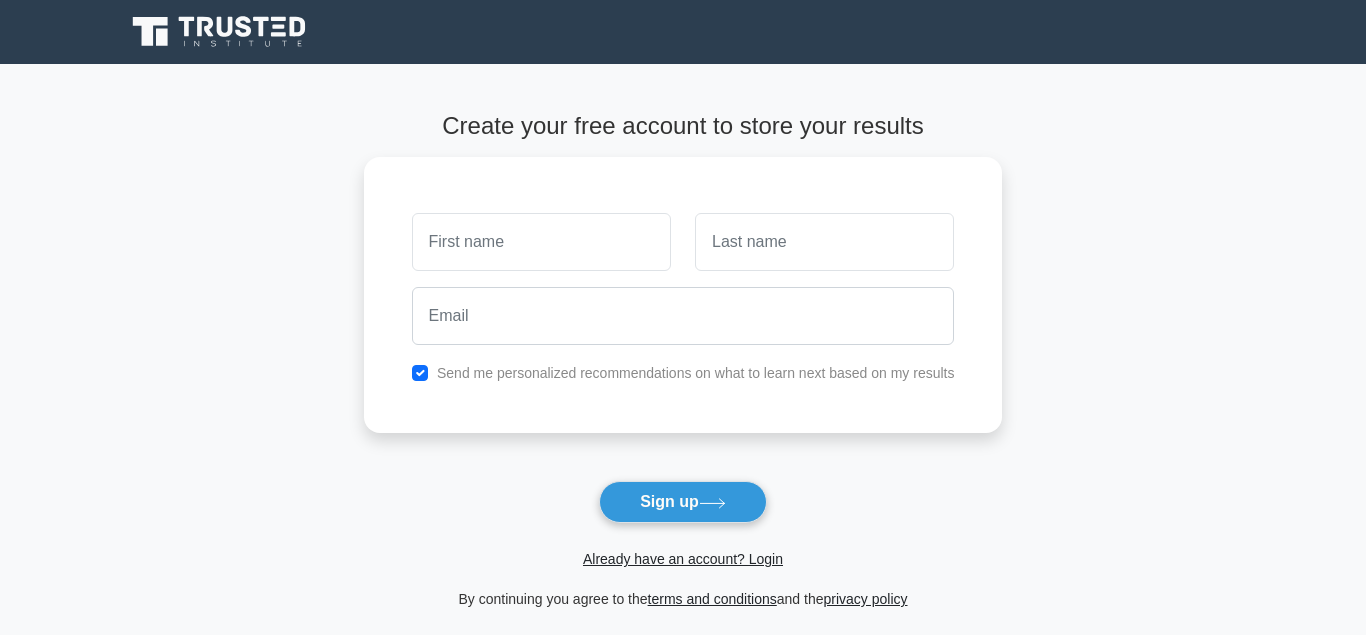 scroll, scrollTop: 0, scrollLeft: 0, axis: both 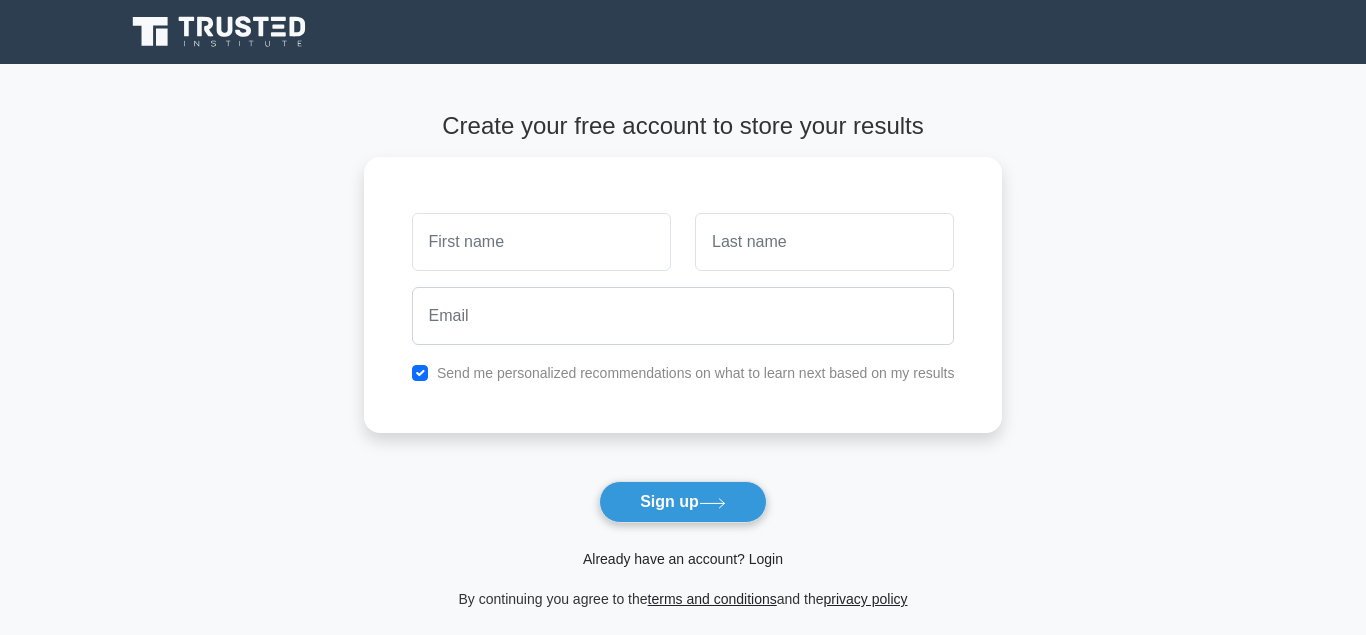 click on "Already have an account? Login" at bounding box center (683, 559) 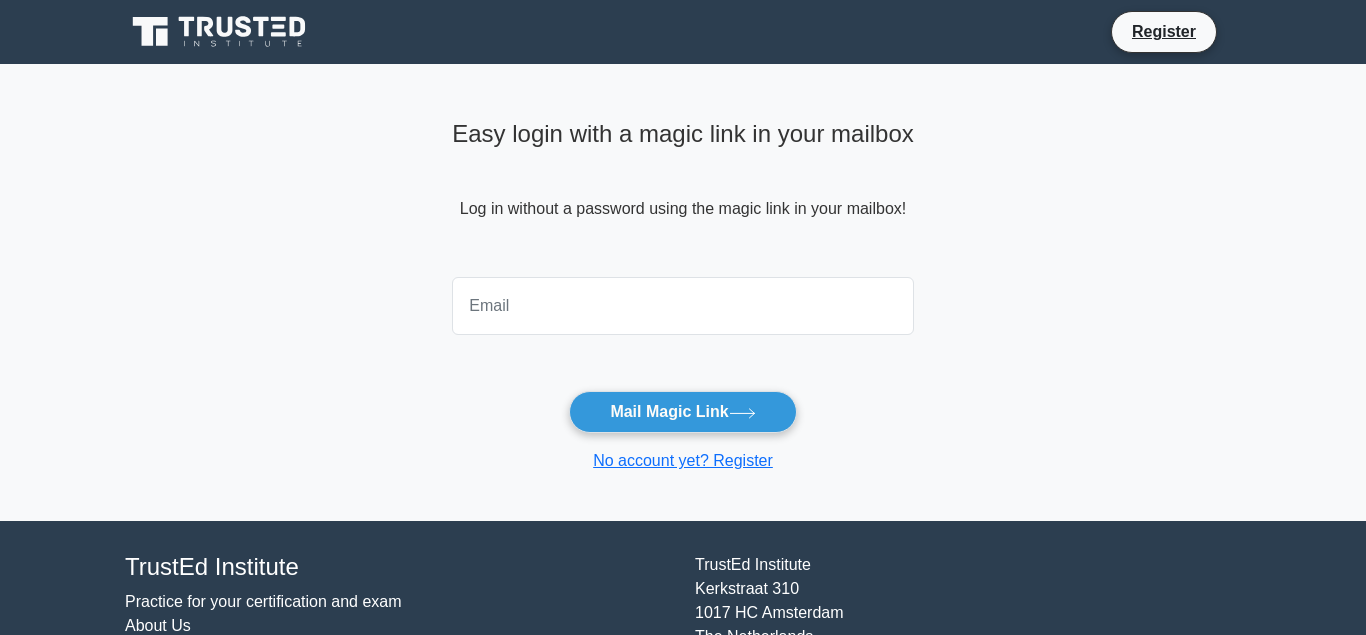 scroll, scrollTop: 0, scrollLeft: 0, axis: both 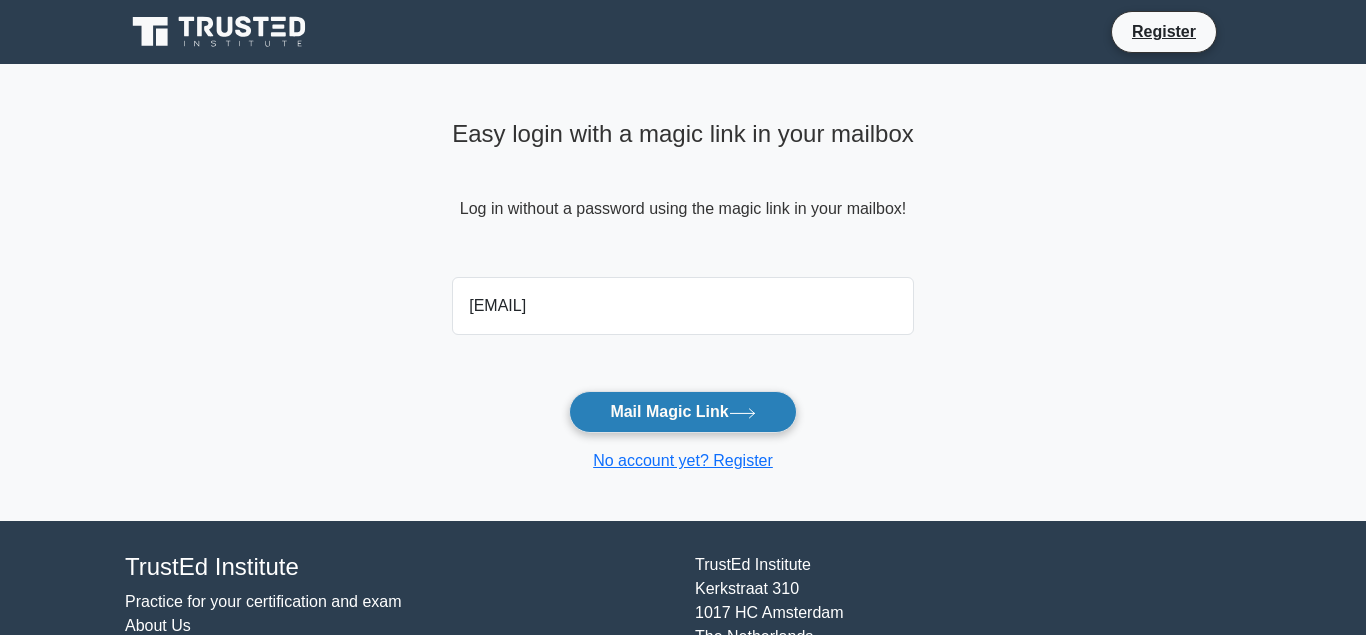 type on "constructionplatter@yahoo.com" 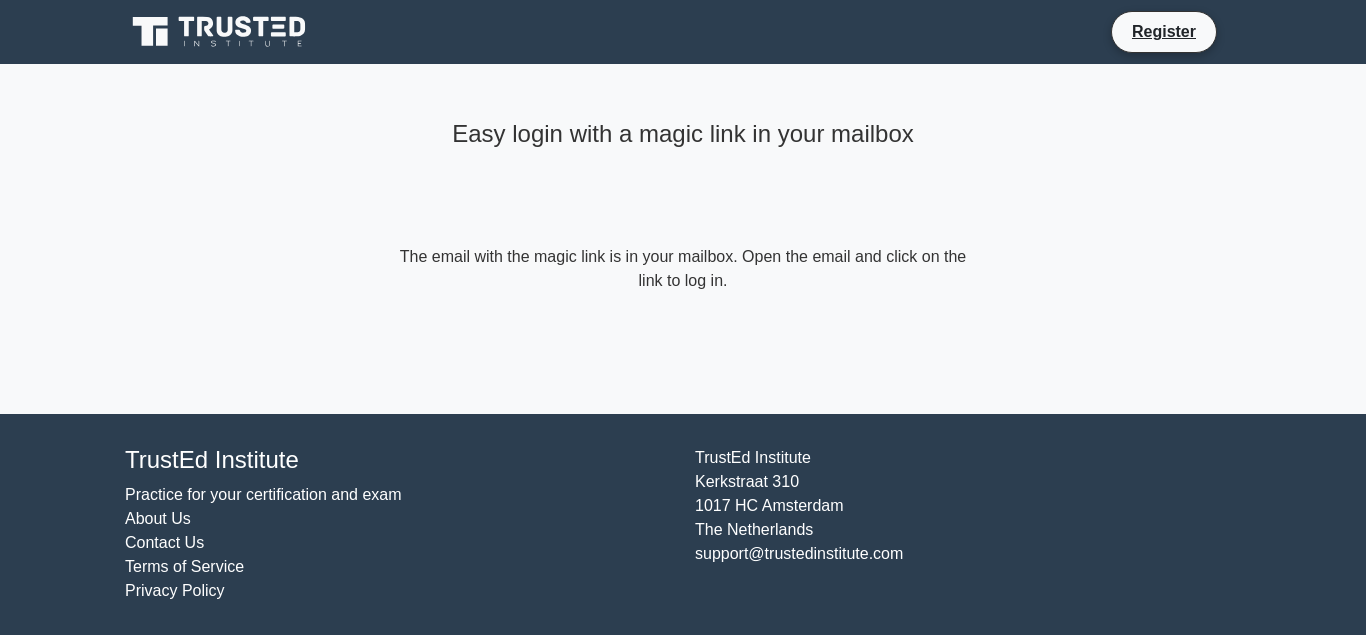 scroll, scrollTop: 0, scrollLeft: 0, axis: both 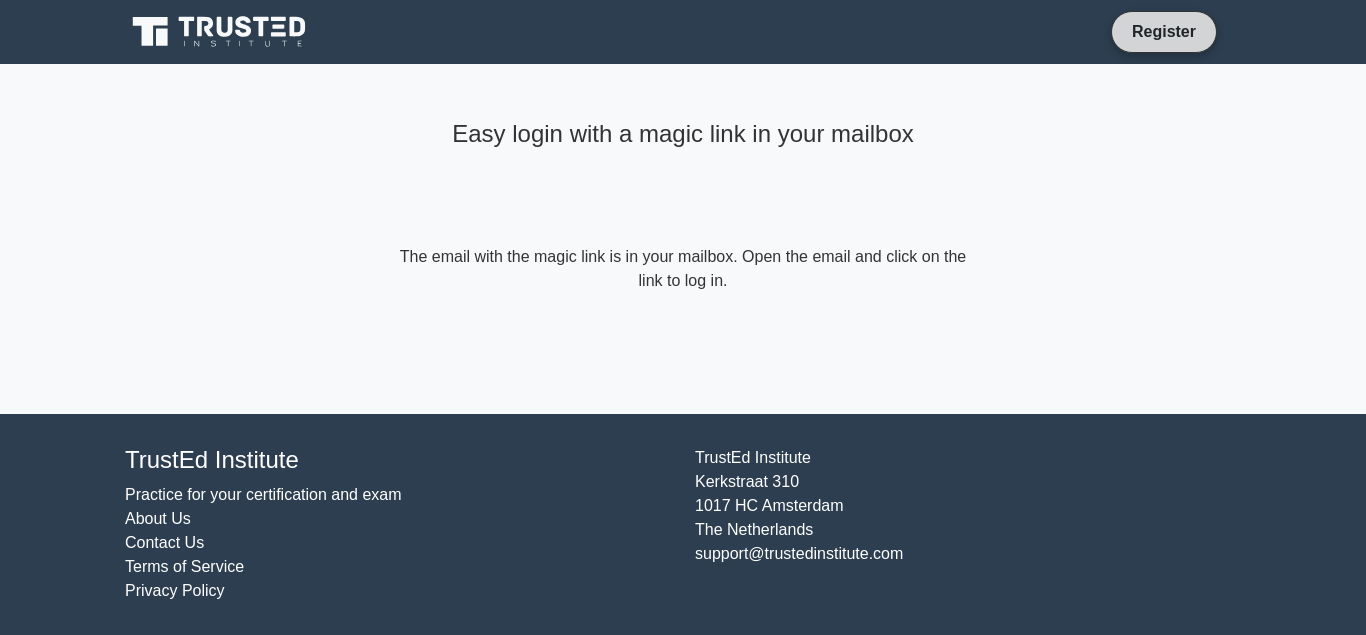 click on "Register" at bounding box center (1164, 31) 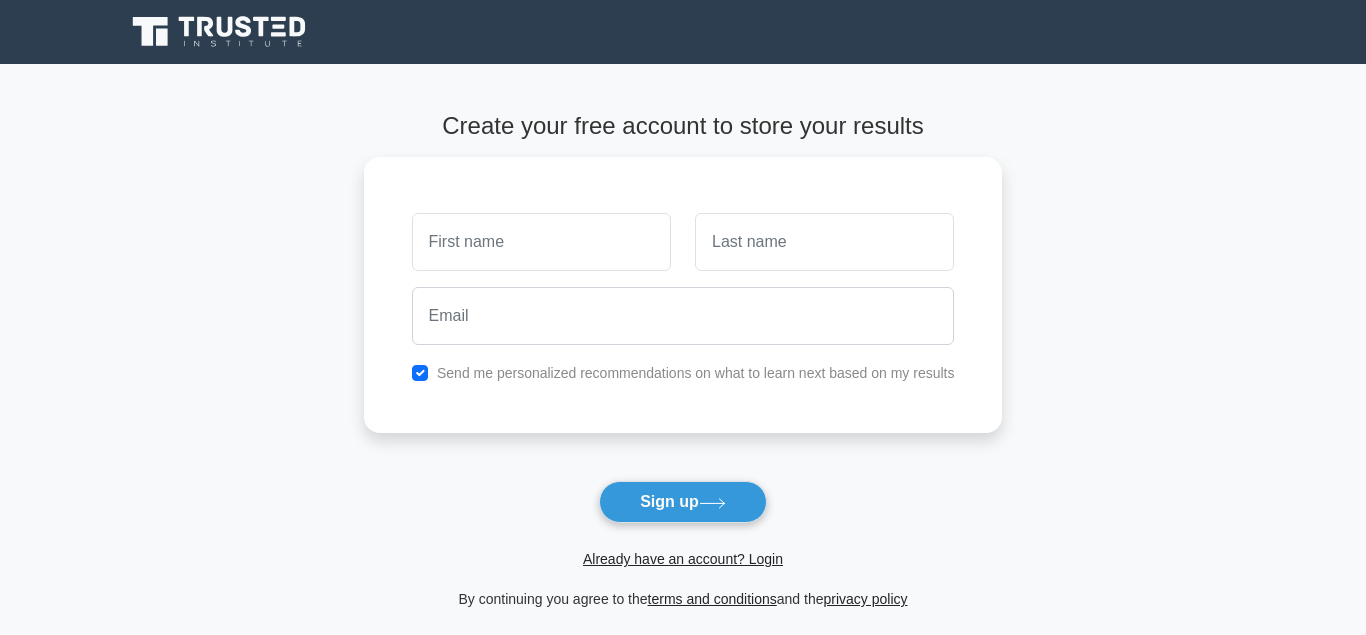 scroll, scrollTop: 0, scrollLeft: 0, axis: both 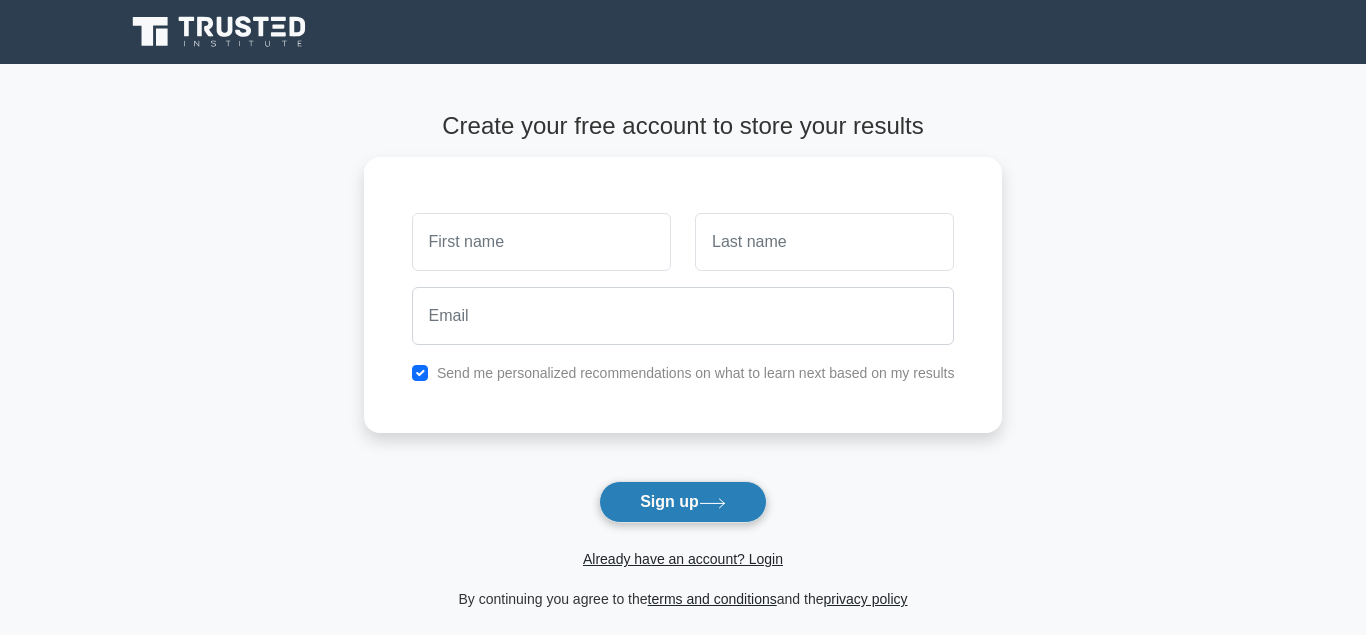 click on "Sign up" at bounding box center [683, 502] 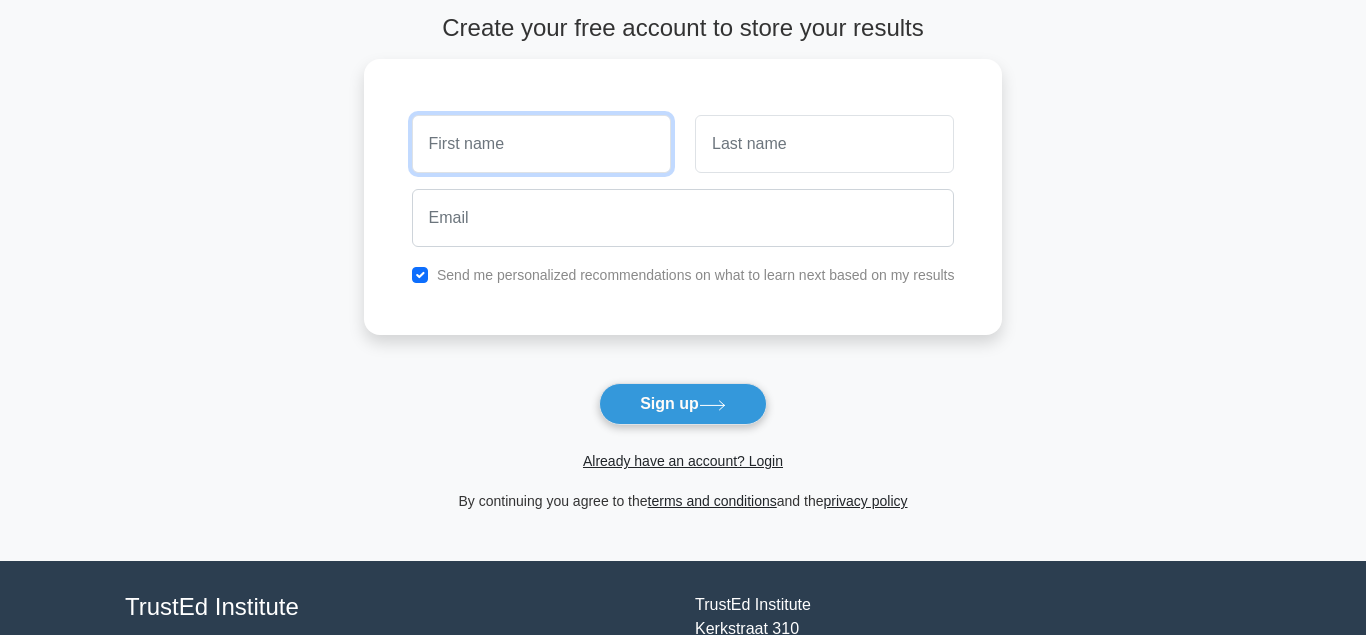 scroll, scrollTop: 204, scrollLeft: 0, axis: vertical 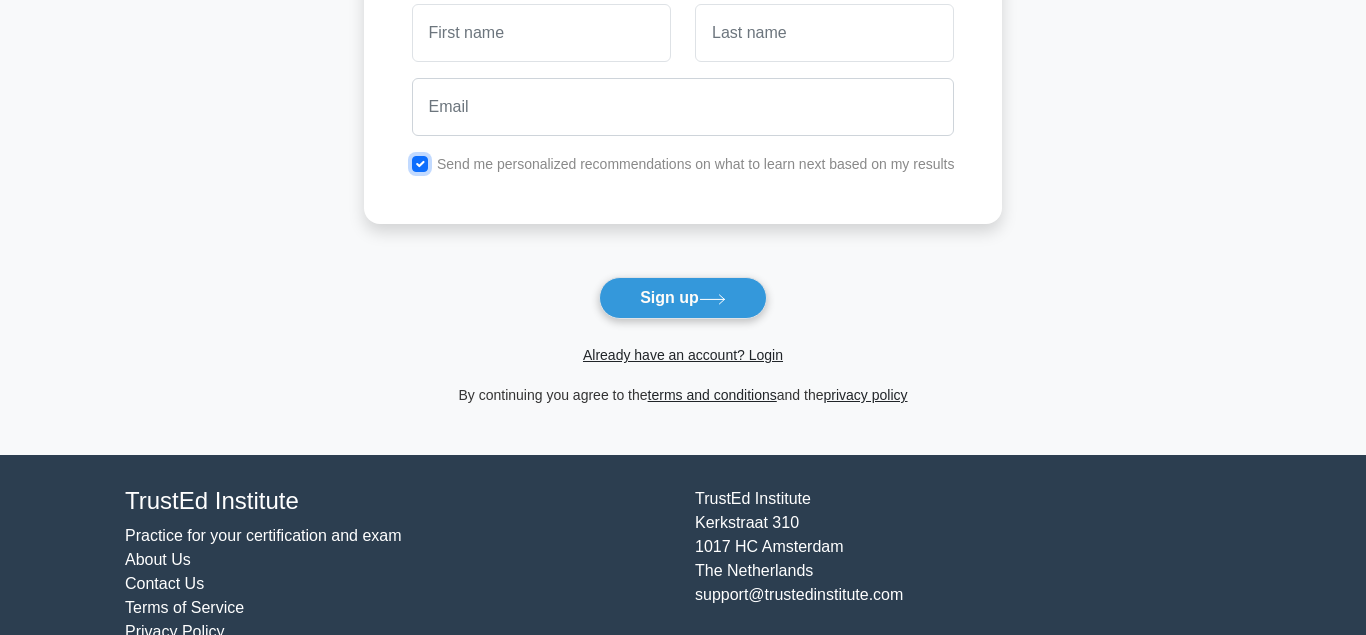 click at bounding box center [420, 164] 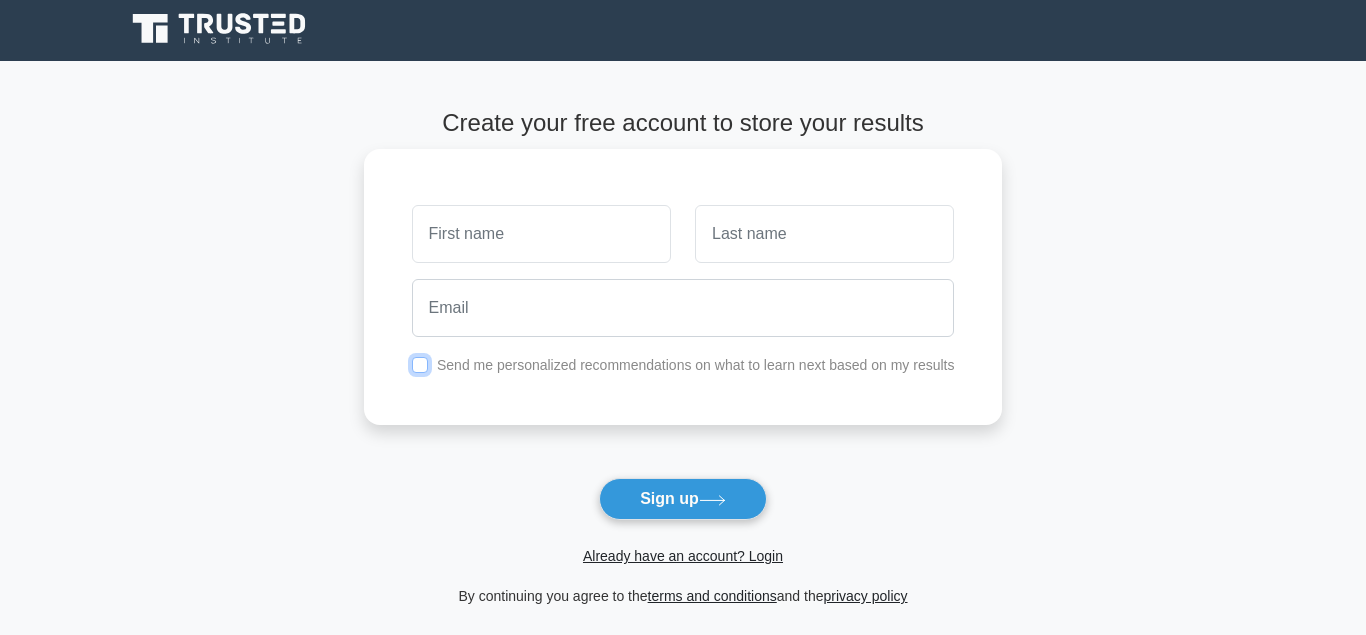 scroll, scrollTop: 0, scrollLeft: 0, axis: both 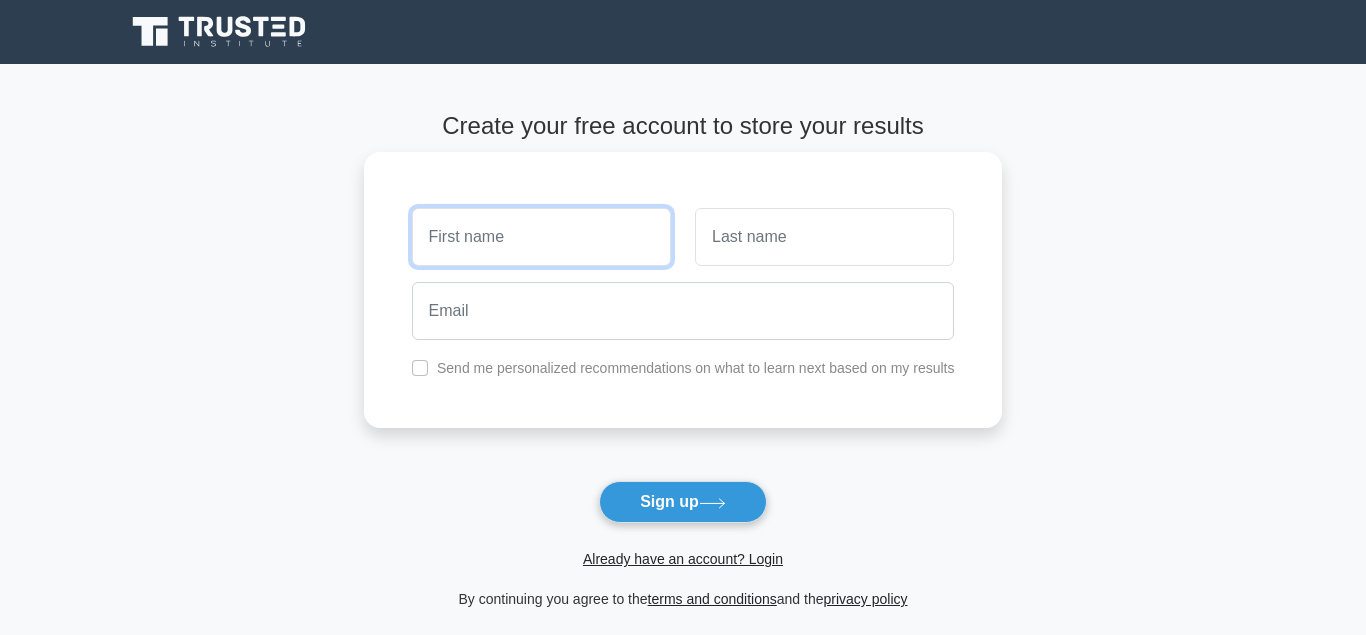click at bounding box center (541, 237) 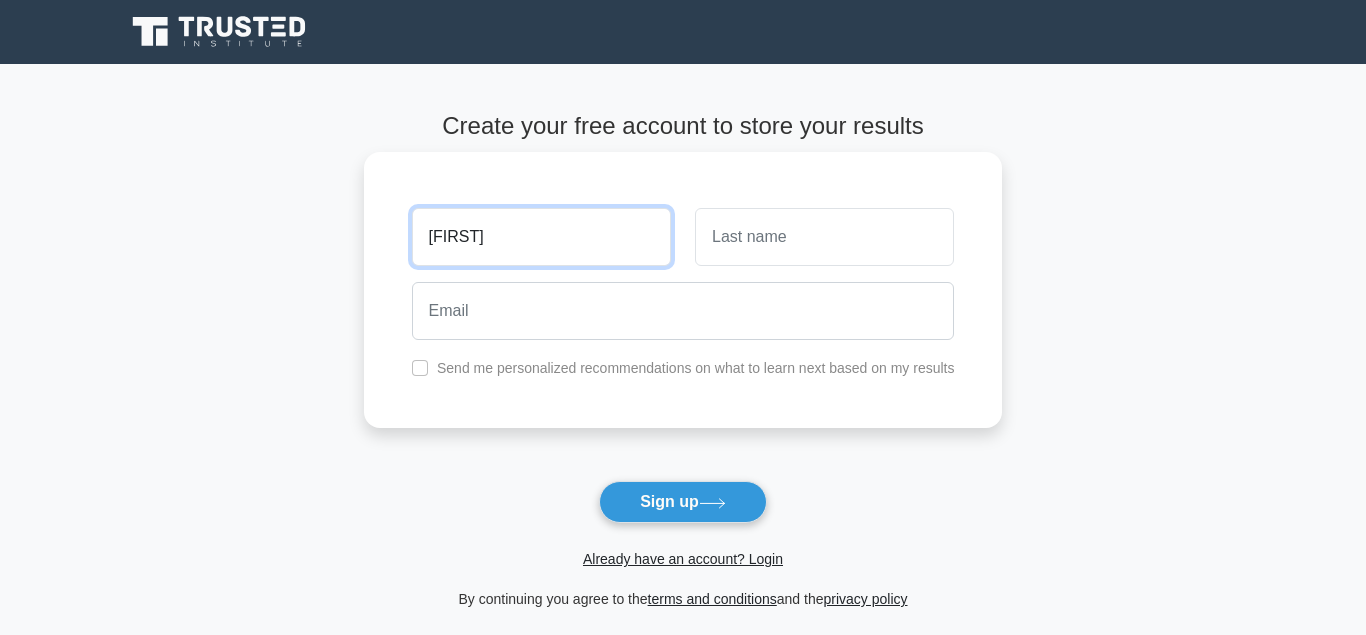 type on "TOLULOPE" 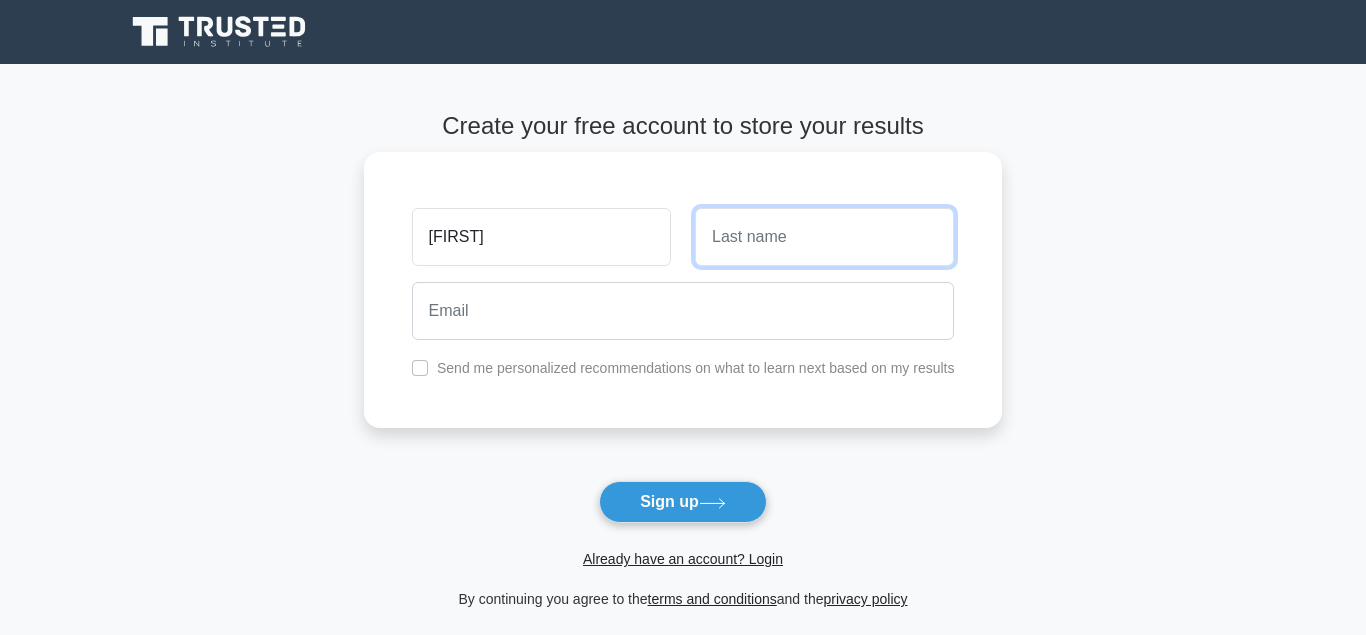 click at bounding box center [824, 237] 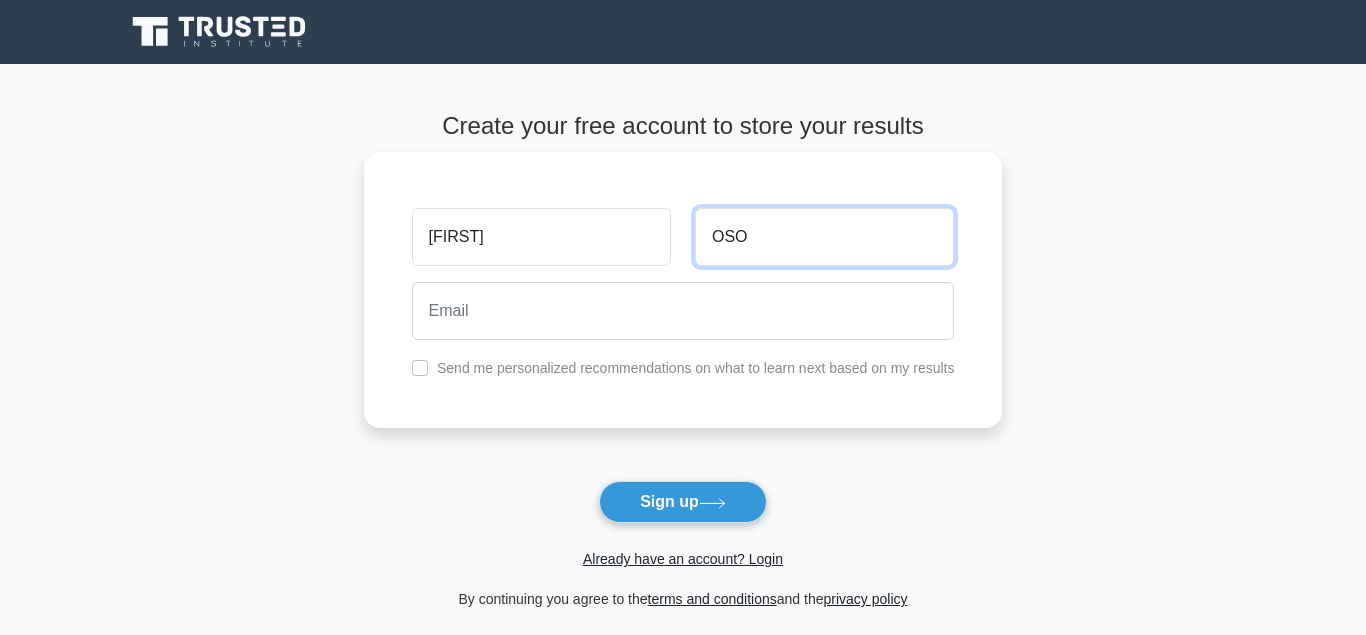type on "OSO" 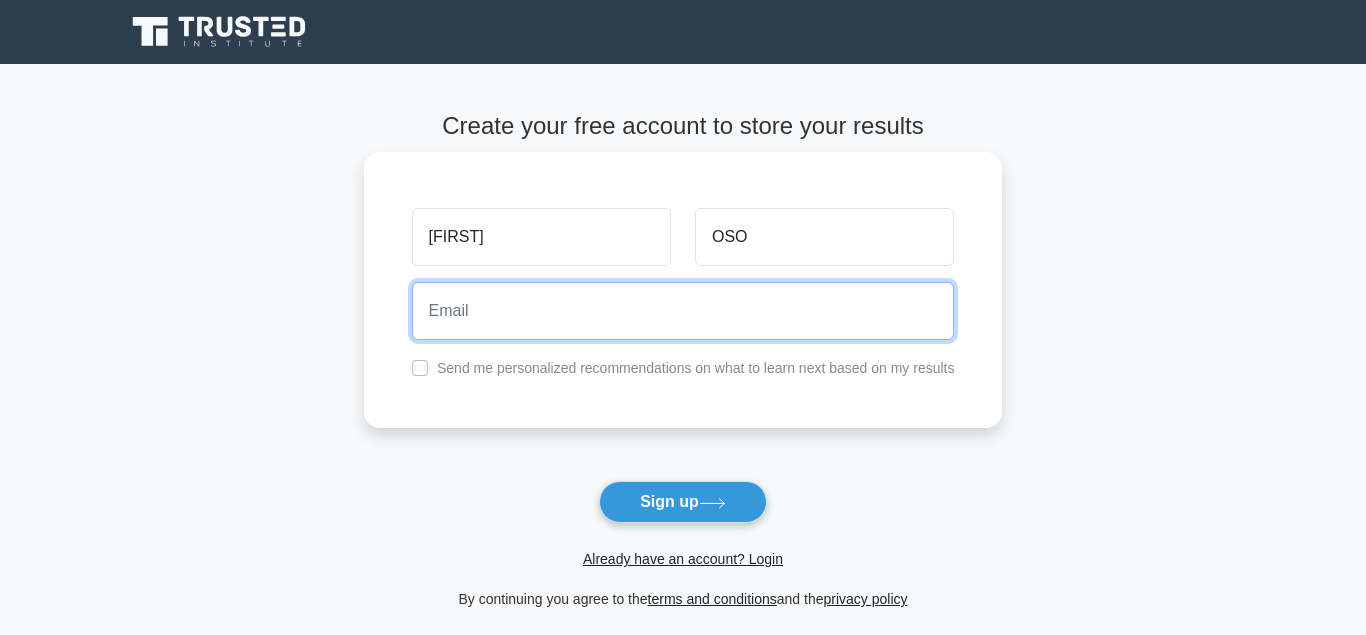 click at bounding box center [683, 311] 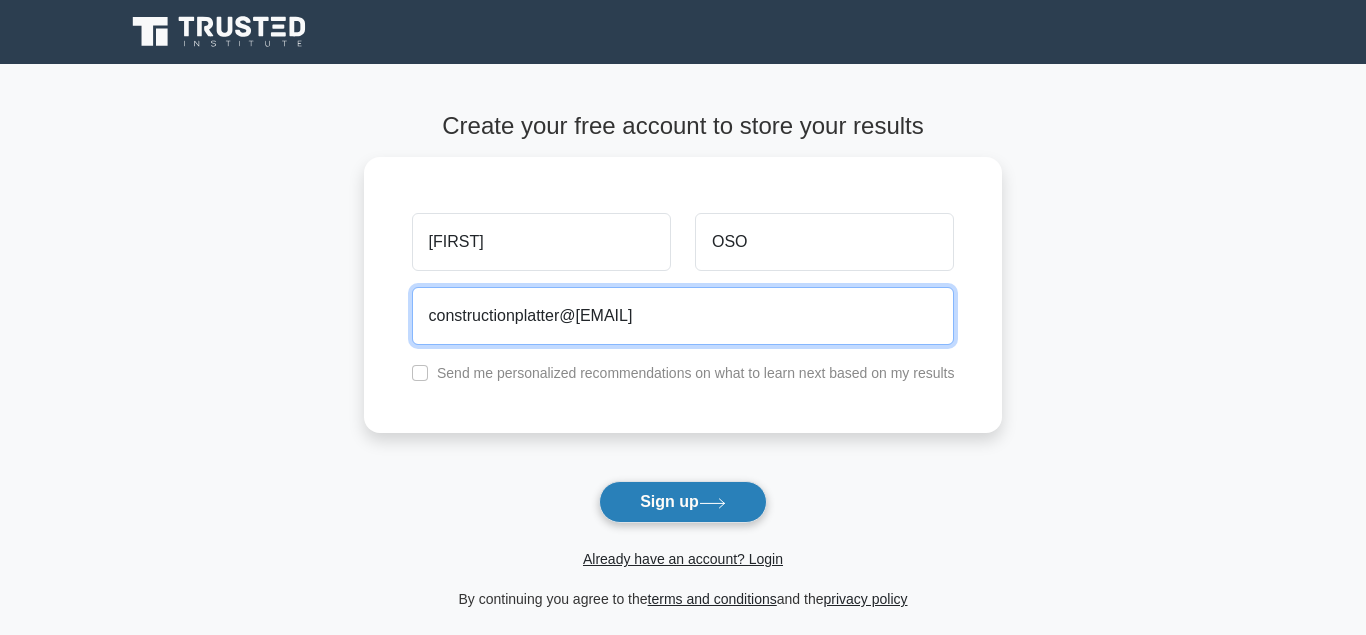 type on "constructionplatter@yahoo.com" 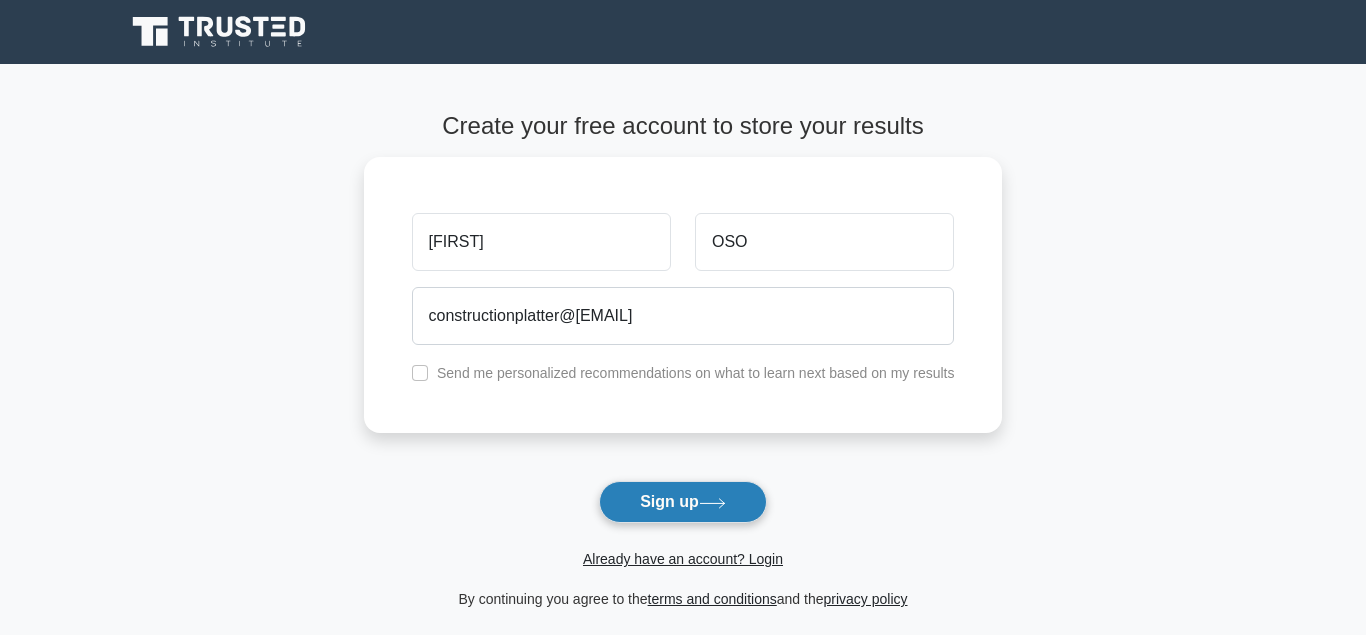 click on "Sign up" at bounding box center (683, 502) 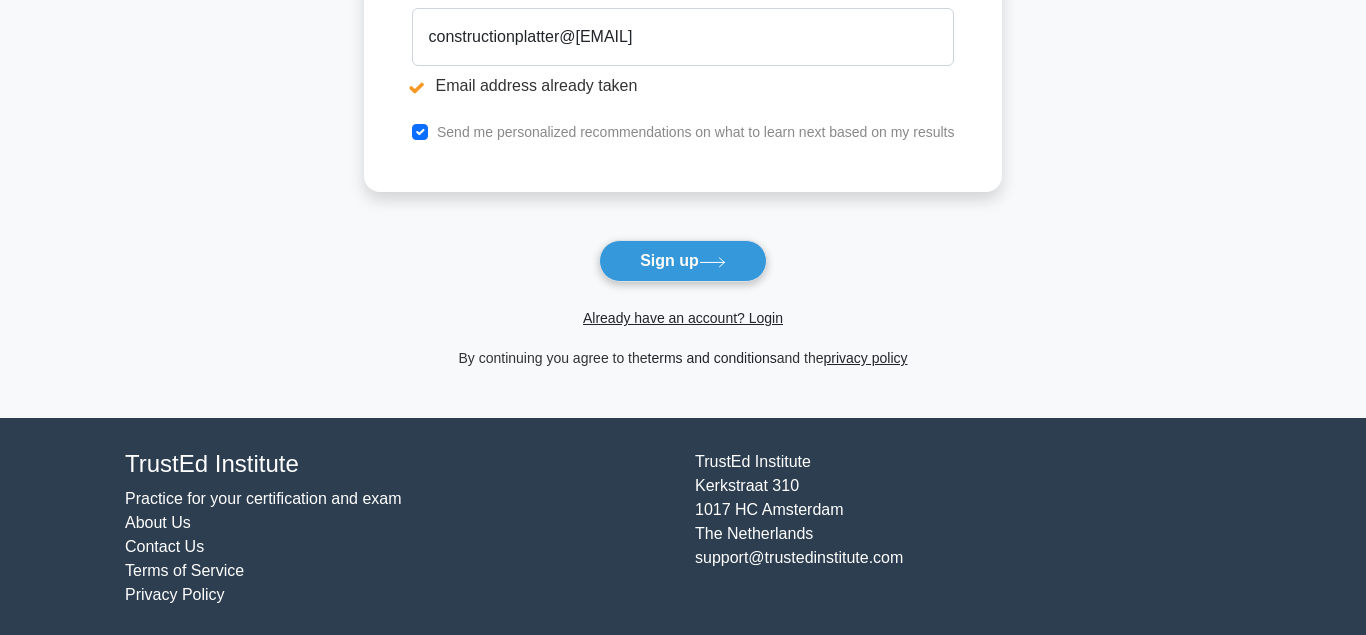 scroll, scrollTop: 358, scrollLeft: 0, axis: vertical 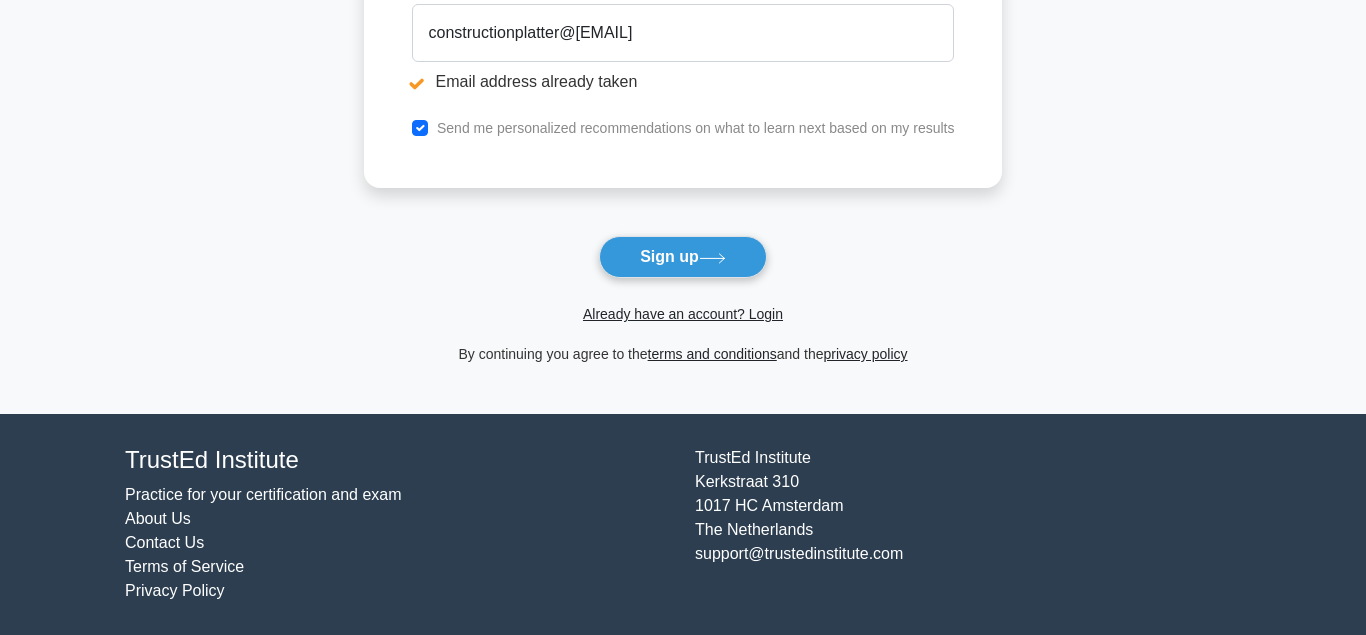 click on "Practice for your certification and exam" at bounding box center (263, 494) 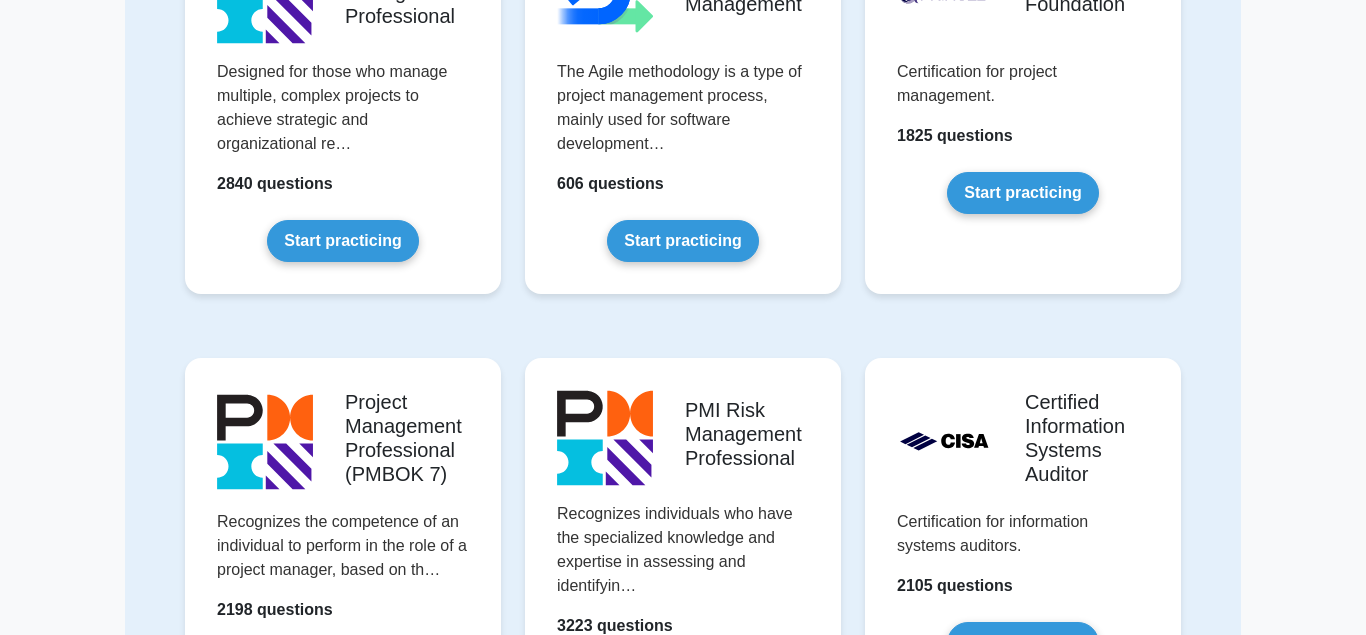 scroll, scrollTop: 1224, scrollLeft: 0, axis: vertical 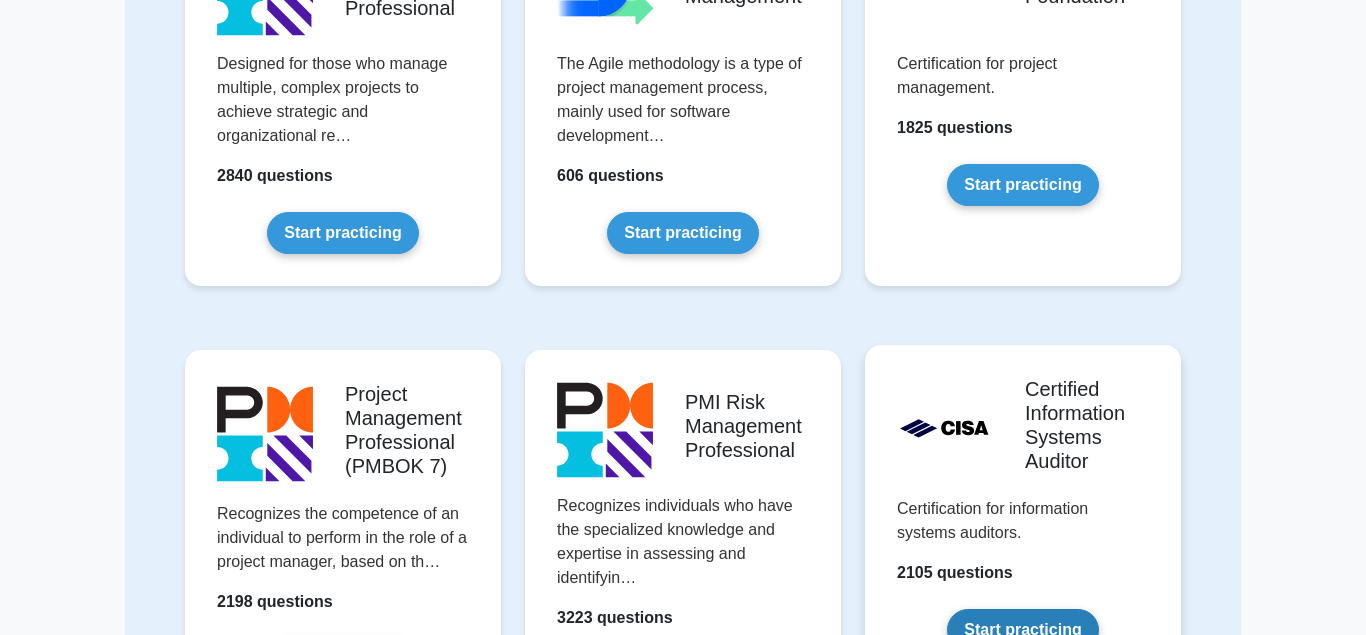 click on "Start practicing" at bounding box center (1022, 630) 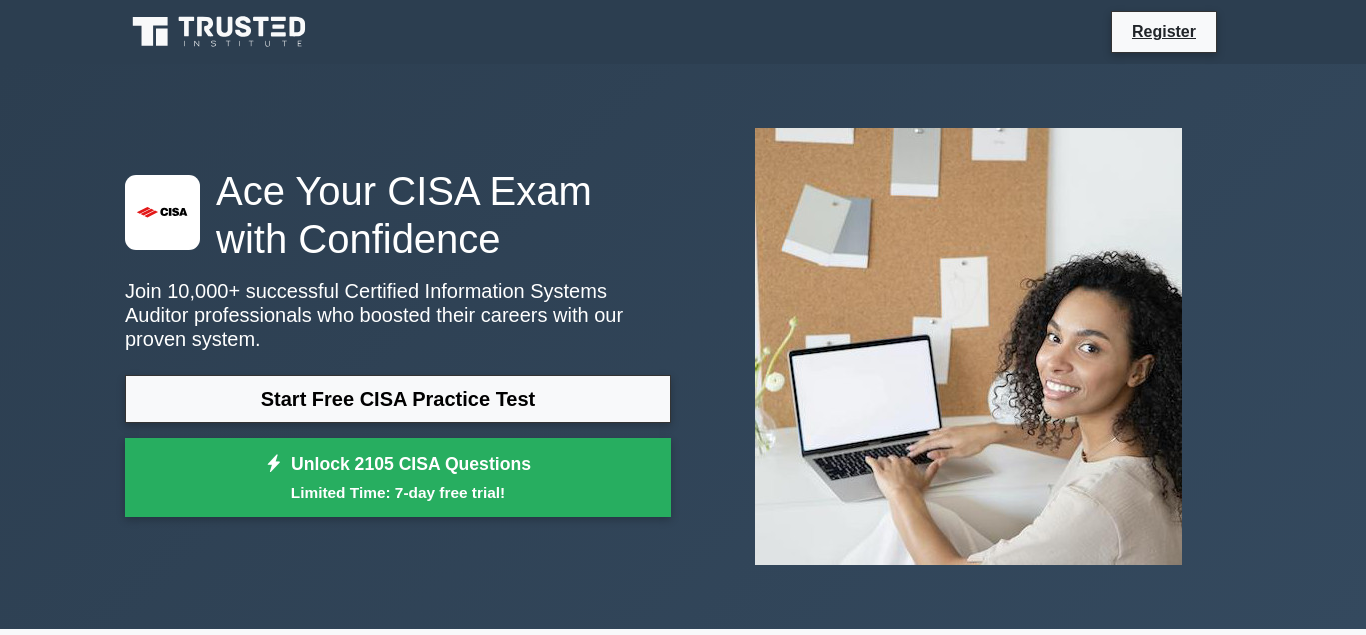 scroll, scrollTop: 0, scrollLeft: 0, axis: both 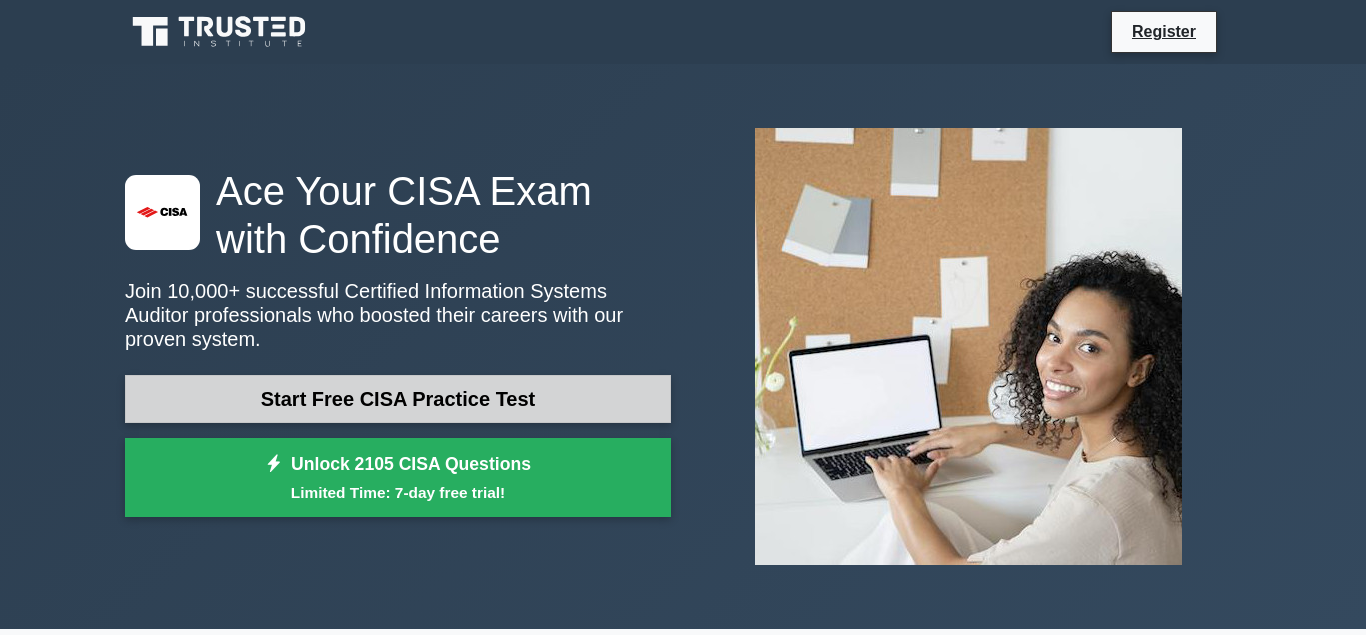 click on "Start Free CISA Practice Test" at bounding box center [398, 399] 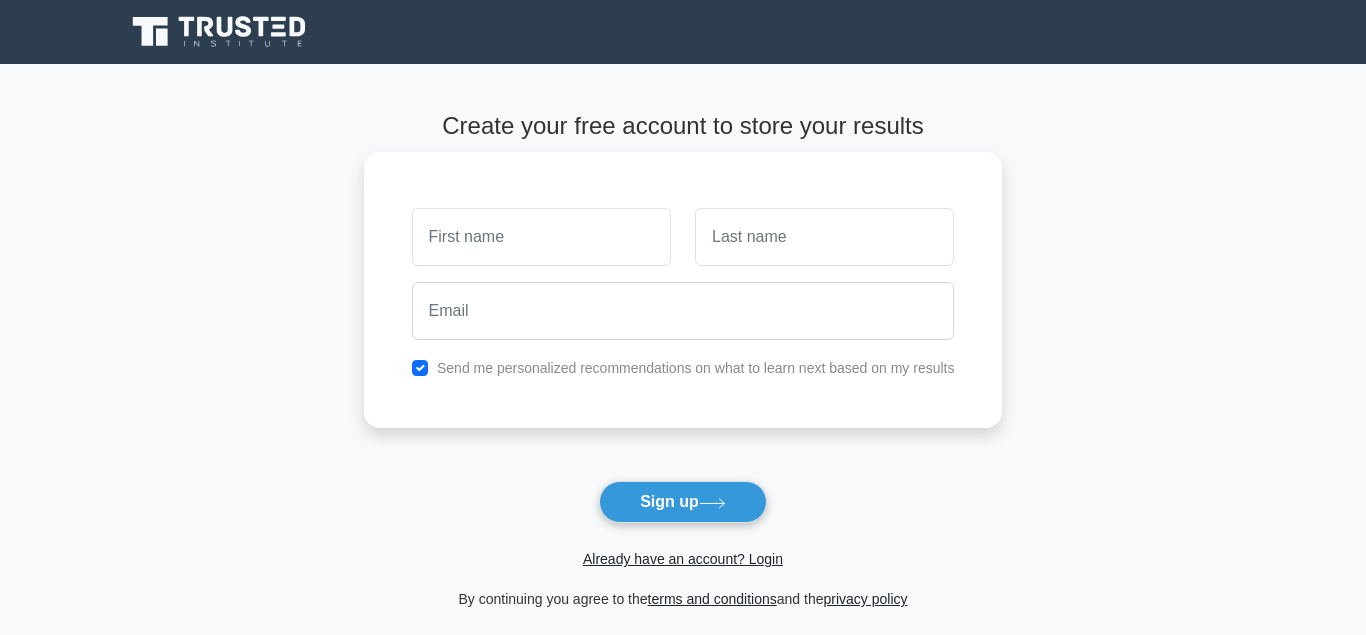 scroll, scrollTop: 0, scrollLeft: 0, axis: both 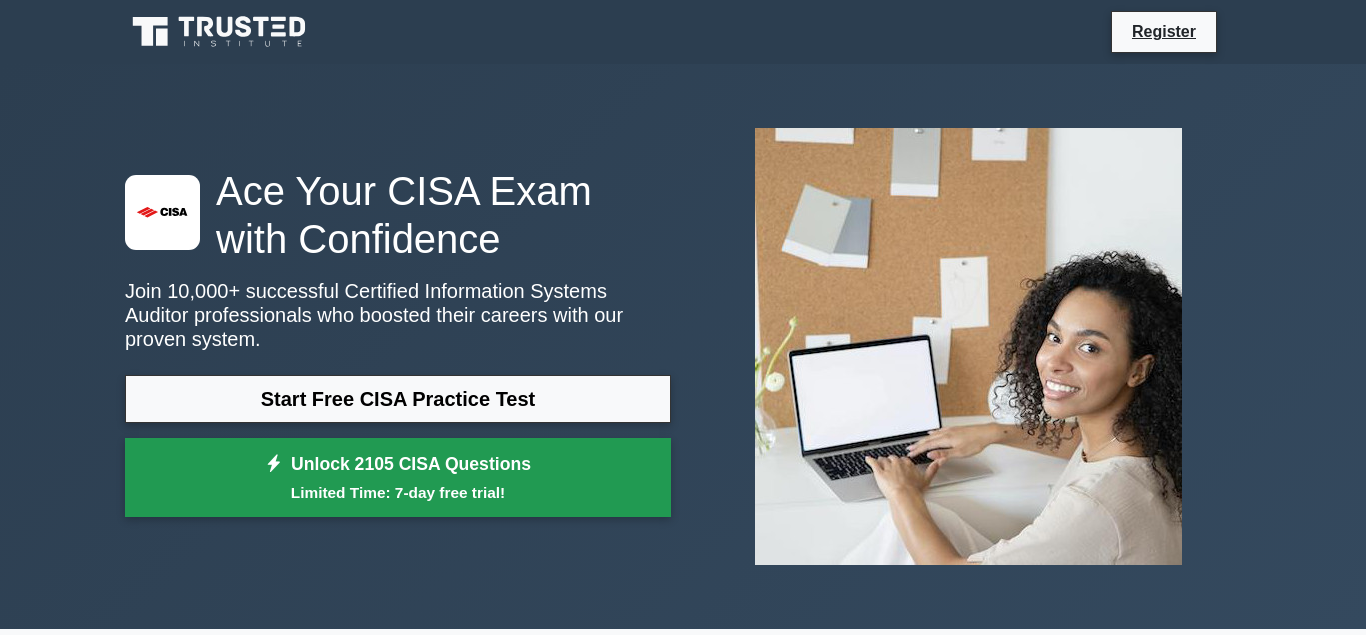 click on "Limited Time: 7-day free trial!" at bounding box center (398, 492) 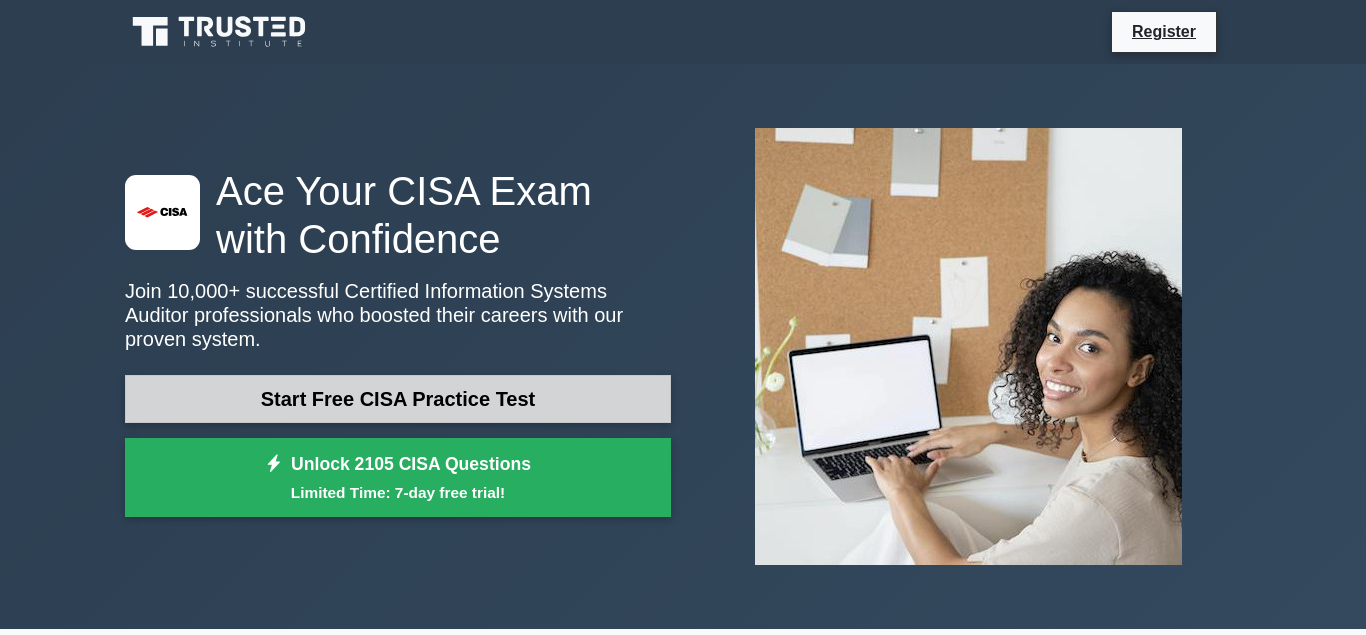 click on "Start Free CISA Practice Test" at bounding box center [398, 399] 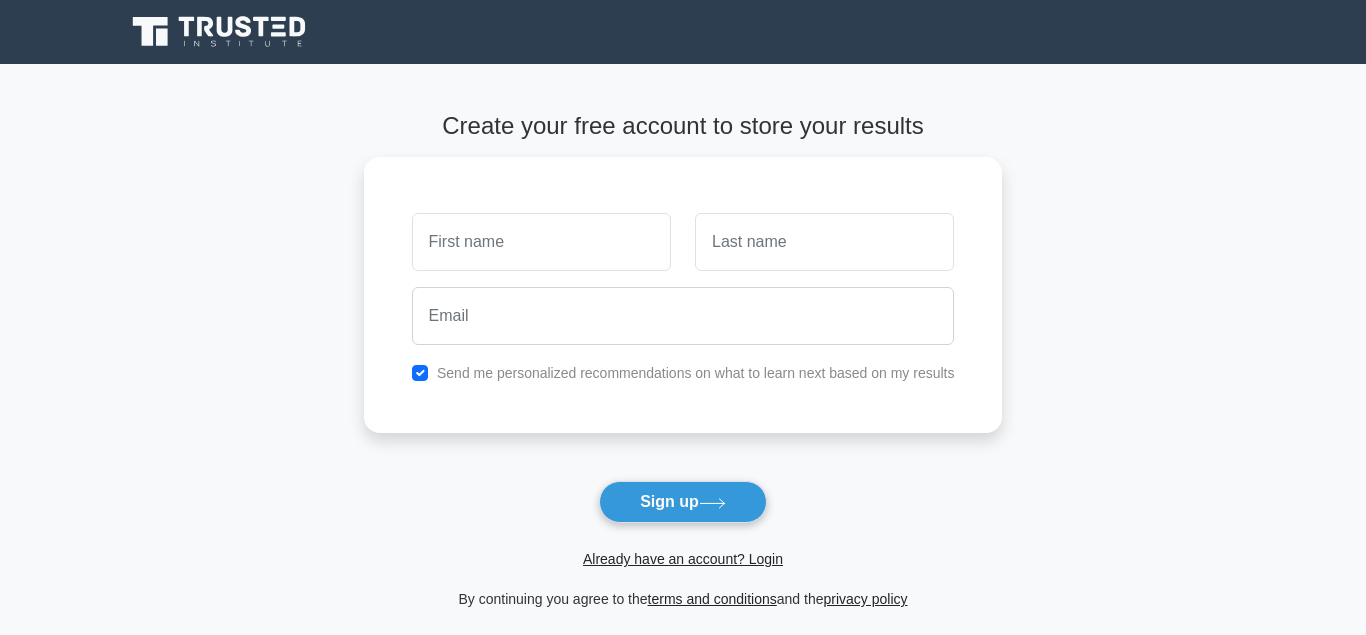 scroll, scrollTop: 0, scrollLeft: 0, axis: both 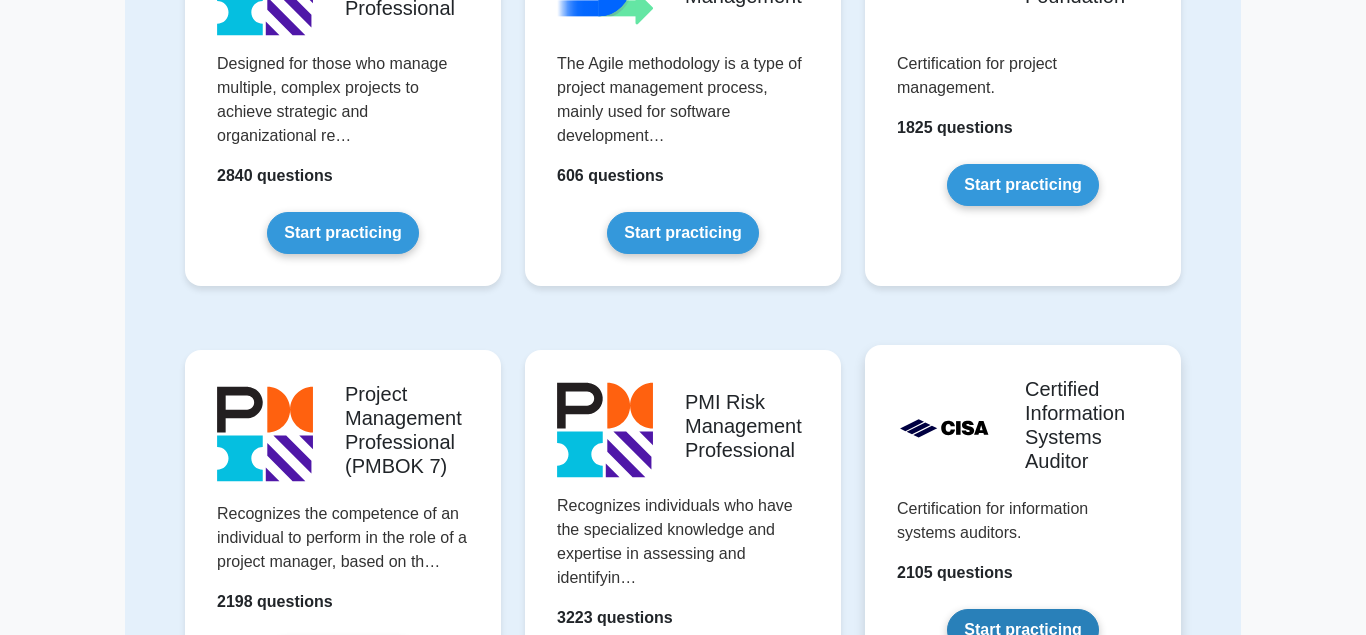 click on "Start practicing" at bounding box center (1022, 630) 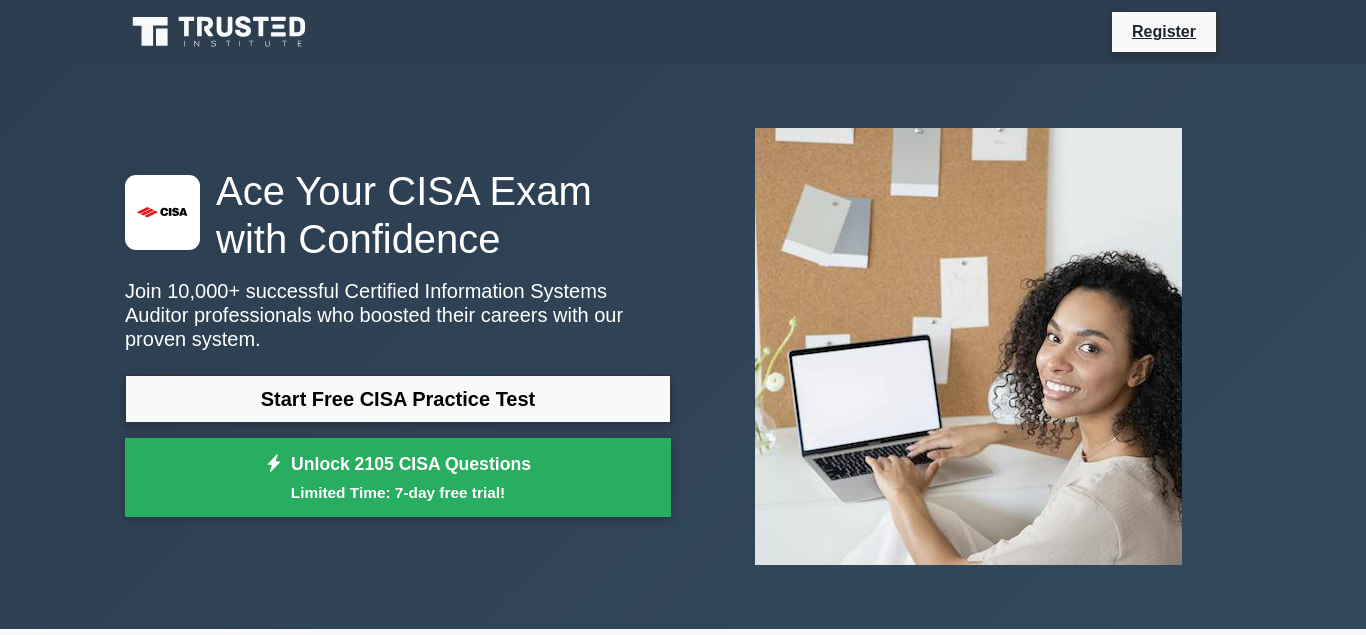 scroll, scrollTop: 0, scrollLeft: 0, axis: both 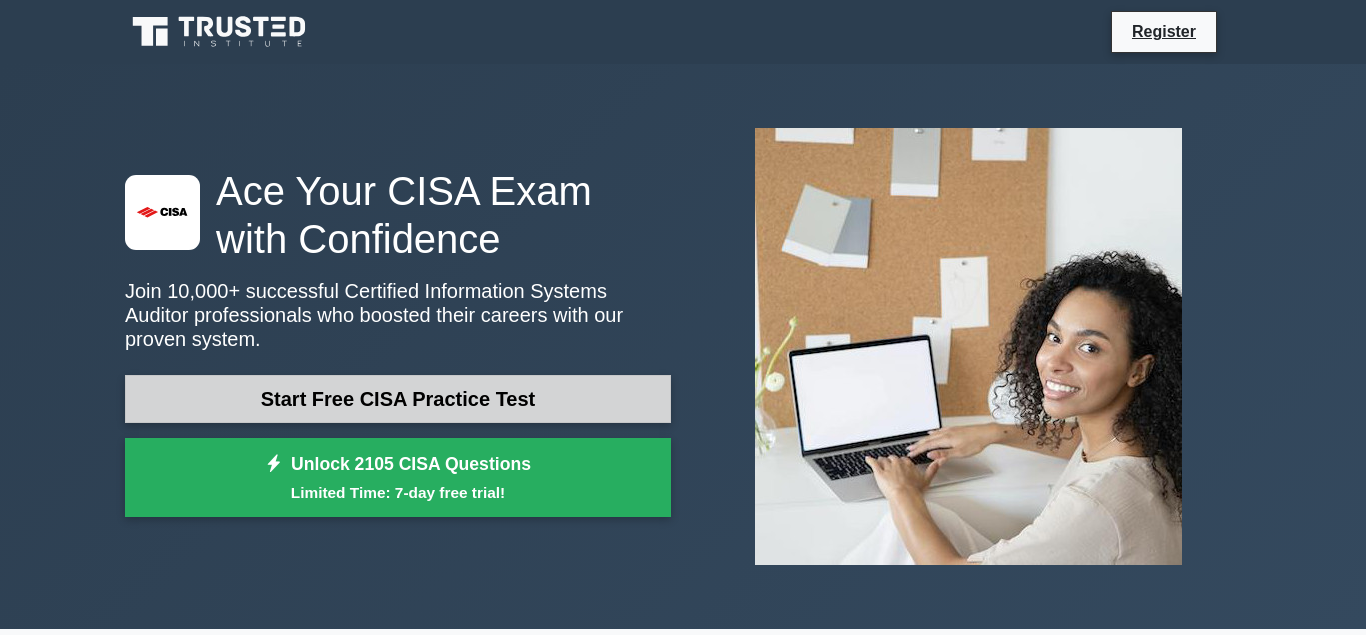 click on "Start Free CISA Practice Test" at bounding box center [398, 399] 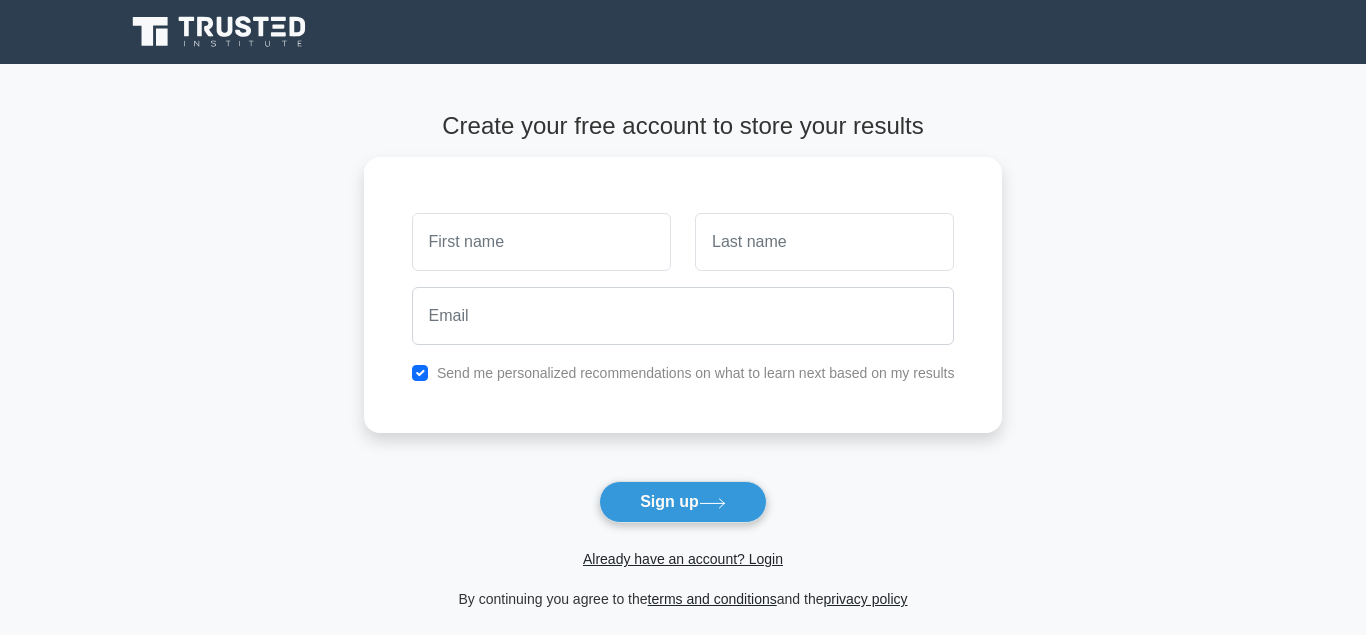 scroll, scrollTop: 0, scrollLeft: 0, axis: both 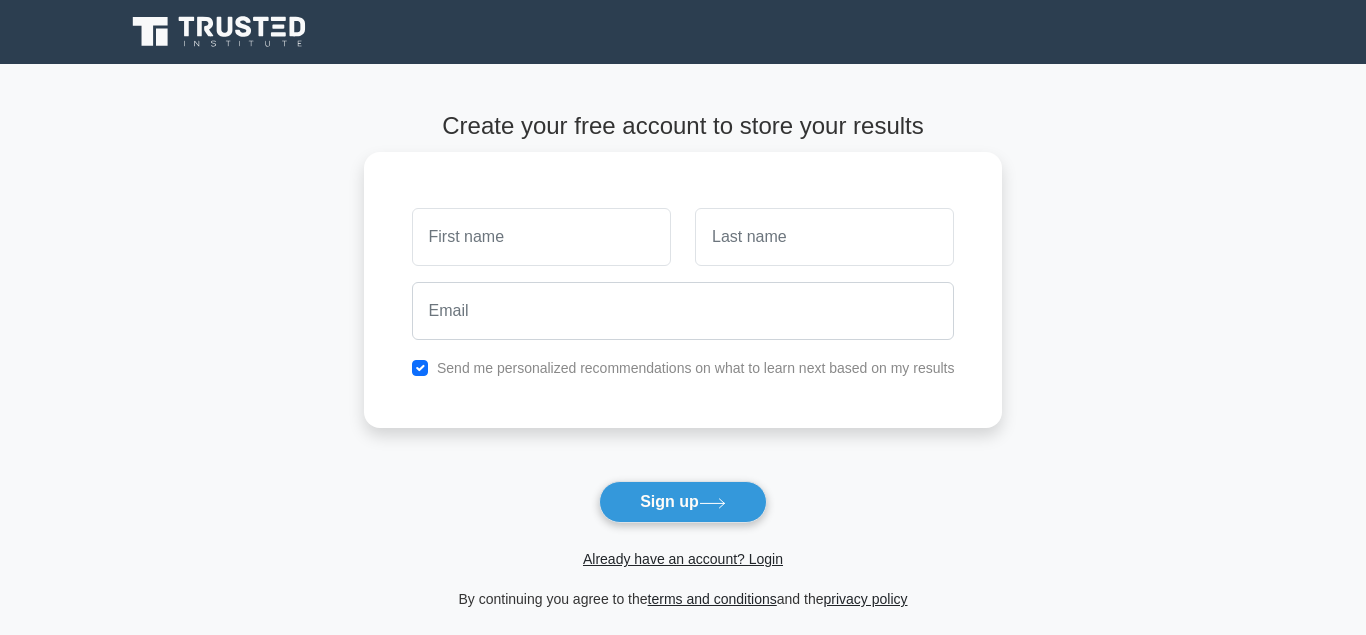 click at bounding box center [541, 237] 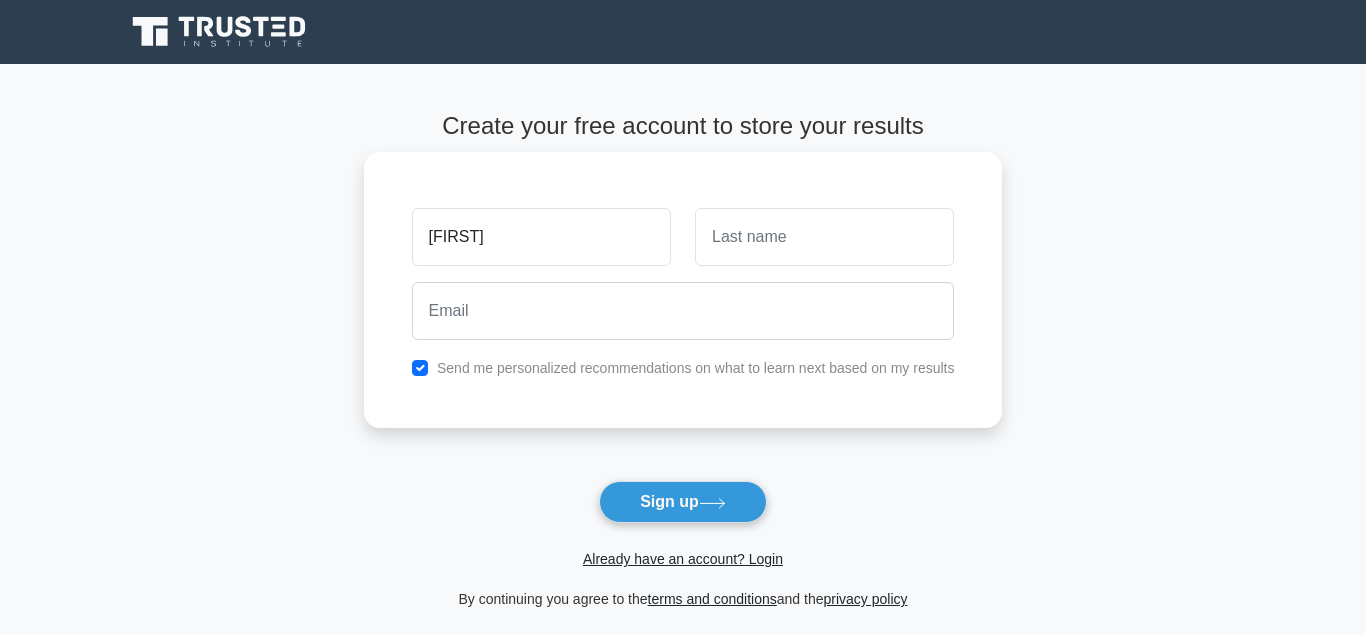 type on "TOLULOPE" 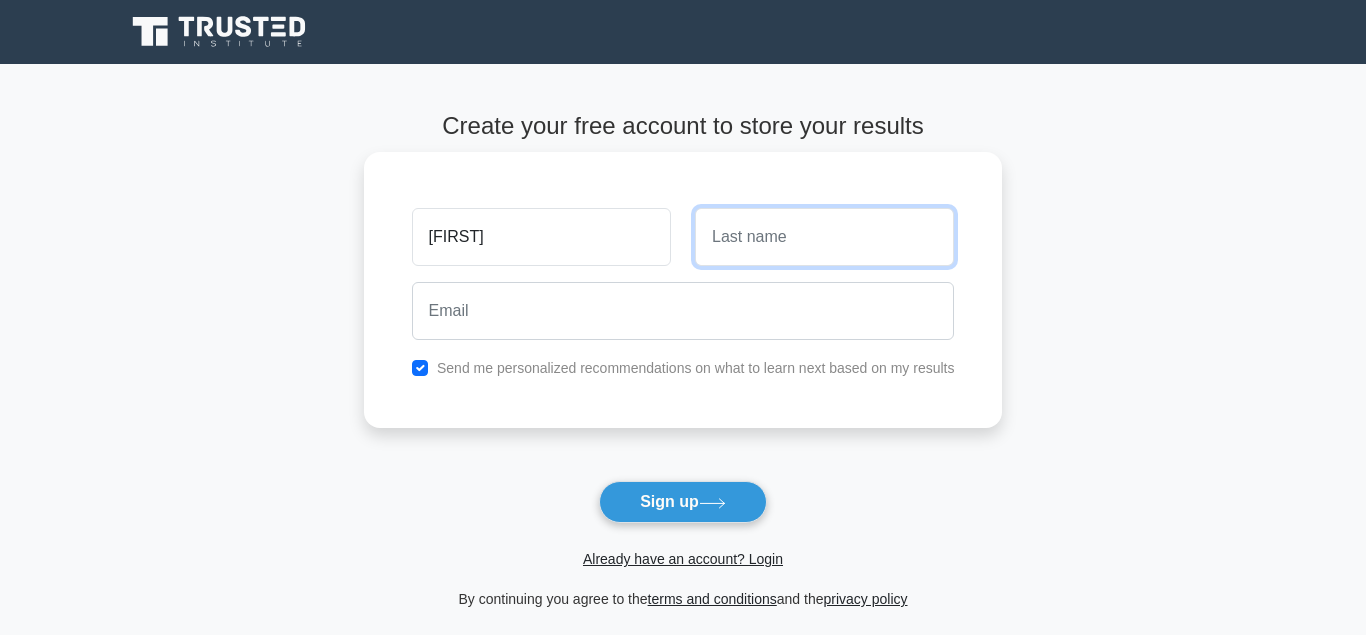 click at bounding box center [824, 237] 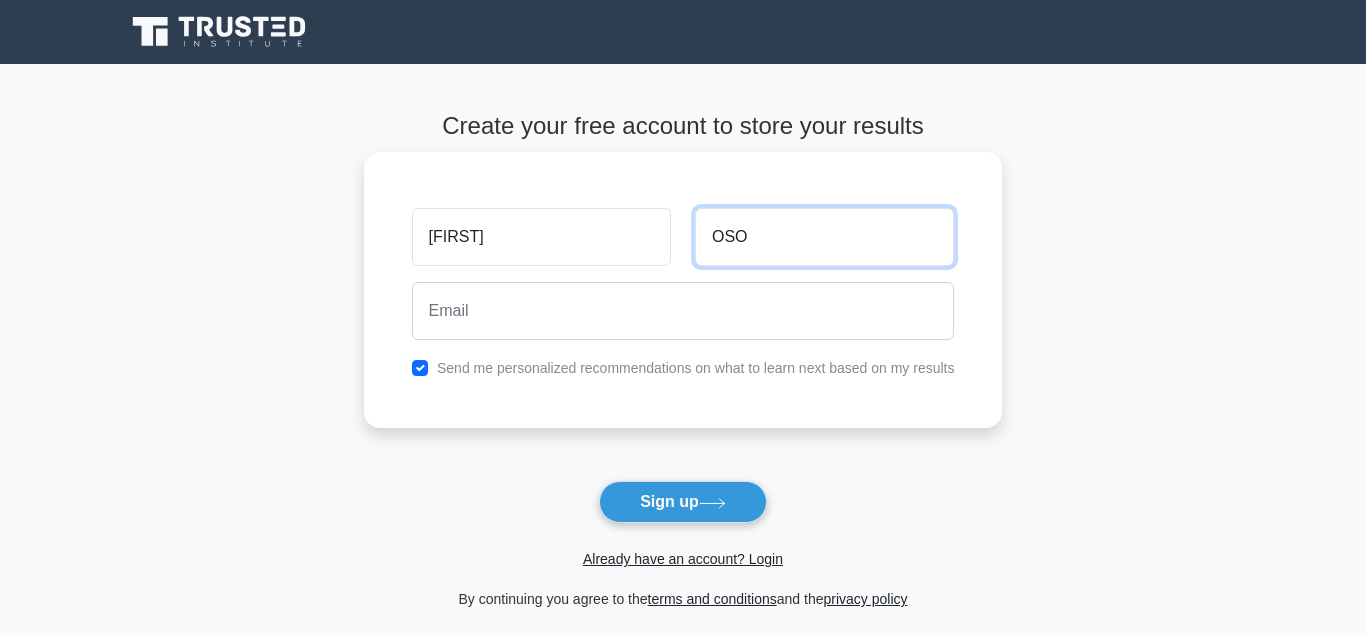 type on "OSO" 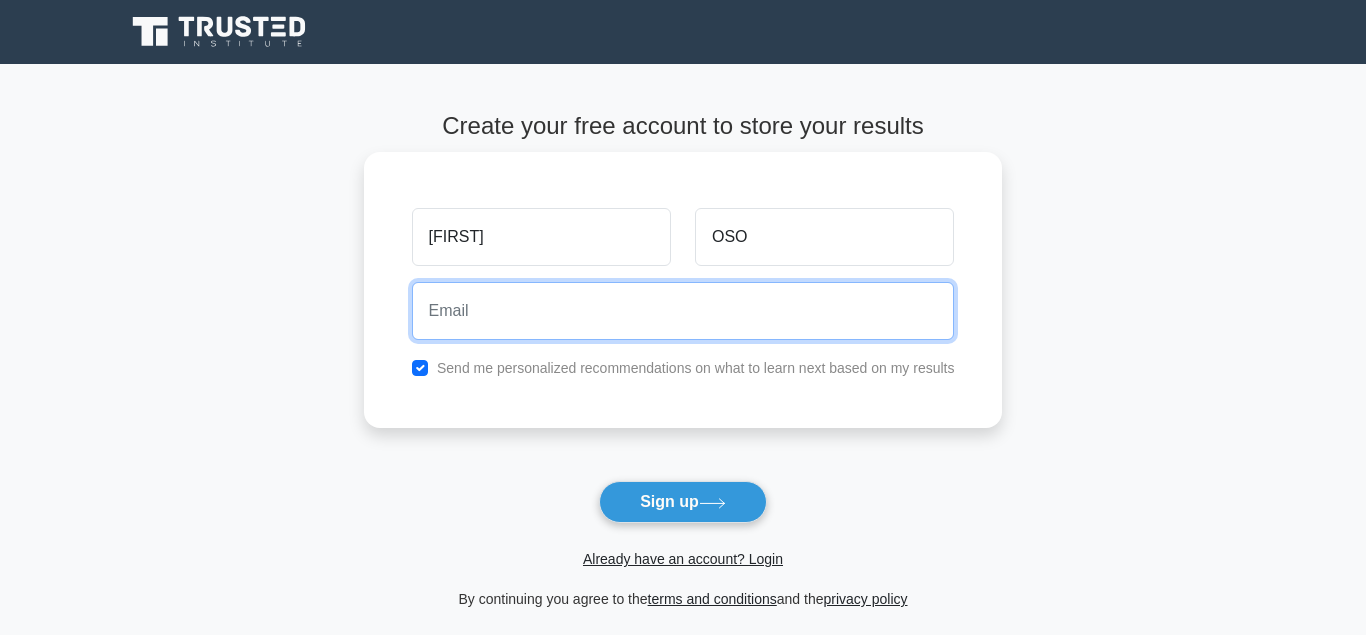 click at bounding box center [683, 311] 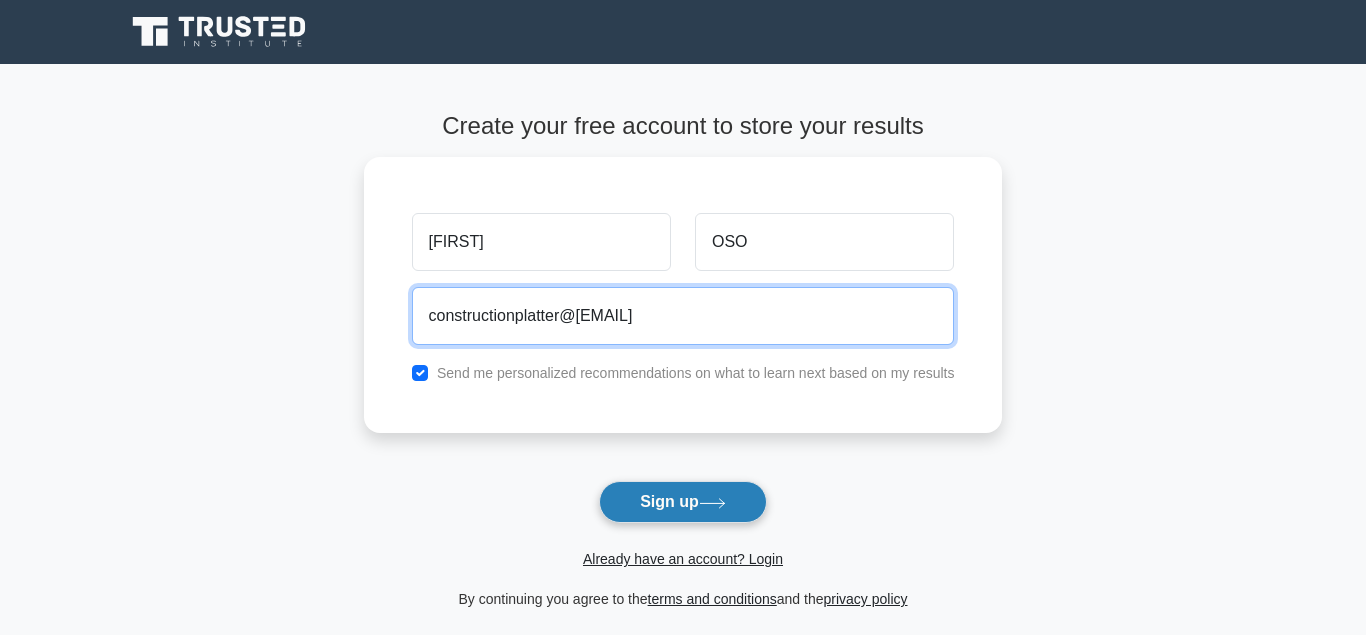 type on "constructionplatter@[EMAIL]" 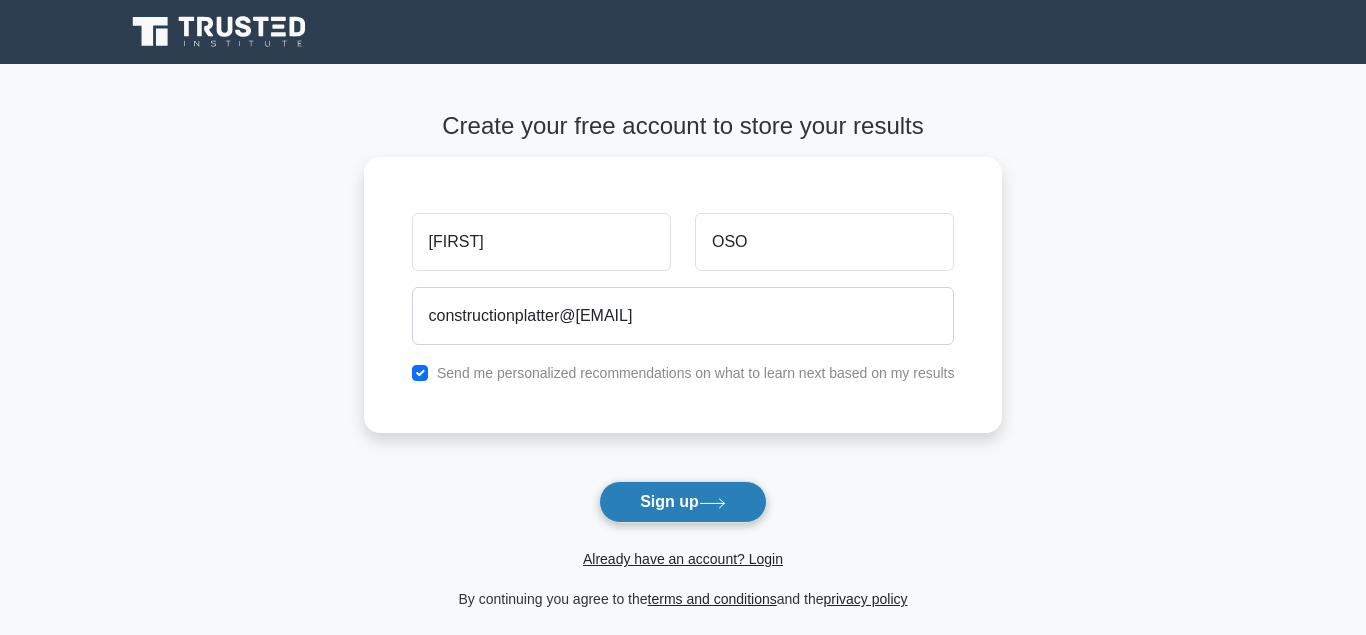 click on "Sign up" at bounding box center (683, 502) 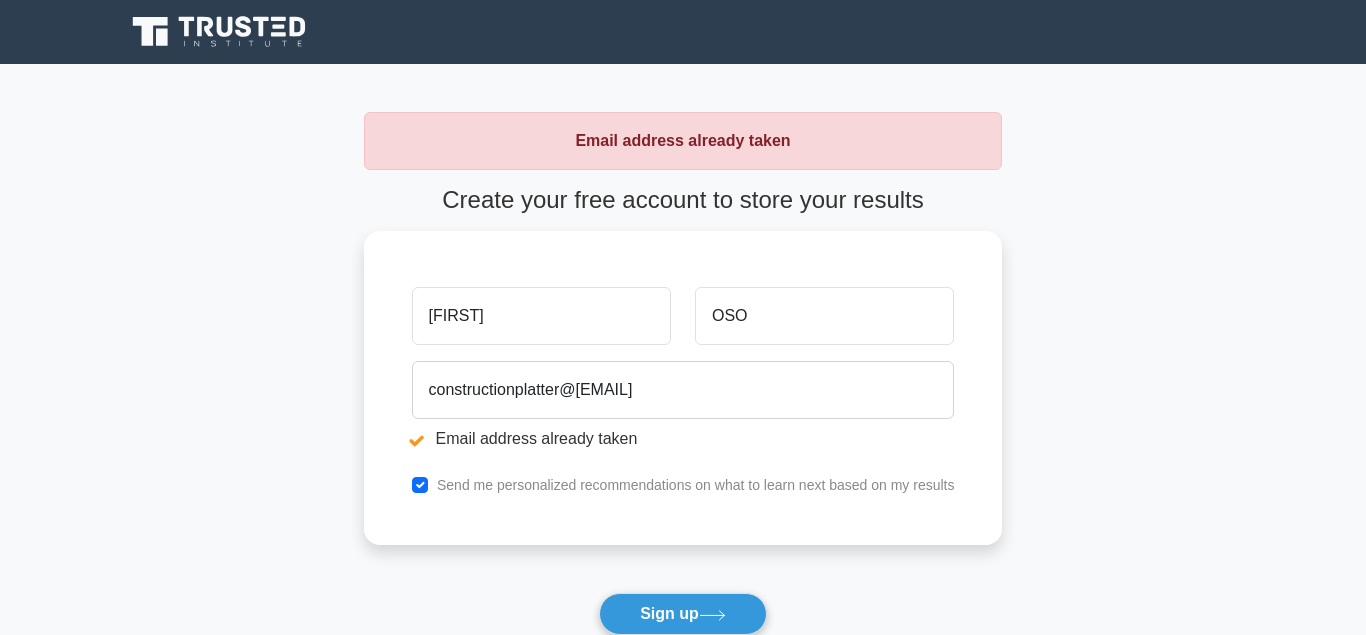 scroll, scrollTop: 0, scrollLeft: 0, axis: both 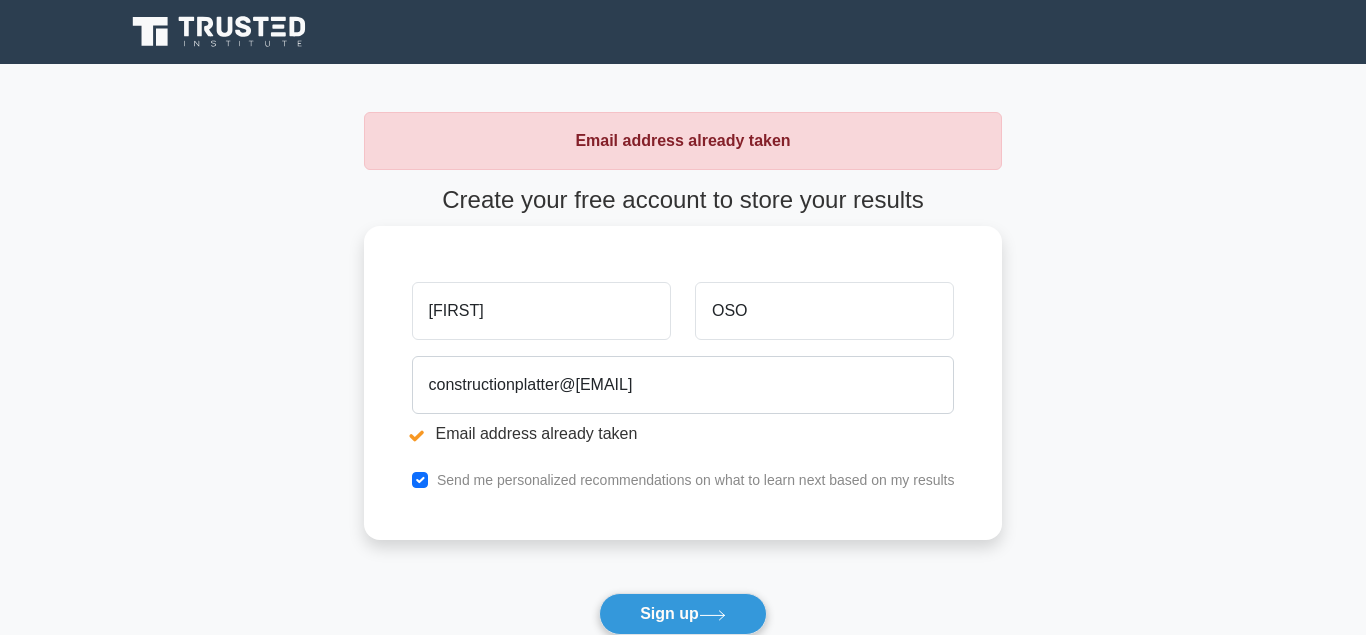 click on "Send me personalized recommendations on what to learn next based on my results" at bounding box center [683, 480] 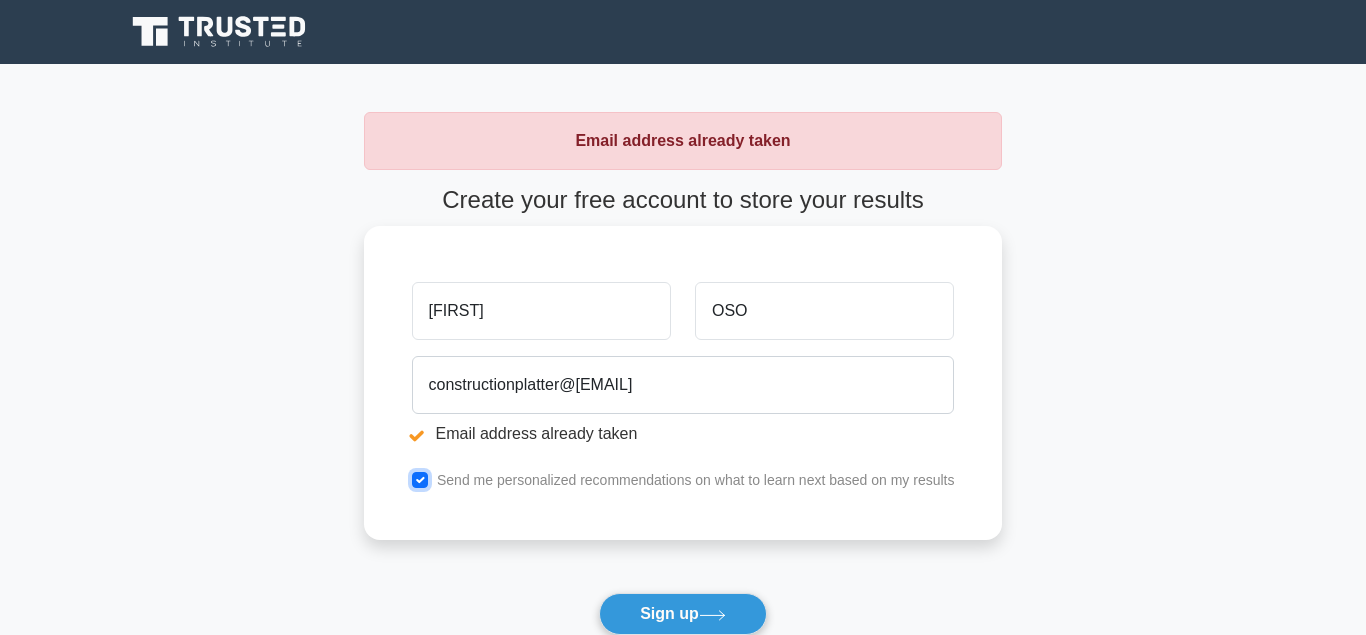 click at bounding box center (420, 480) 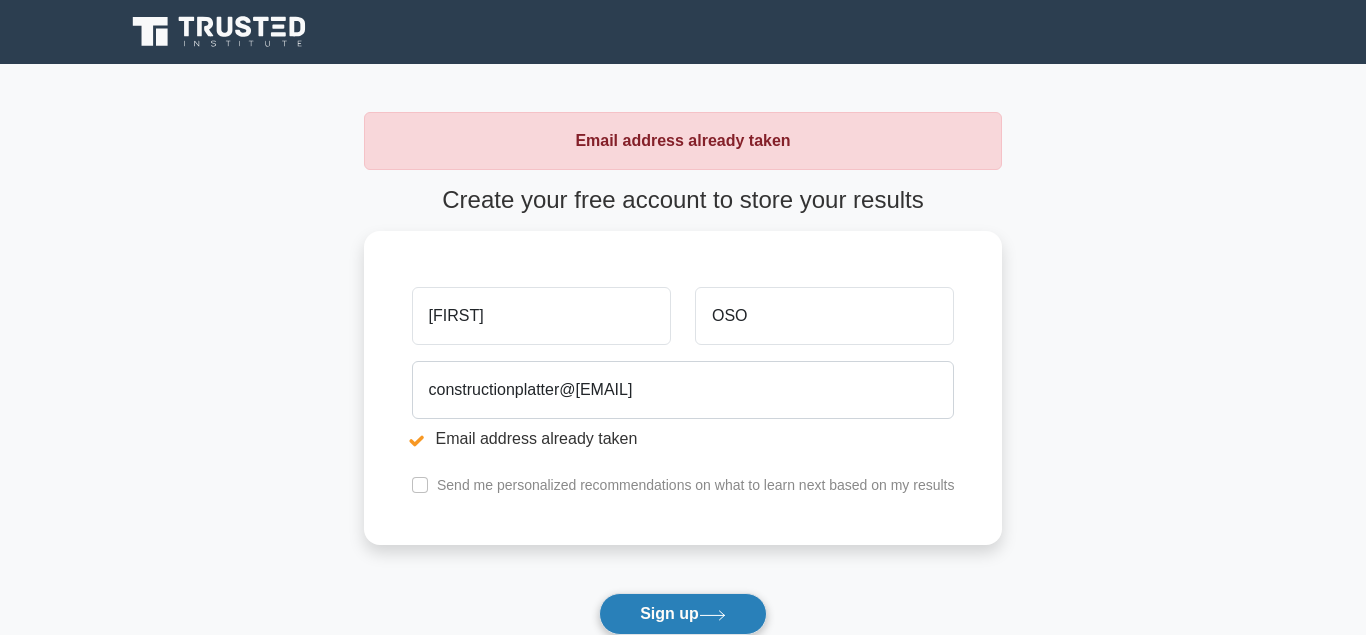 click on "Sign up" at bounding box center (683, 614) 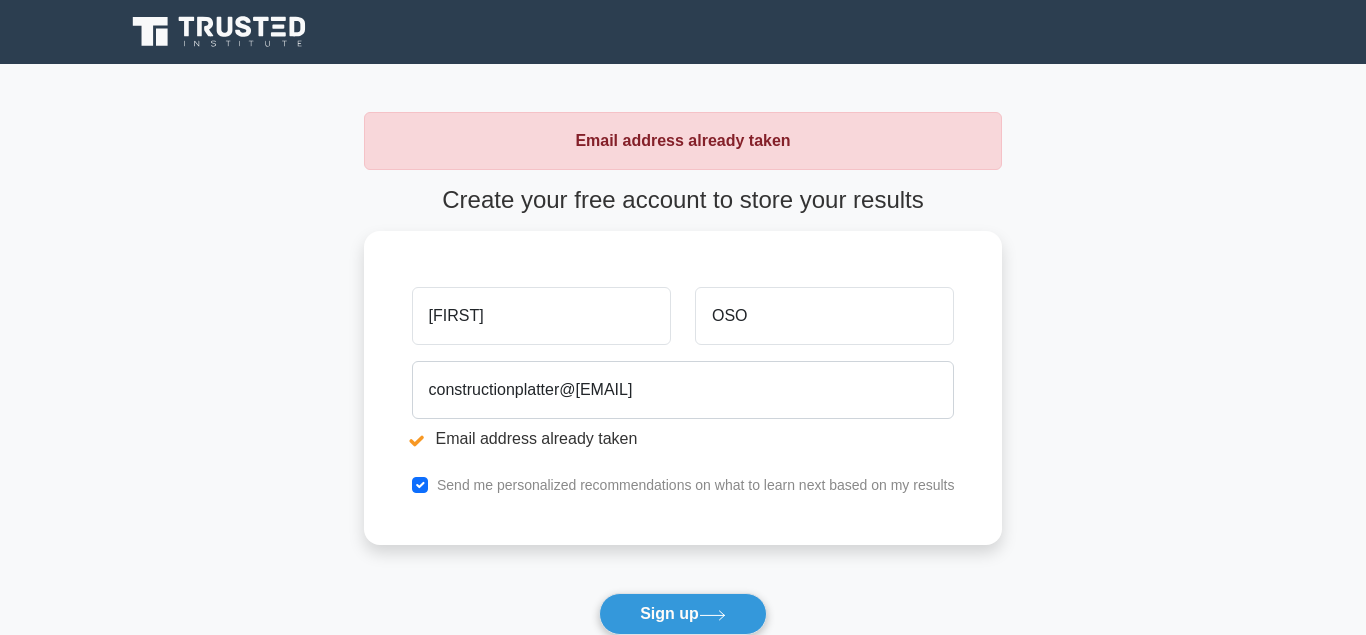 scroll, scrollTop: 0, scrollLeft: 0, axis: both 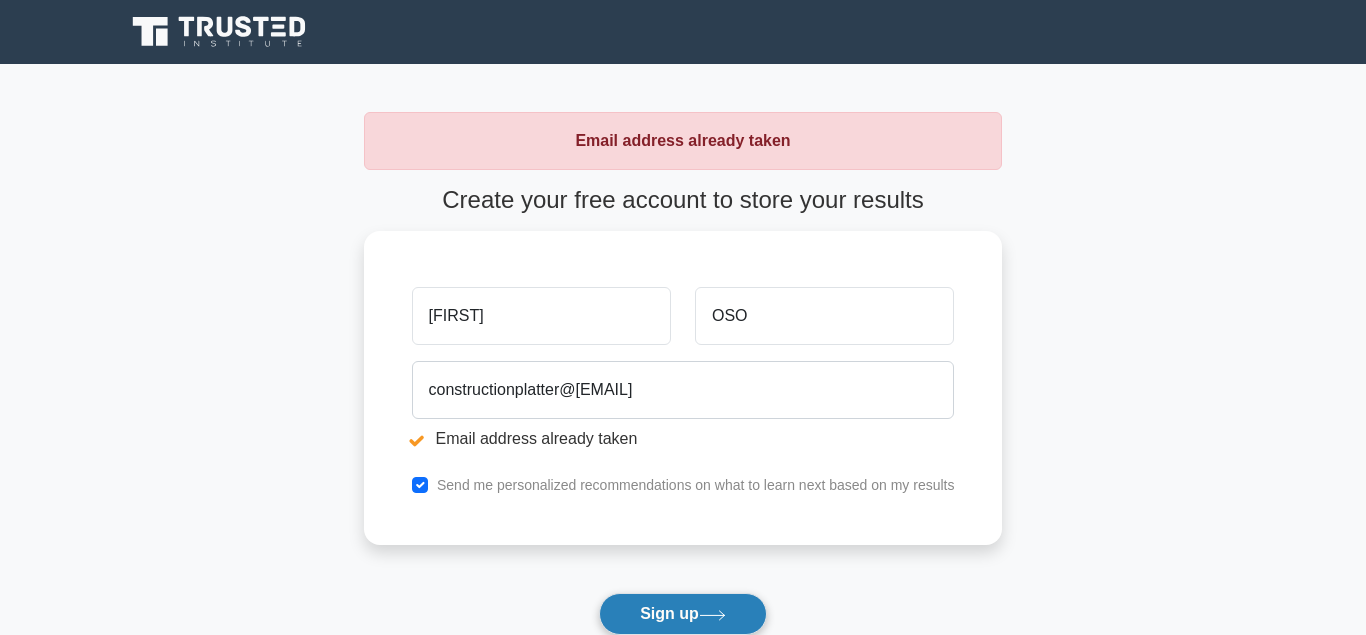 click on "Sign up" at bounding box center [683, 614] 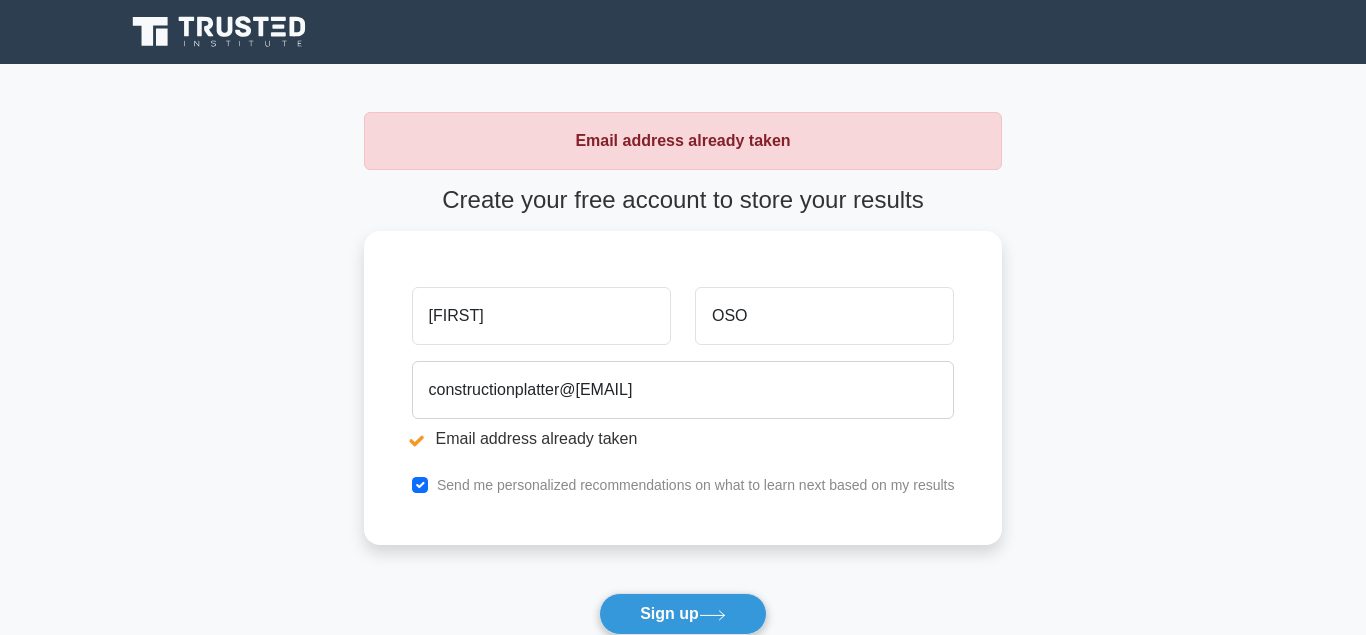 scroll, scrollTop: 0, scrollLeft: 0, axis: both 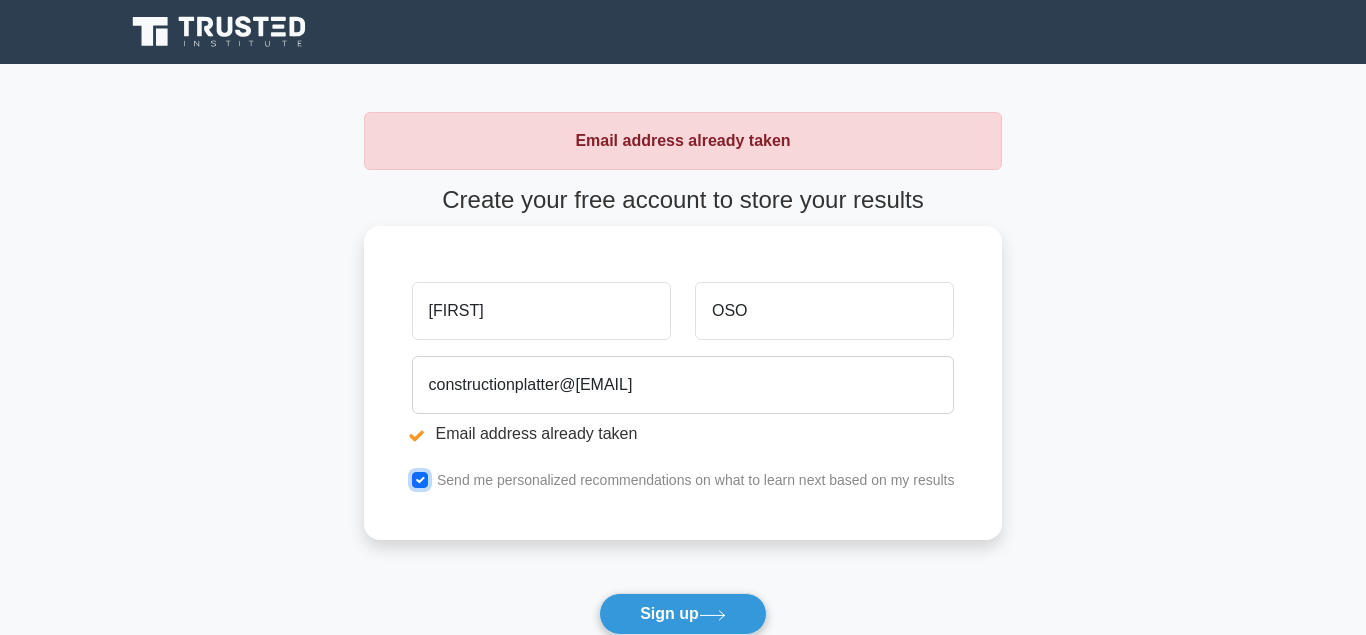 click at bounding box center [420, 480] 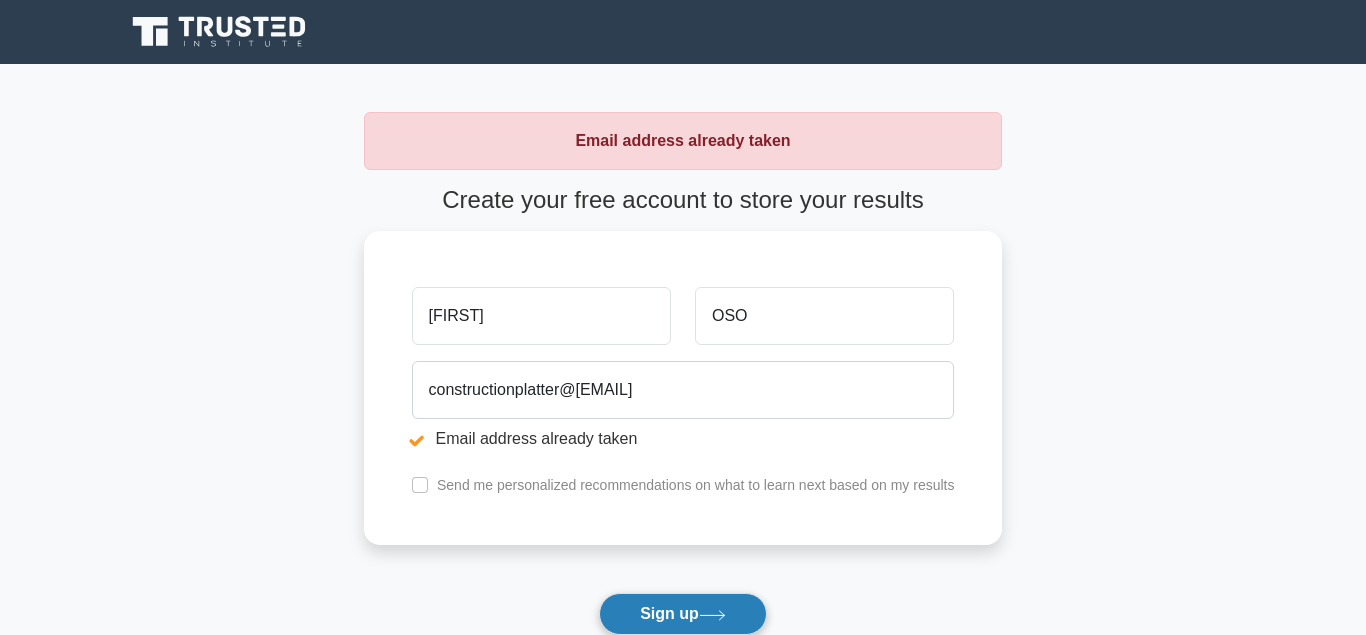 click on "Sign up" at bounding box center [683, 614] 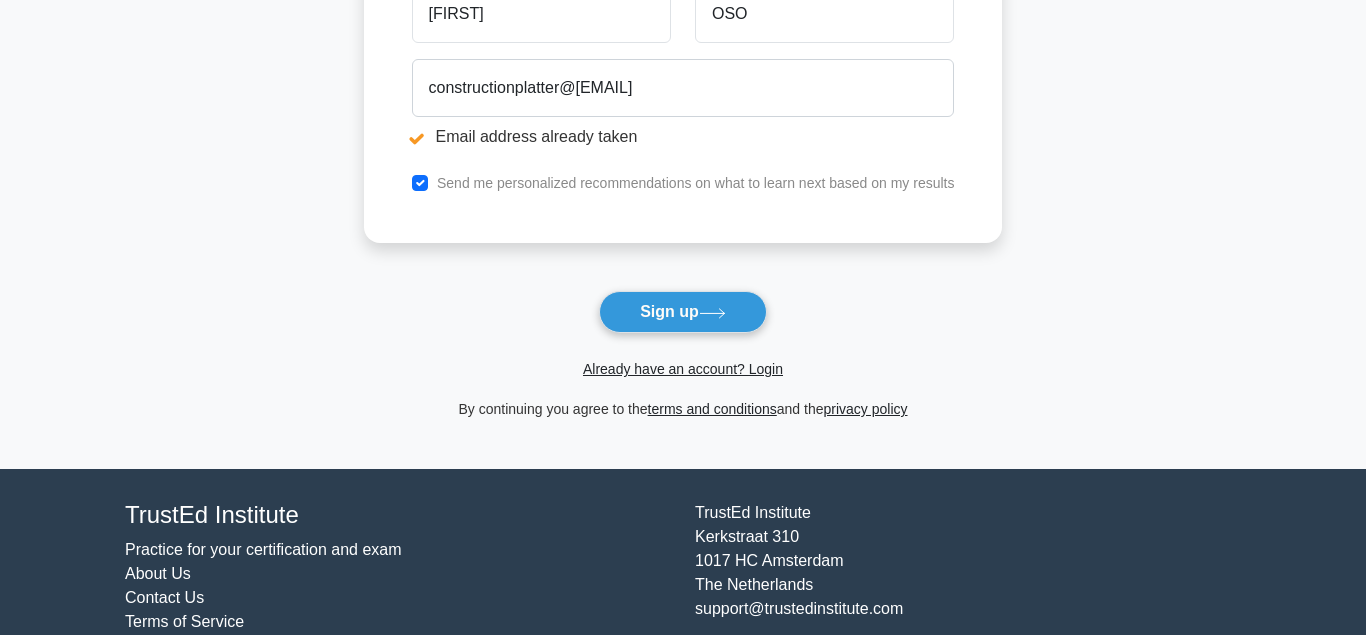 scroll, scrollTop: 306, scrollLeft: 0, axis: vertical 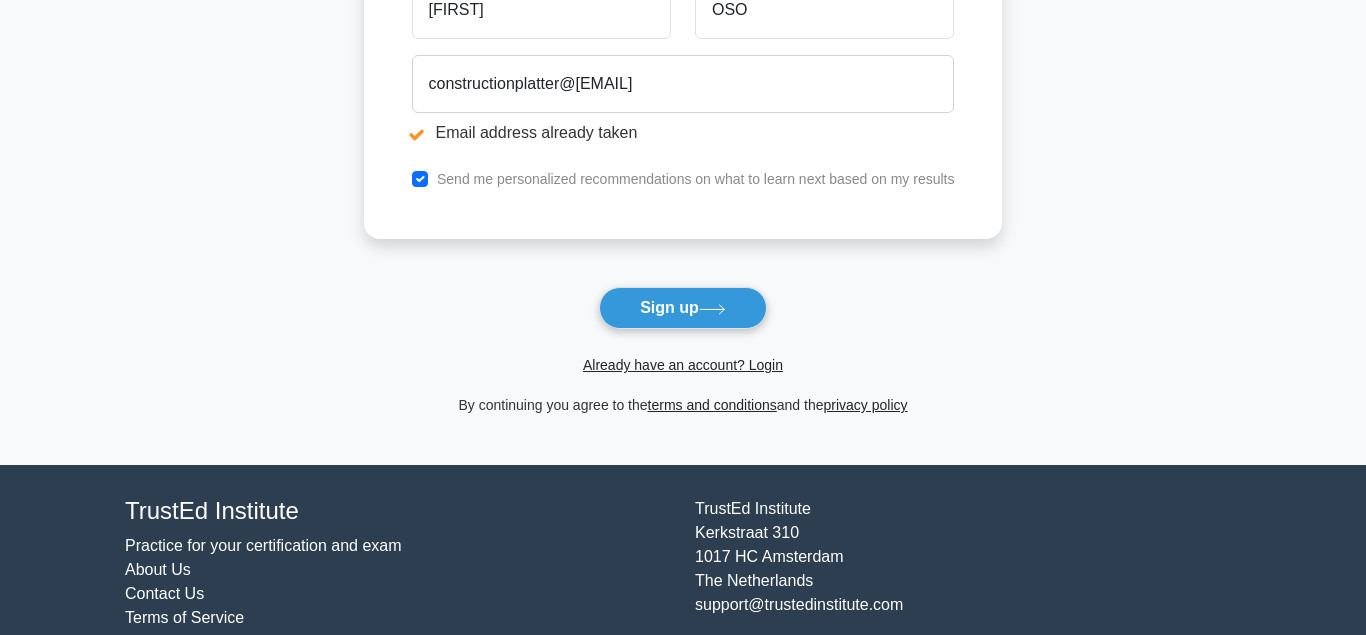 click on "Practice for your certification and exam" at bounding box center [263, 545] 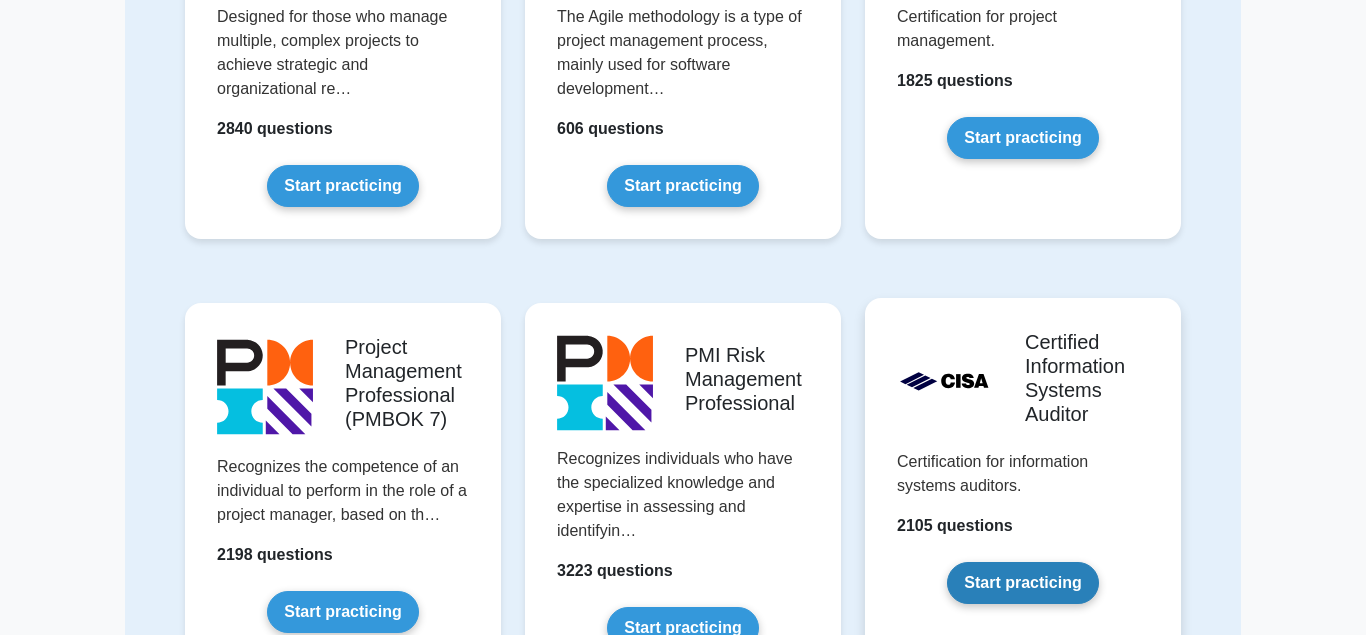 scroll, scrollTop: 1326, scrollLeft: 0, axis: vertical 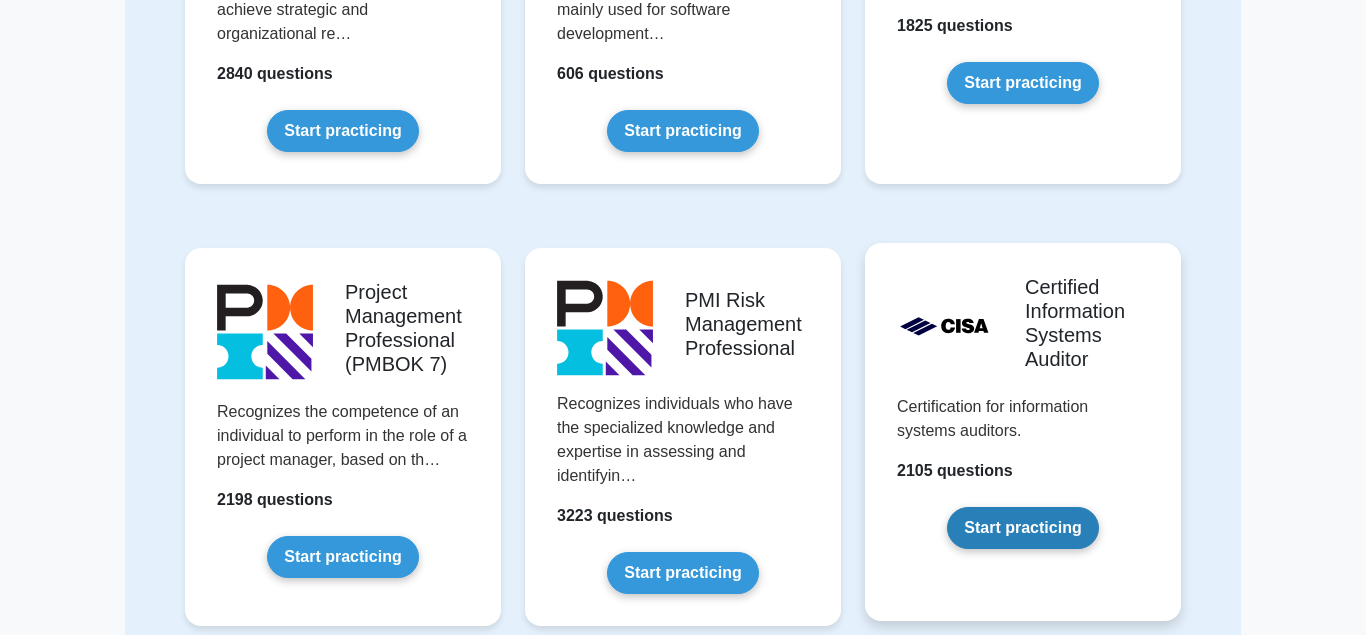 click on "Start practicing" at bounding box center (1022, 528) 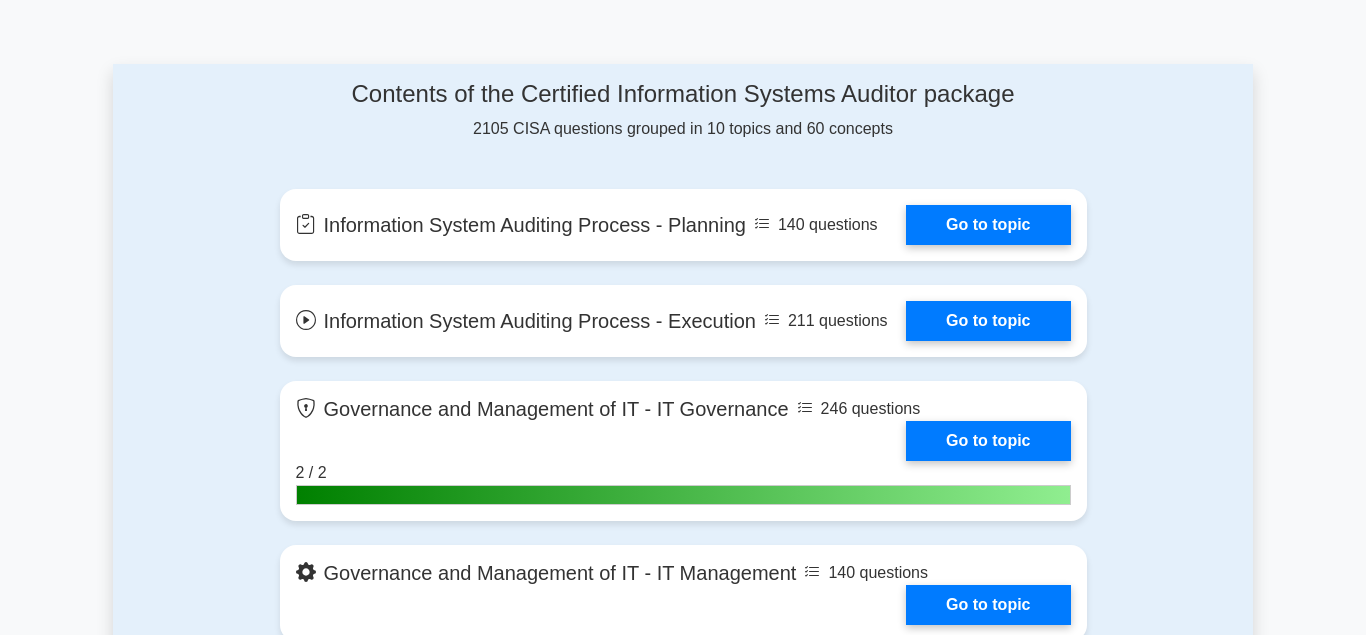 scroll, scrollTop: 1122, scrollLeft: 0, axis: vertical 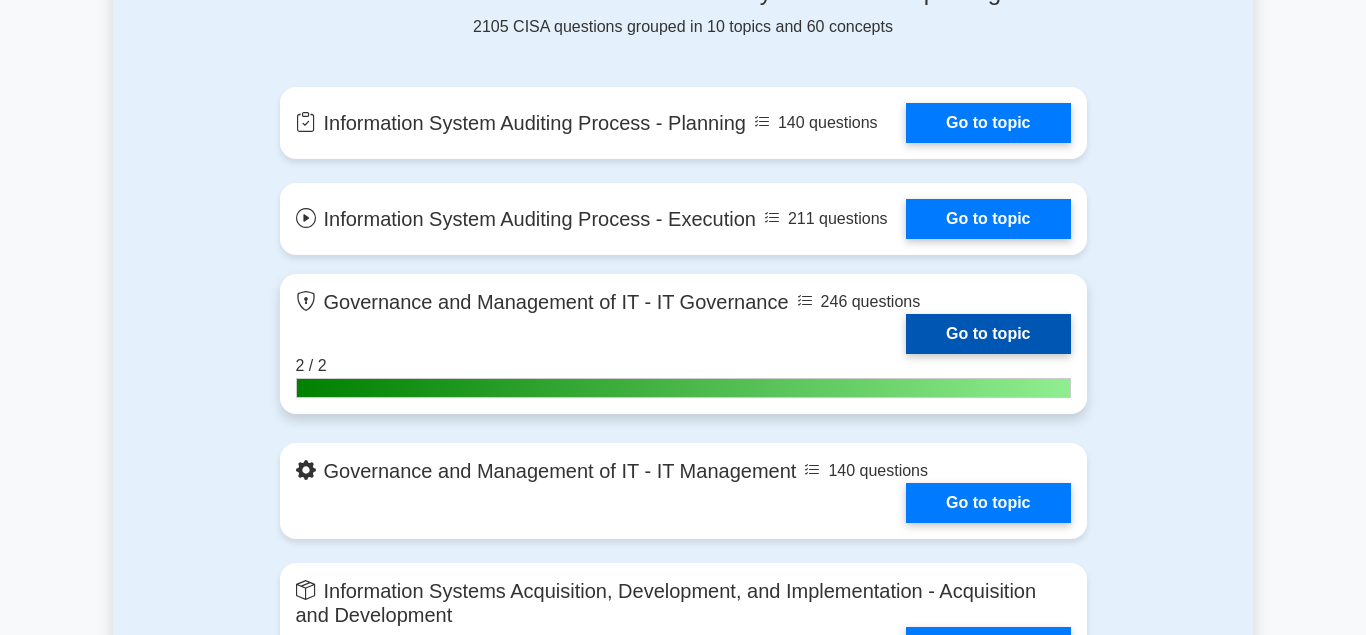click on "Go to topic" at bounding box center [988, 334] 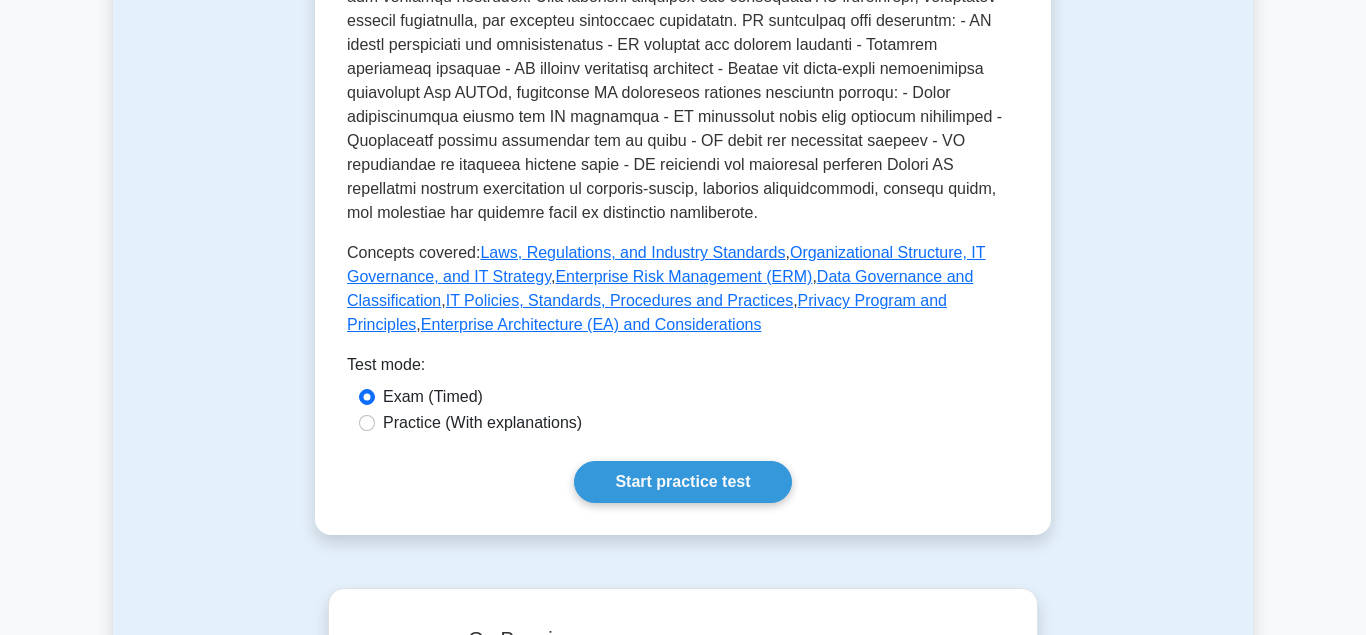 scroll, scrollTop: 1020, scrollLeft: 0, axis: vertical 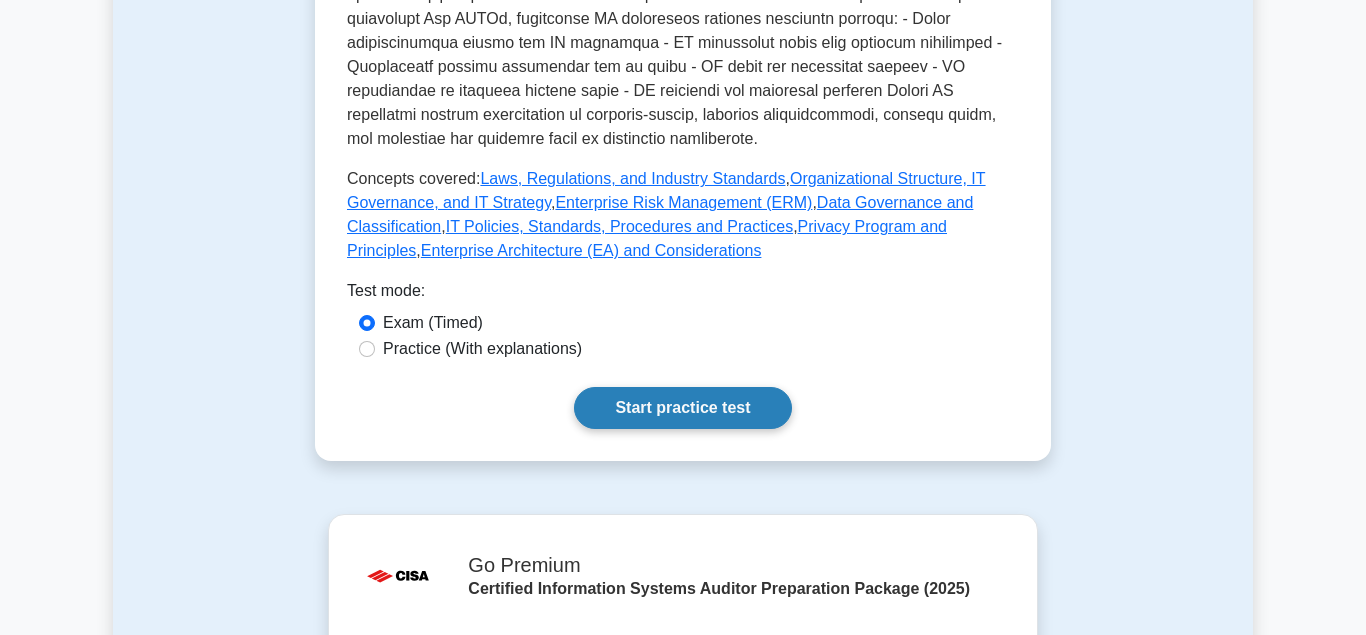 click on "Start practice test" at bounding box center (682, 408) 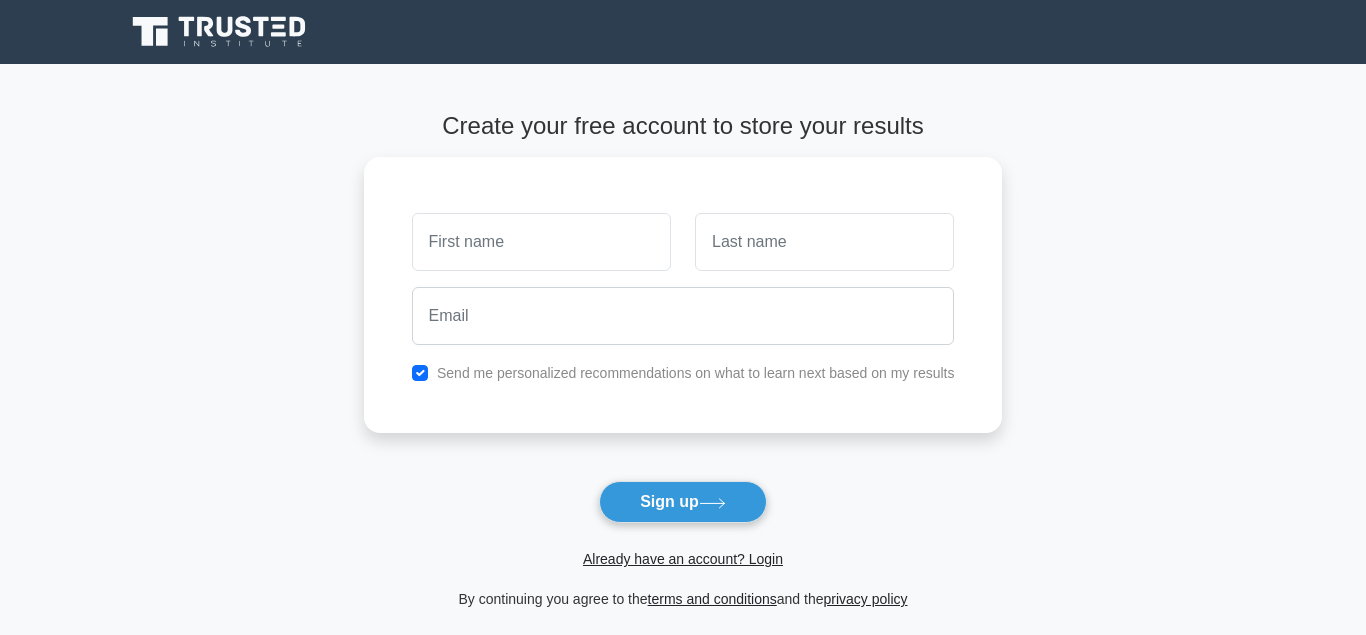 scroll, scrollTop: 0, scrollLeft: 0, axis: both 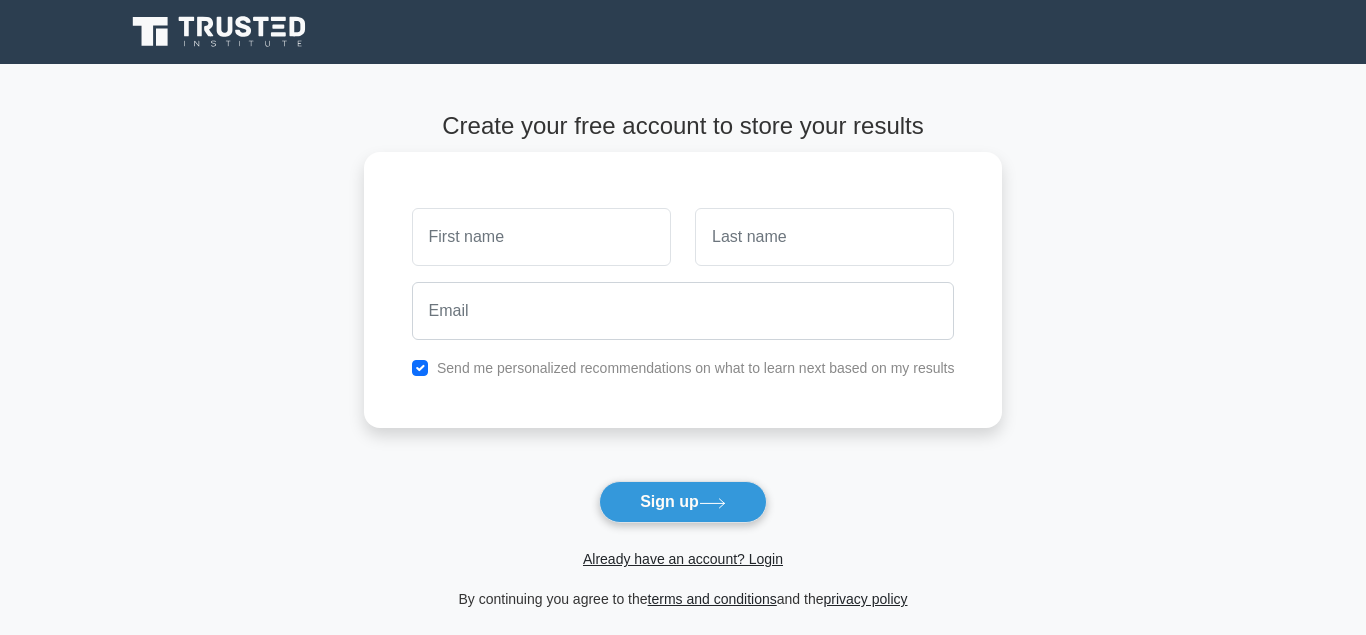 click at bounding box center [541, 237] 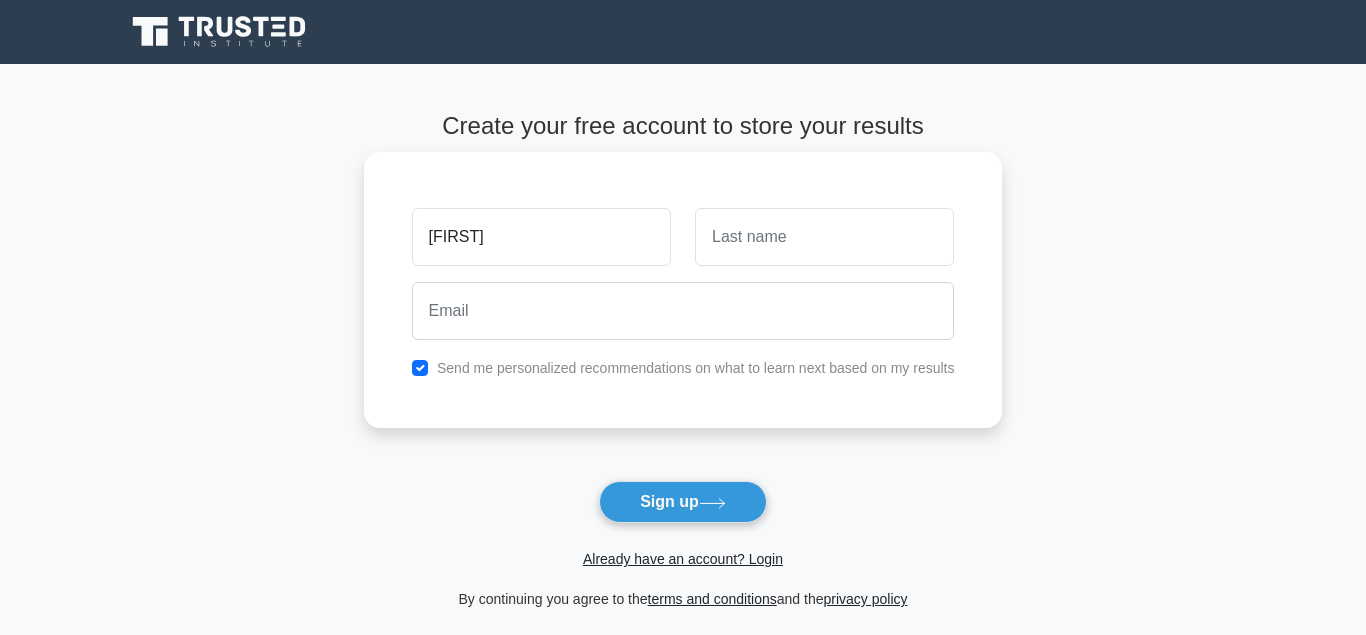 type on "TOLULOPE" 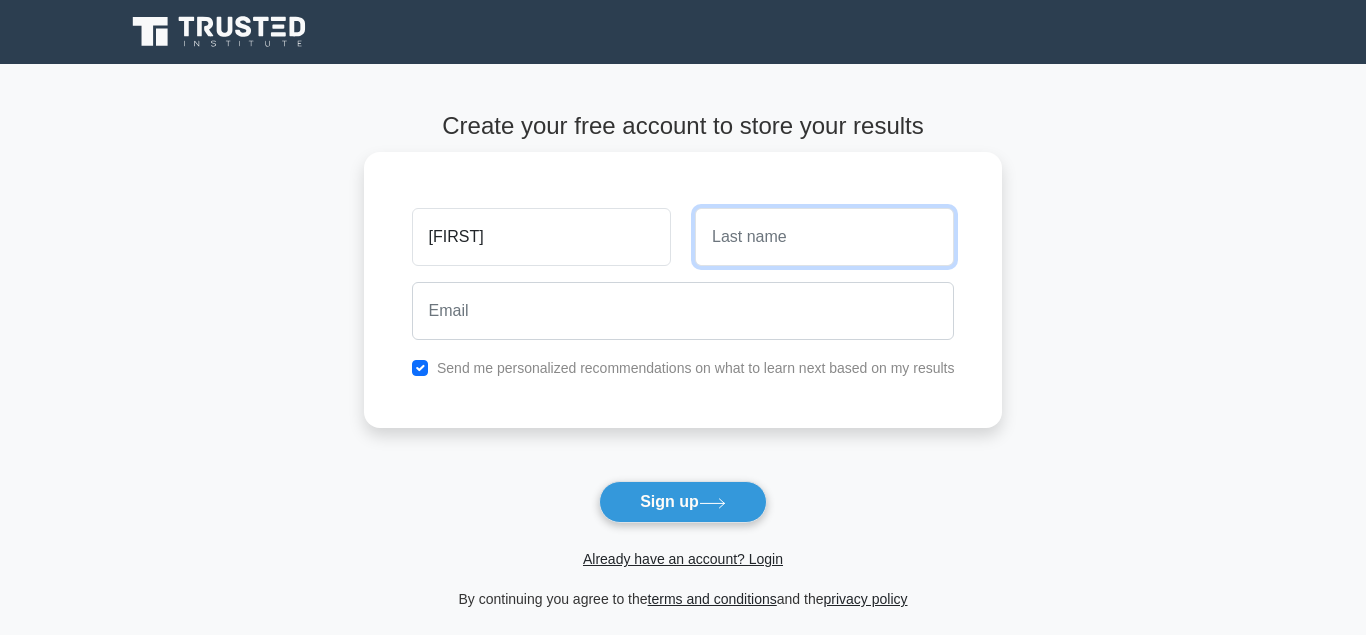 click at bounding box center [824, 237] 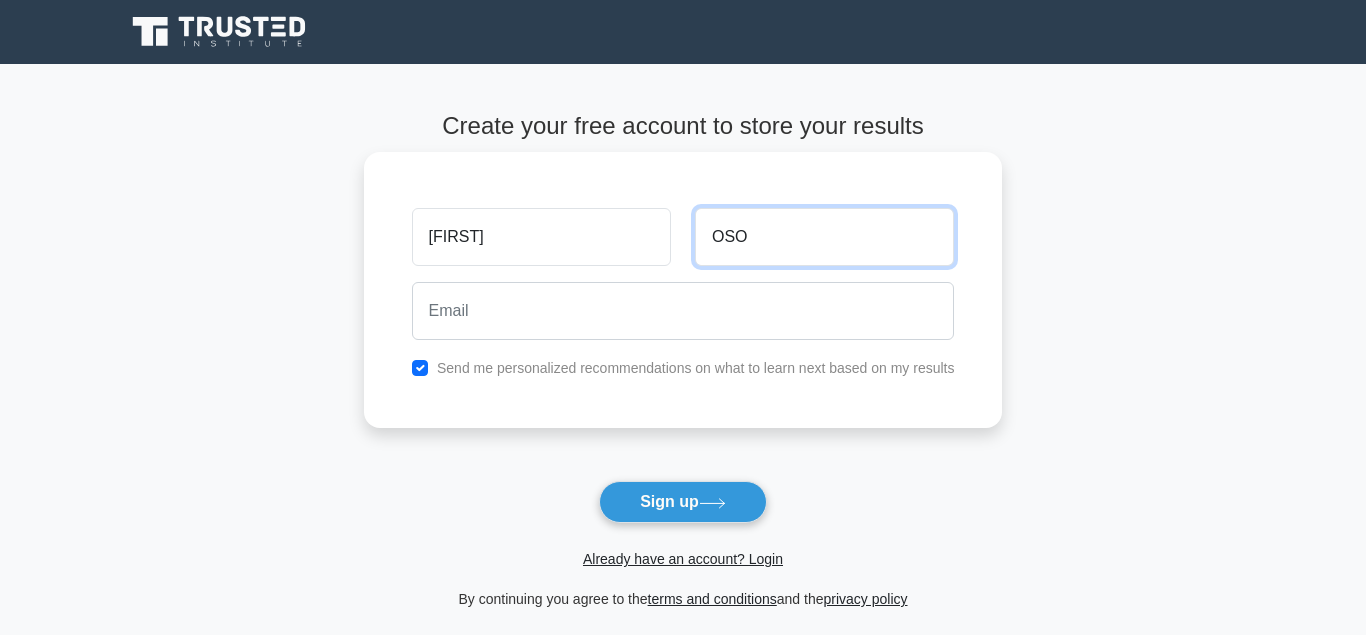 type on "OSO" 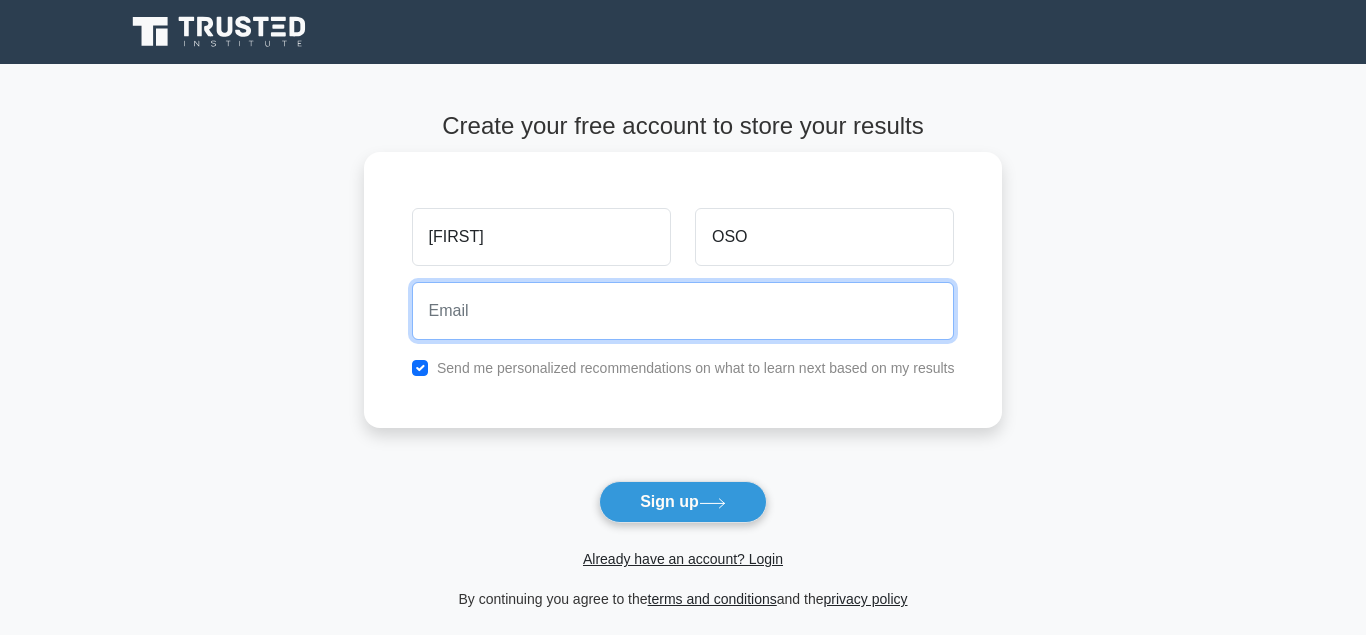 click at bounding box center (683, 311) 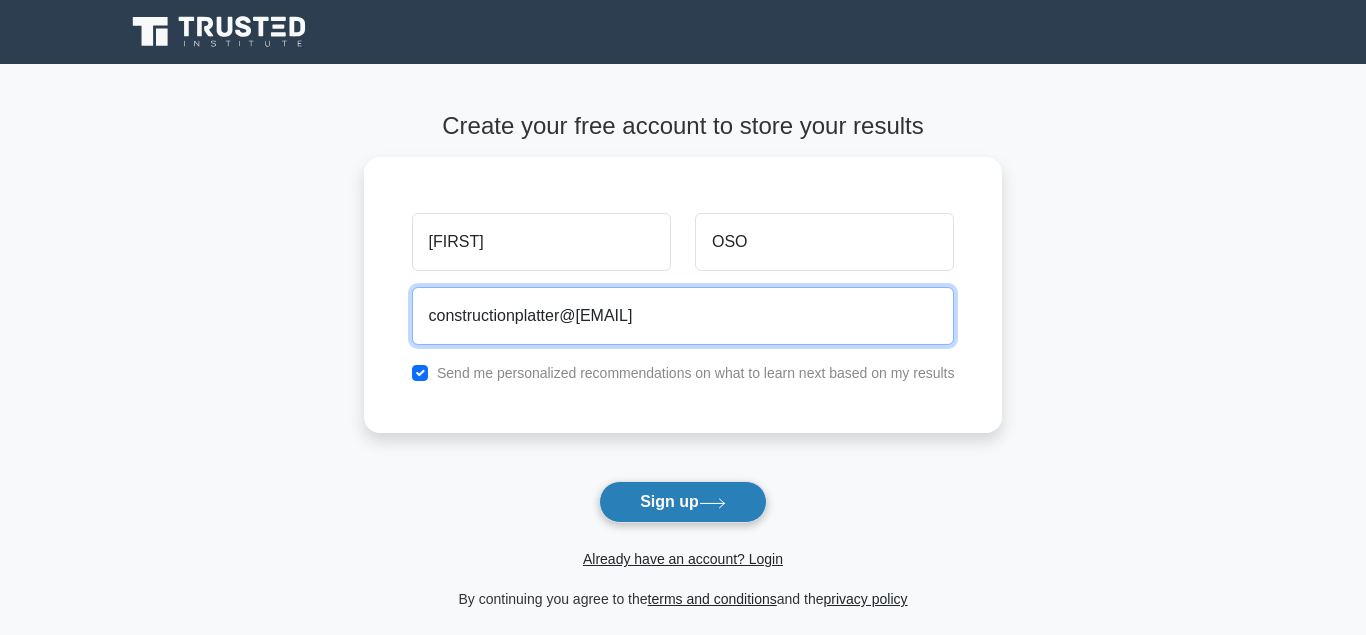 type on "constructionplatter@[EMAIL]" 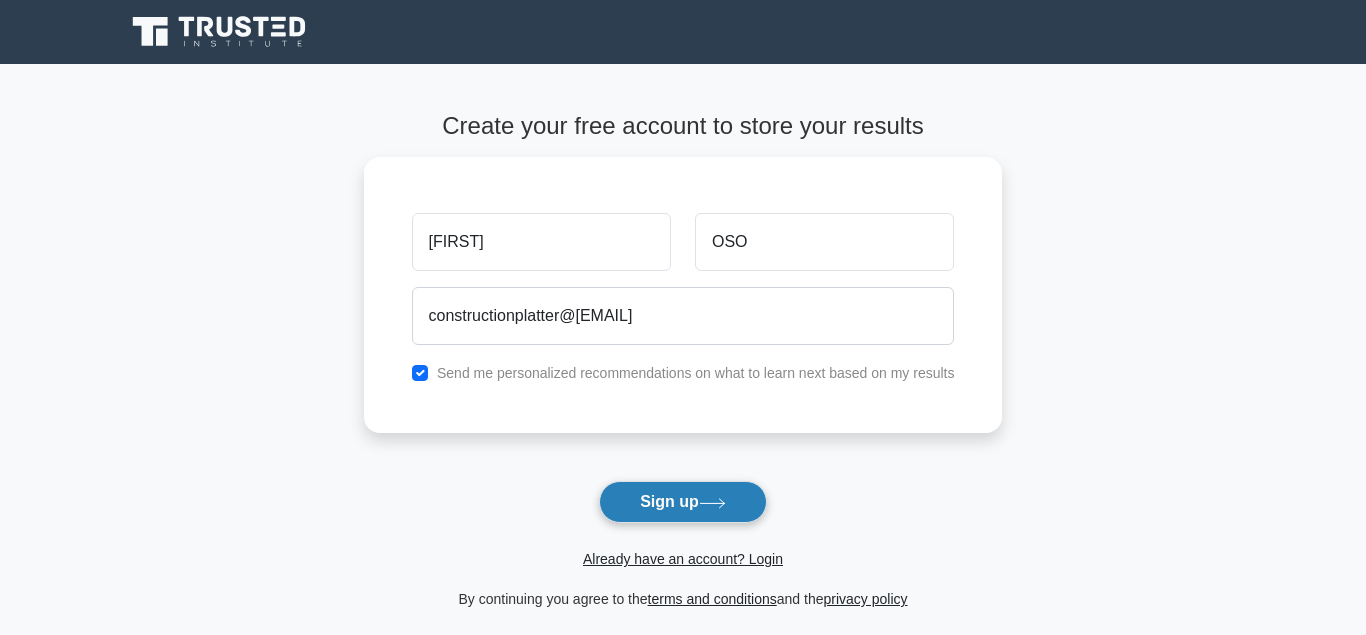 click on "Sign up" at bounding box center (683, 502) 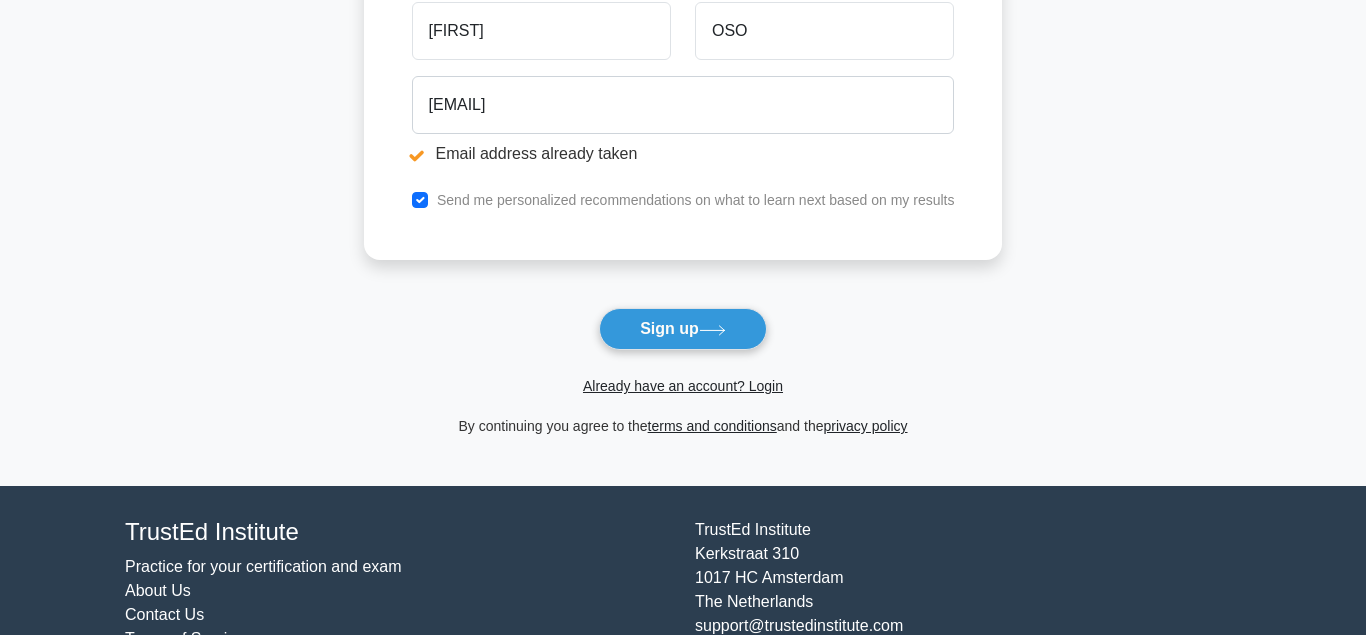 scroll, scrollTop: 358, scrollLeft: 0, axis: vertical 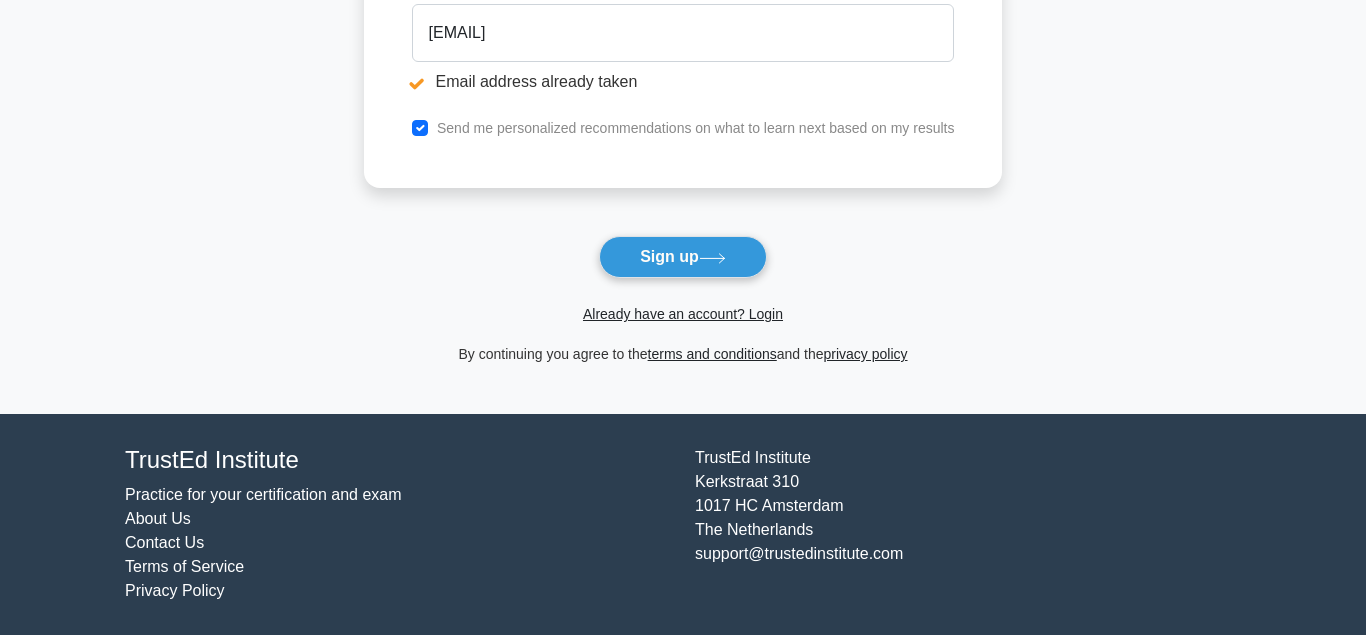 click on "Practice for your certification and exam" at bounding box center [263, 494] 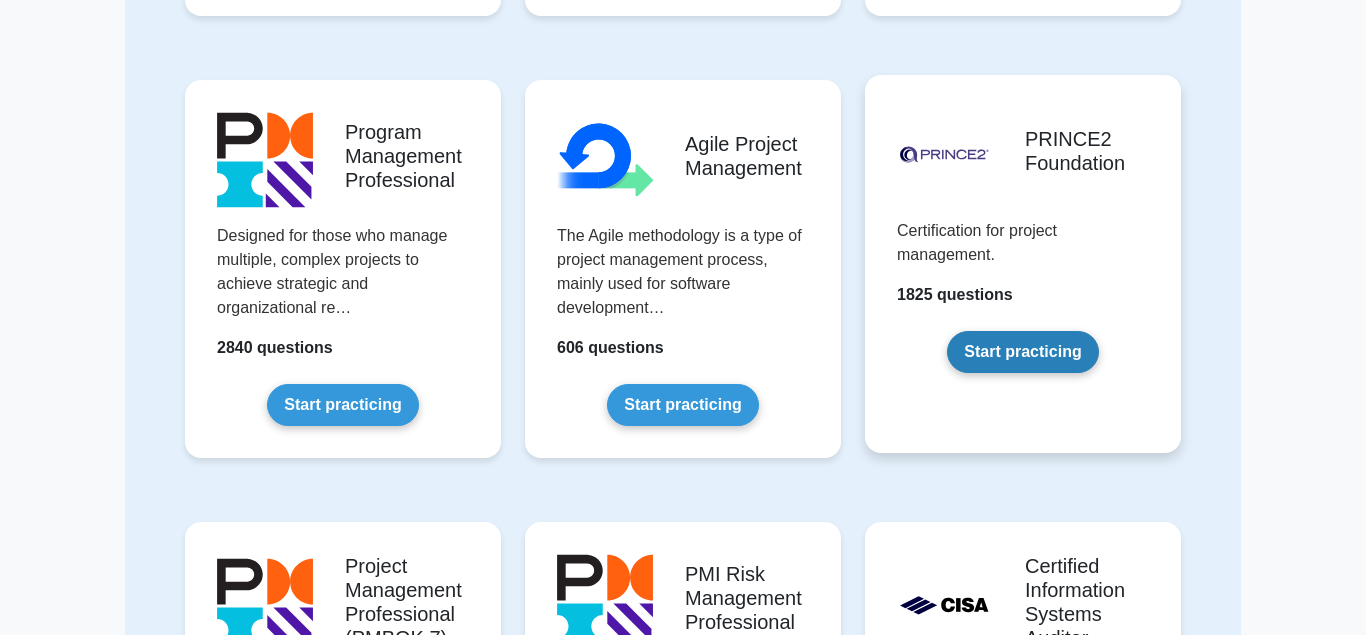 scroll, scrollTop: 1224, scrollLeft: 0, axis: vertical 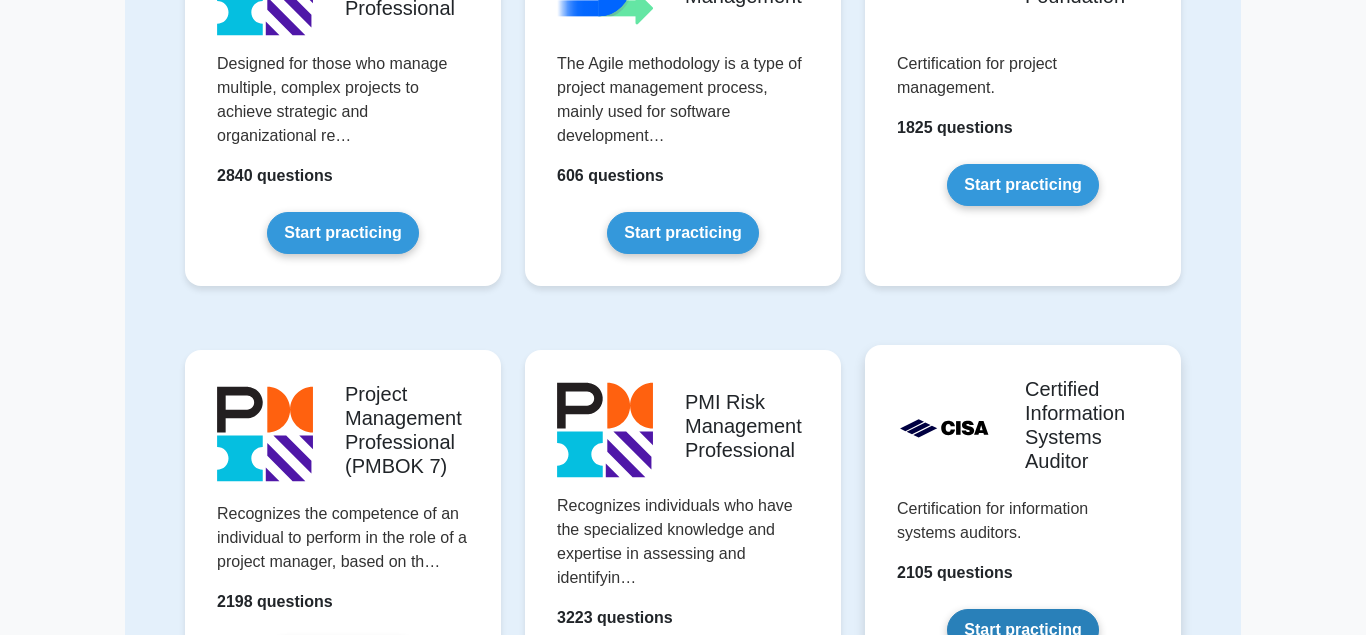 click on "Start practicing" at bounding box center [1022, 630] 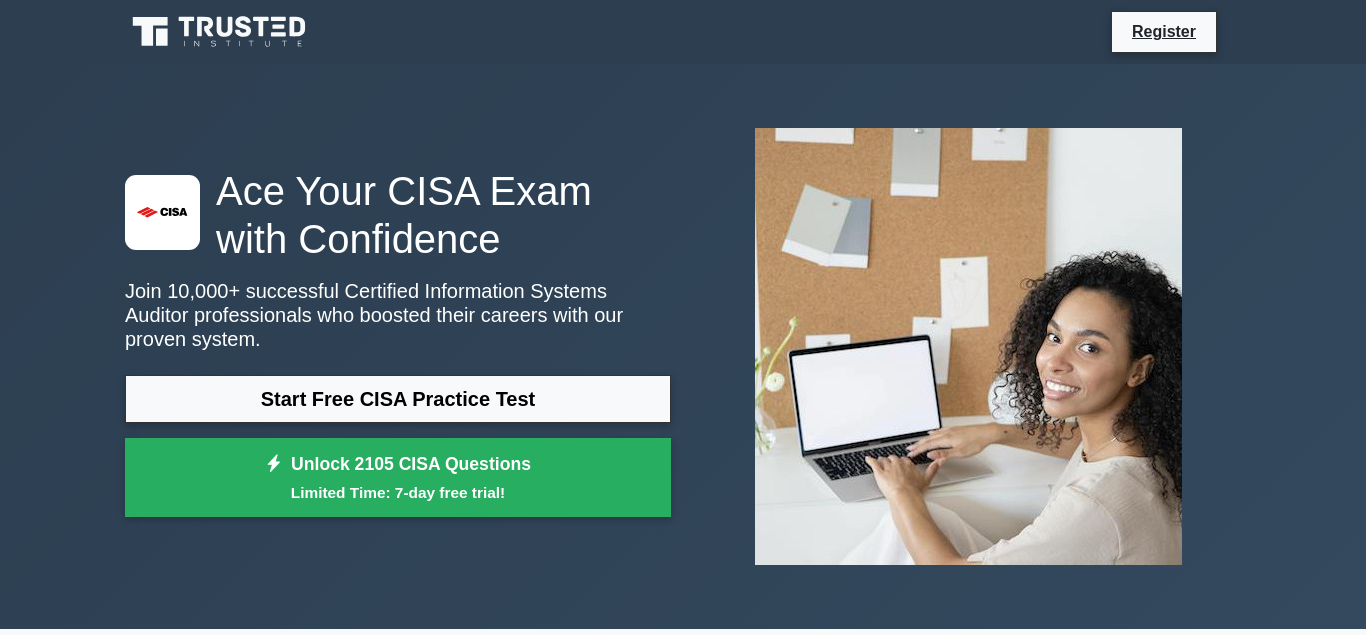 scroll, scrollTop: 0, scrollLeft: 0, axis: both 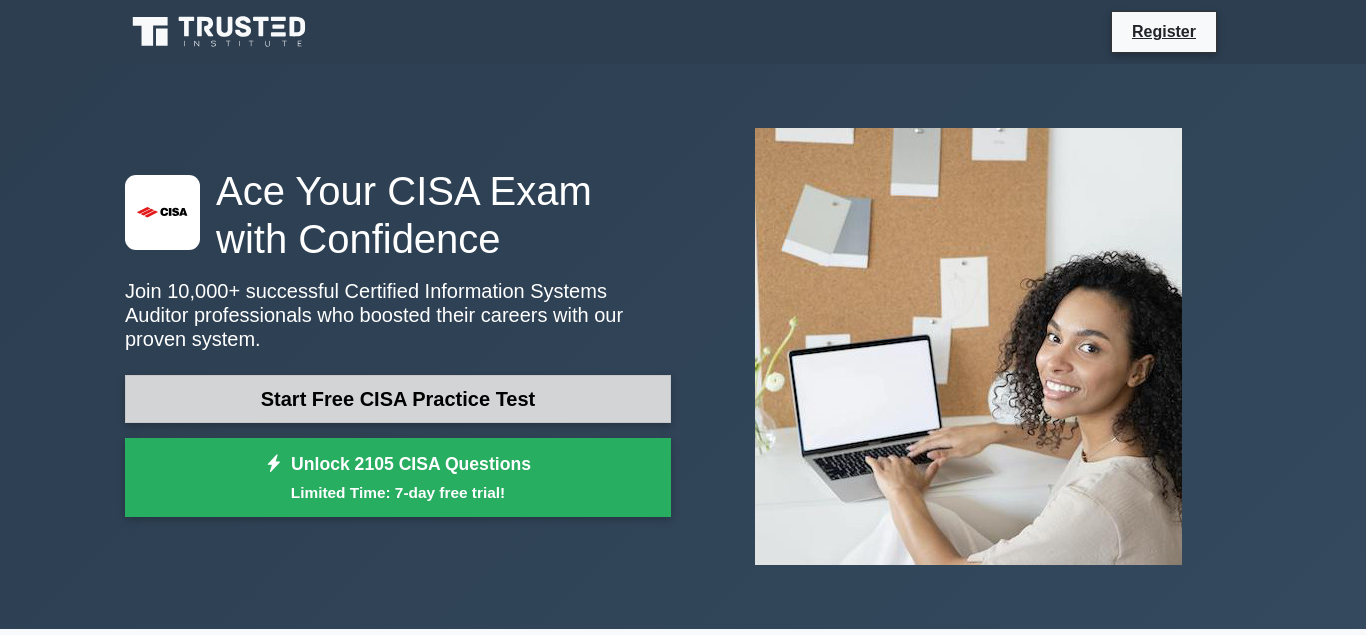 click on "Start Free CISA Practice Test" at bounding box center (398, 399) 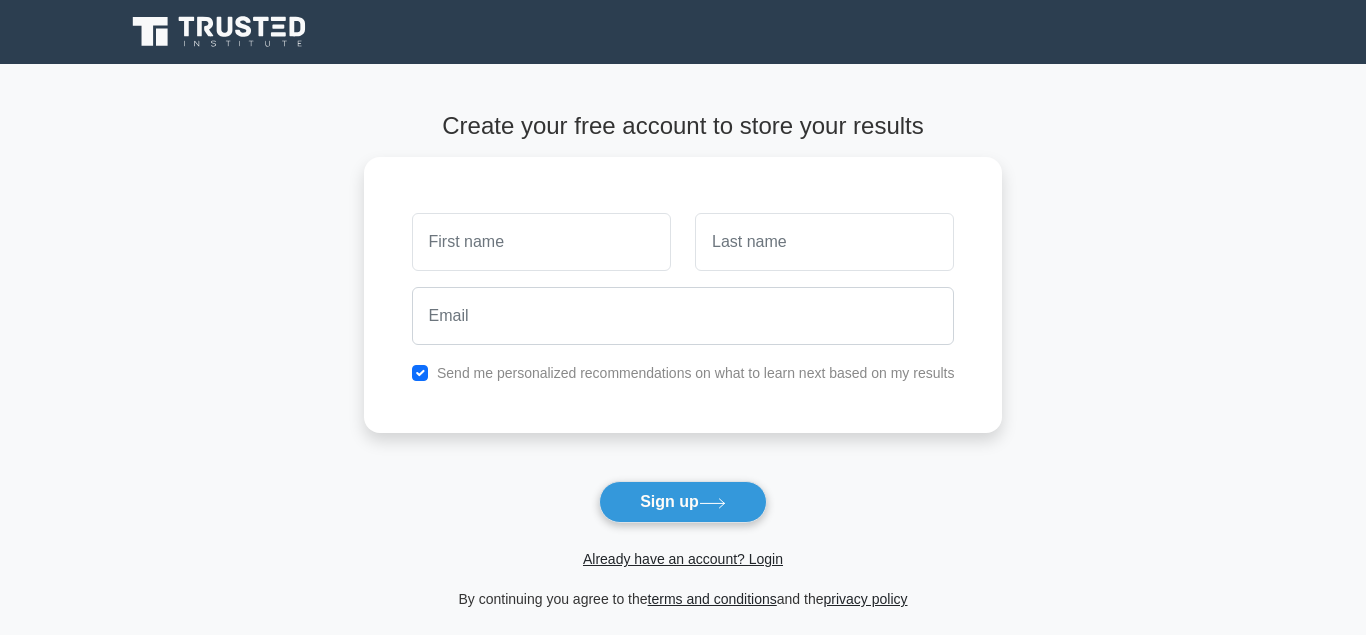 scroll, scrollTop: 0, scrollLeft: 0, axis: both 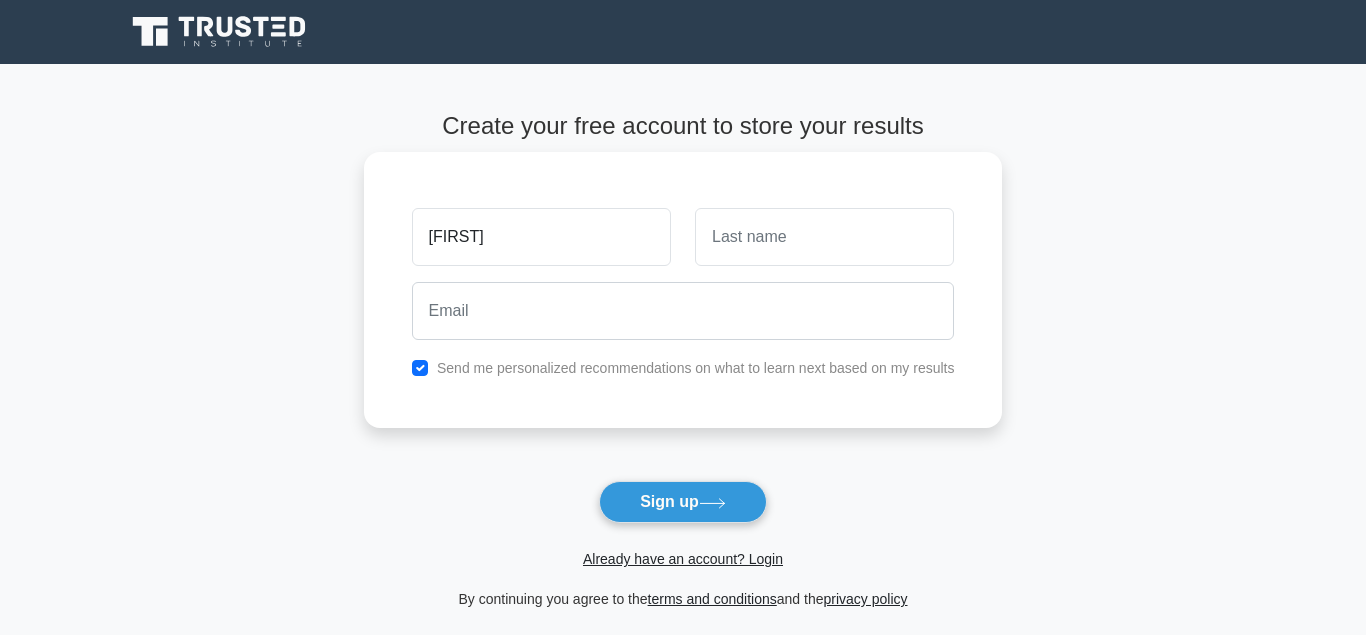 click on "[FIRST]" at bounding box center [541, 237] 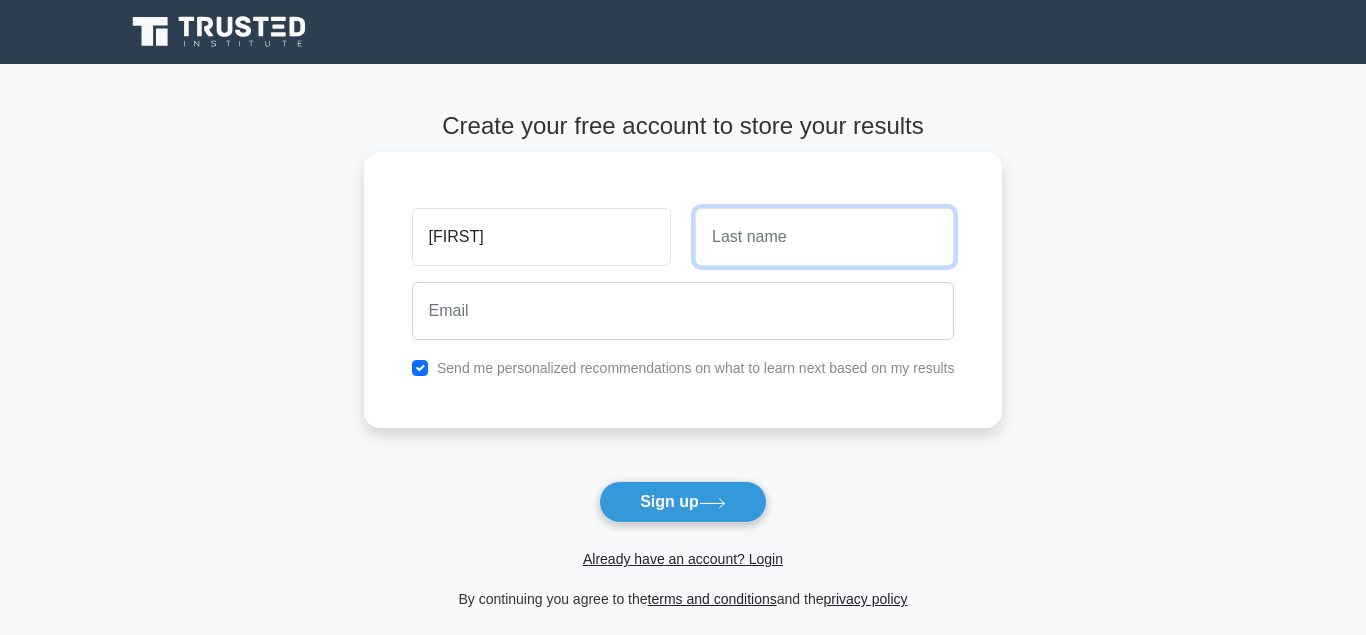 click at bounding box center (824, 237) 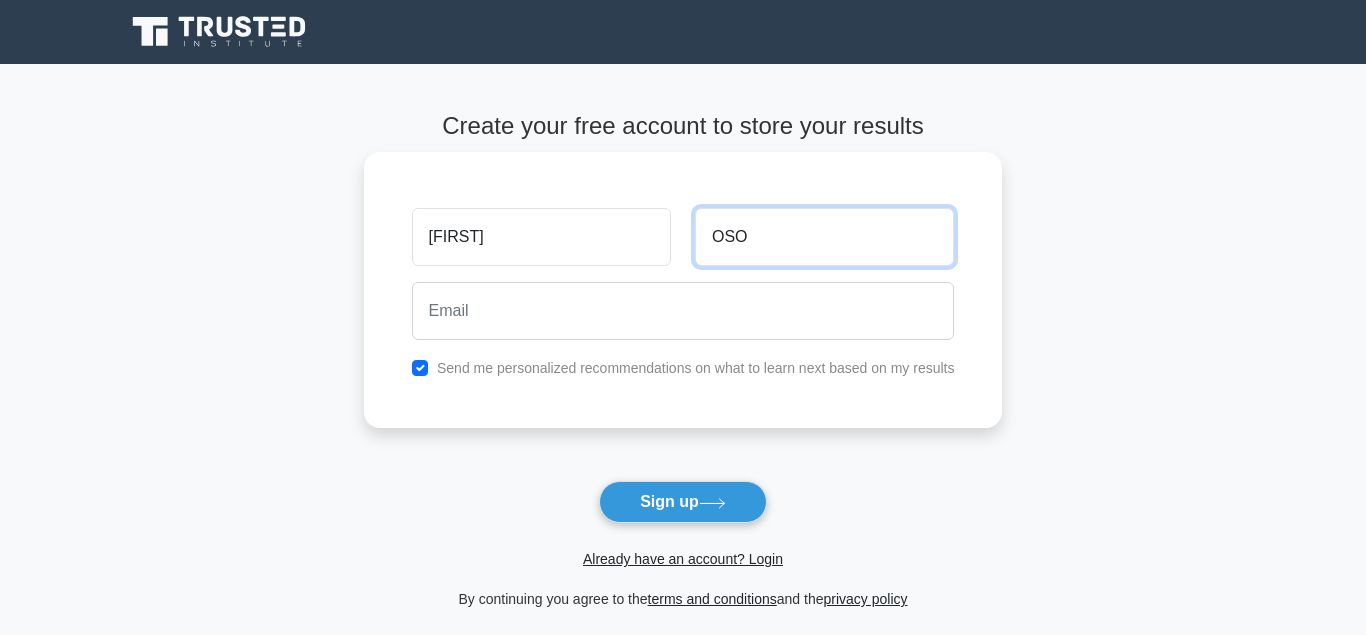 click on "OSO" at bounding box center [824, 237] 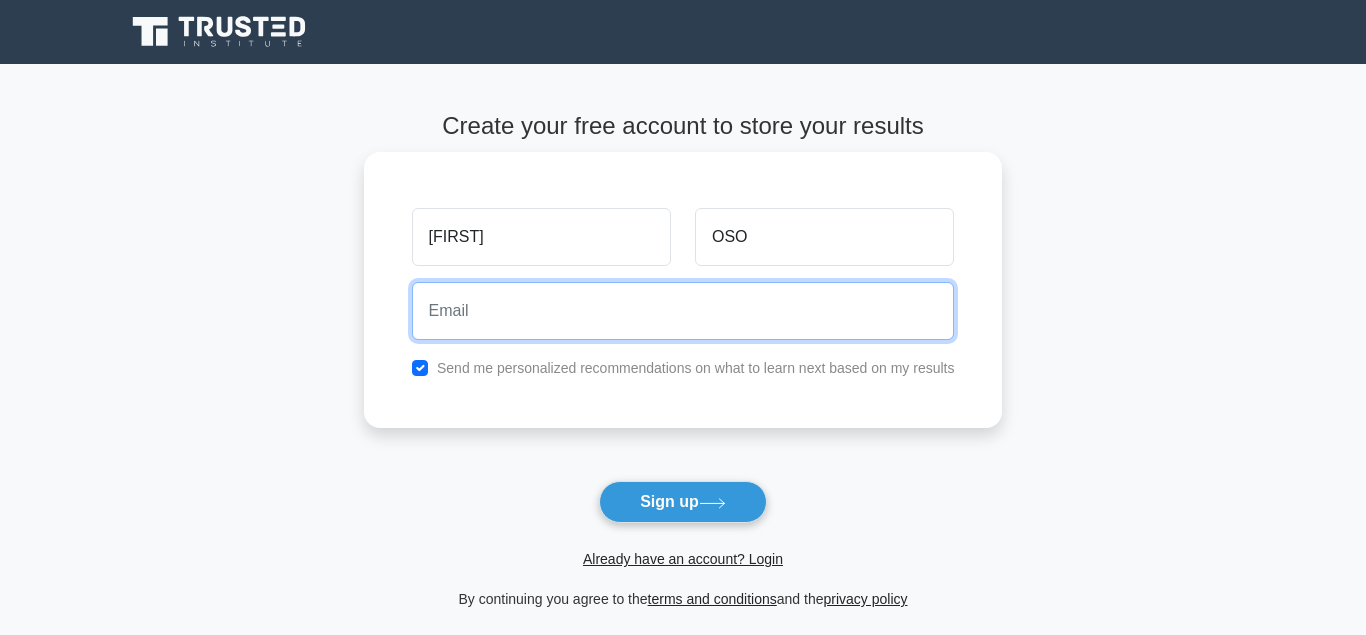 click at bounding box center (683, 311) 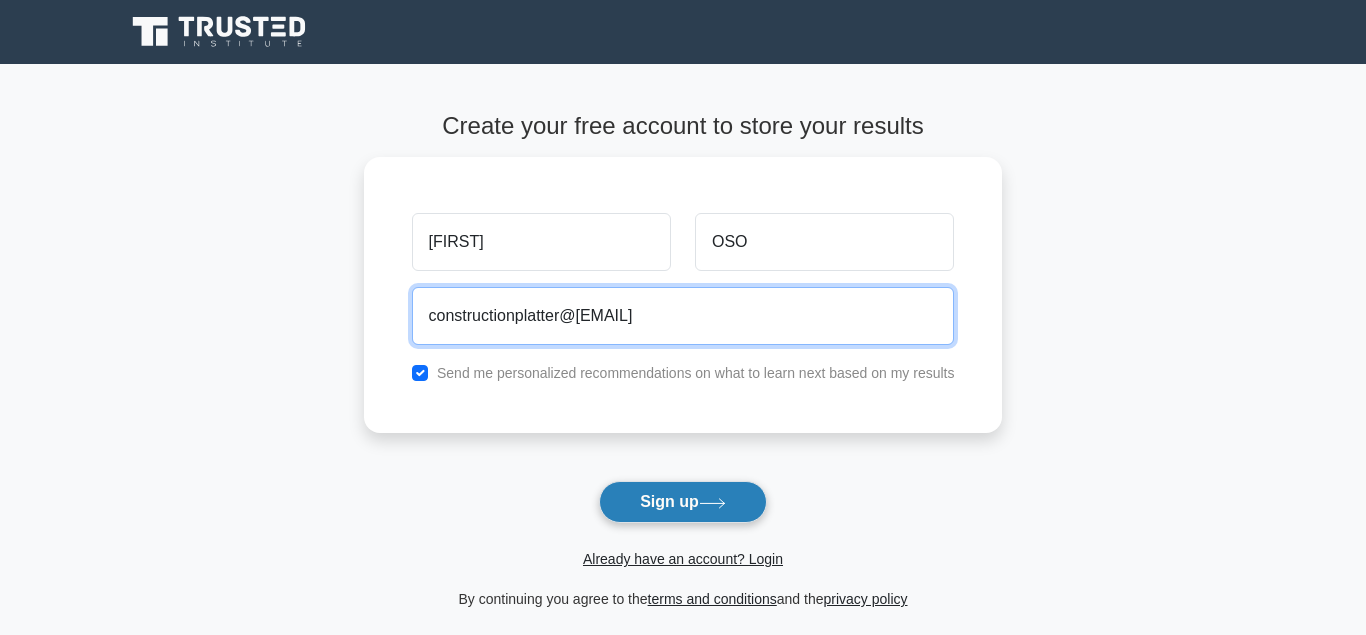 type on "constructionplatter@yahoo.com" 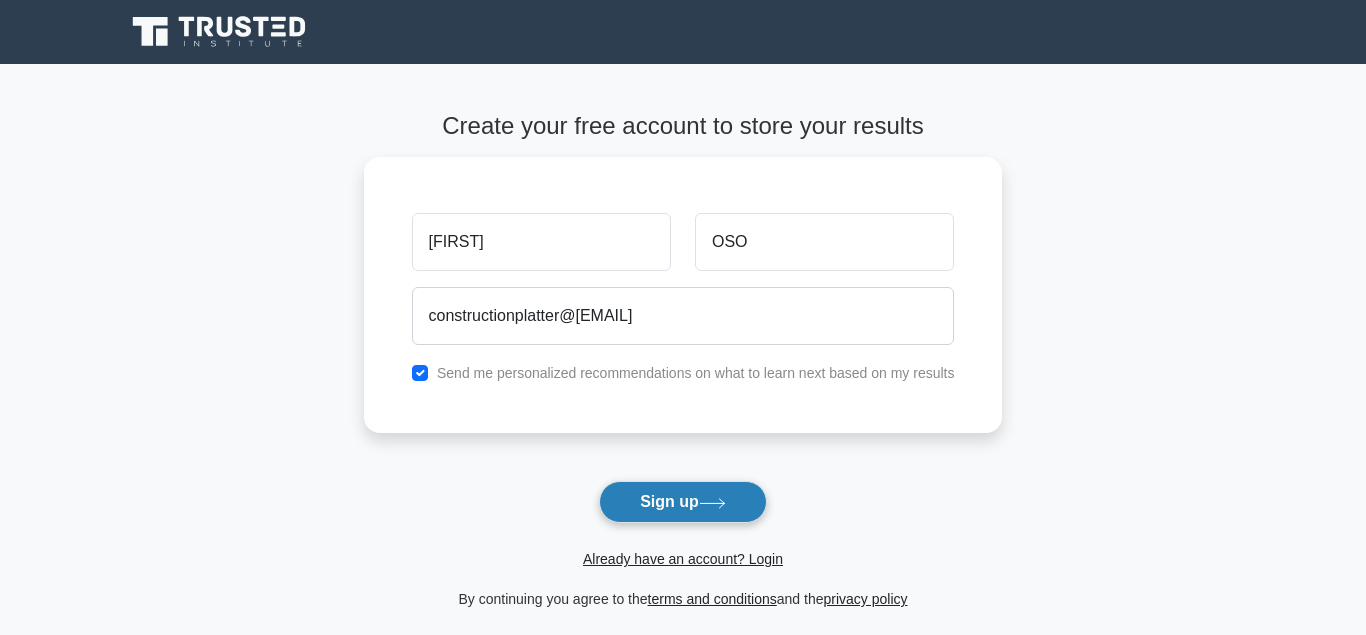 click on "Sign up" at bounding box center (683, 502) 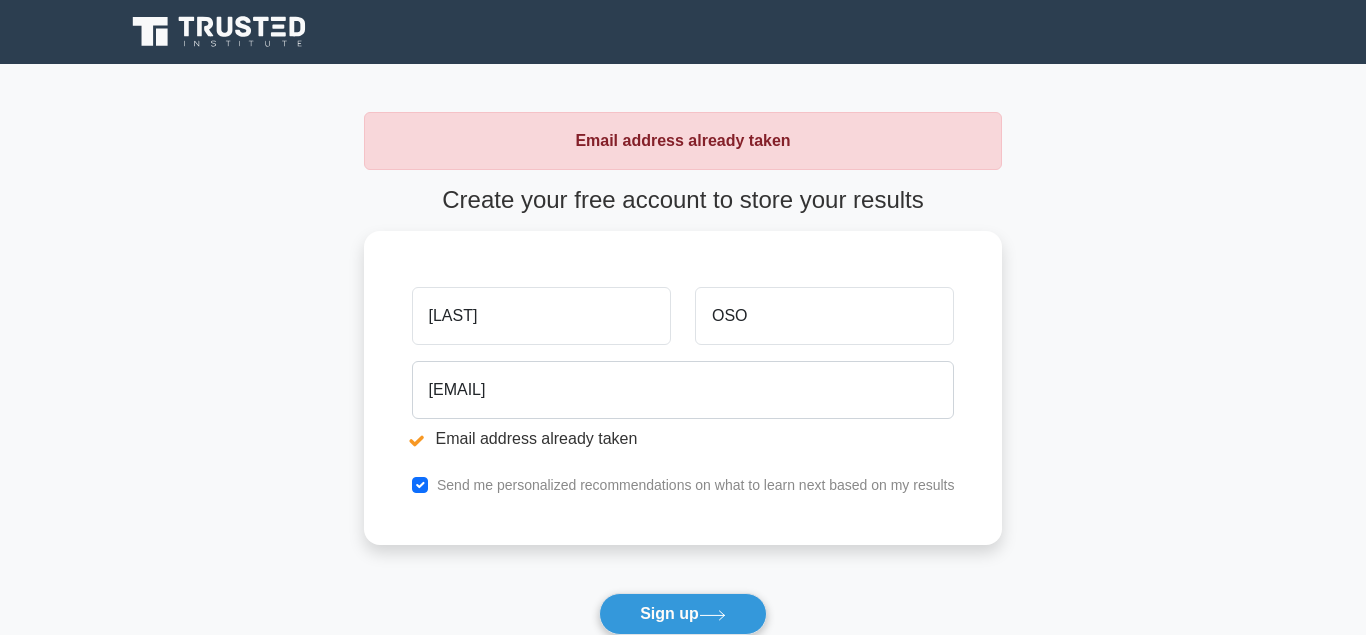 scroll, scrollTop: 0, scrollLeft: 0, axis: both 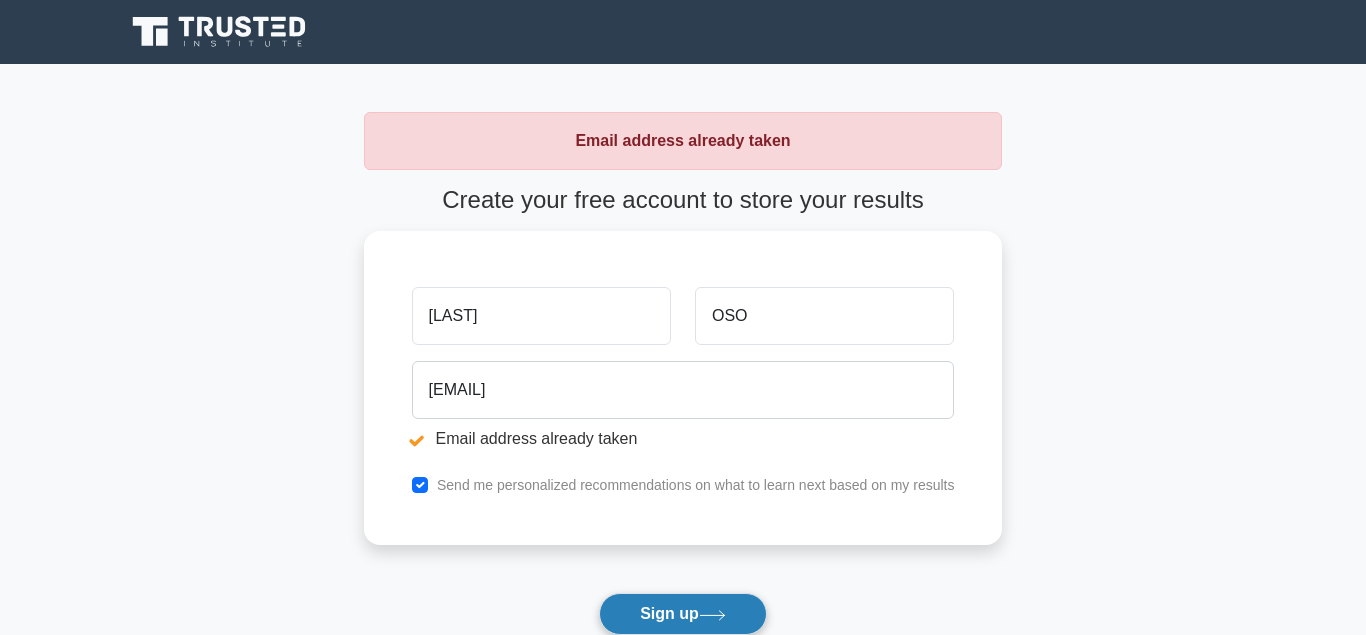 type on "[LAST]" 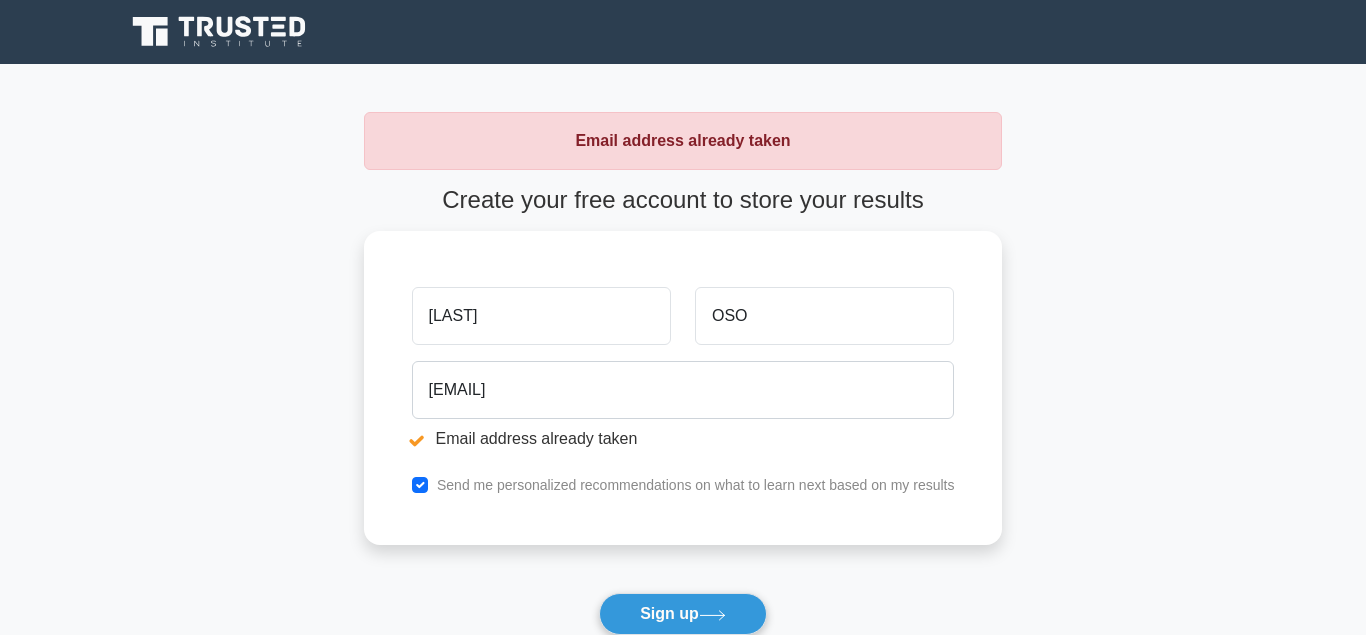 scroll, scrollTop: 0, scrollLeft: 0, axis: both 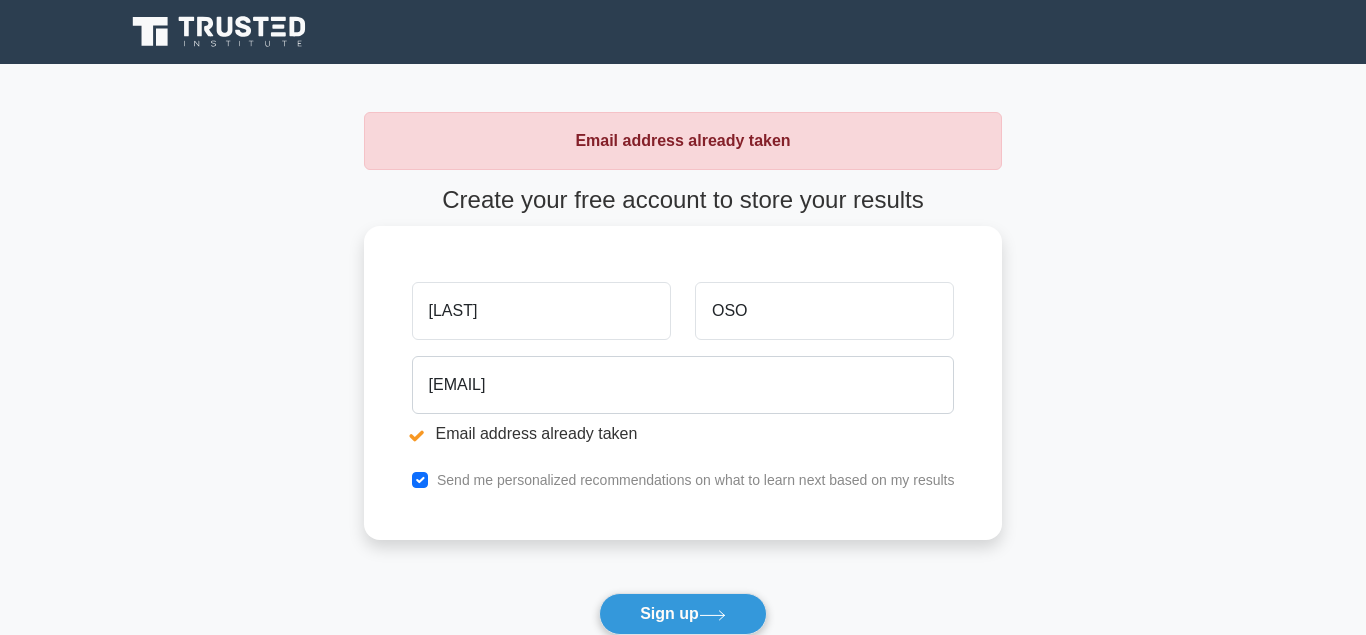 click on "[LAST]" at bounding box center [541, 311] 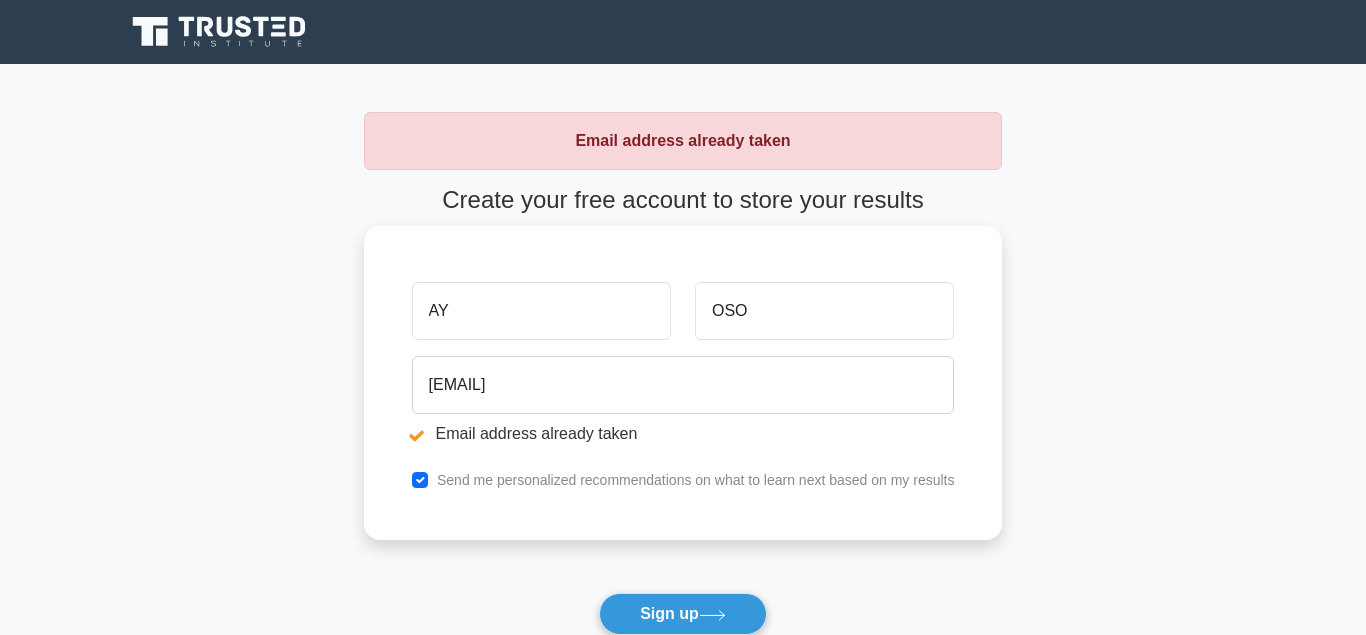 type on "A" 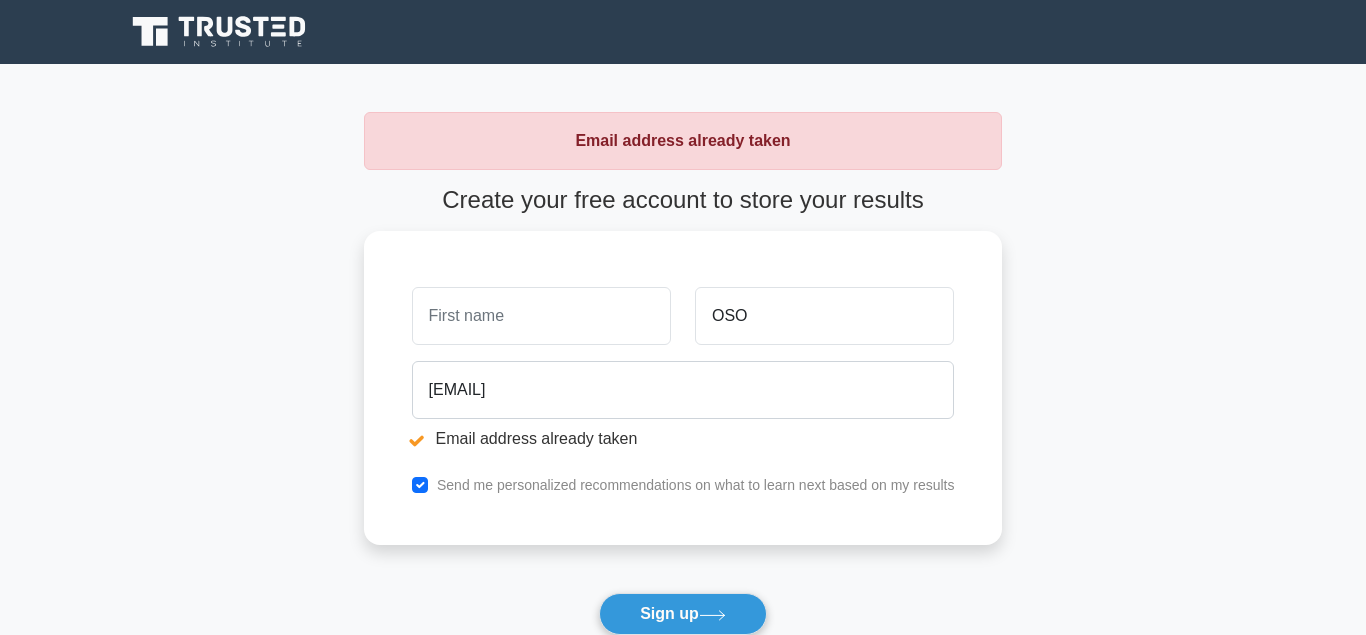 type 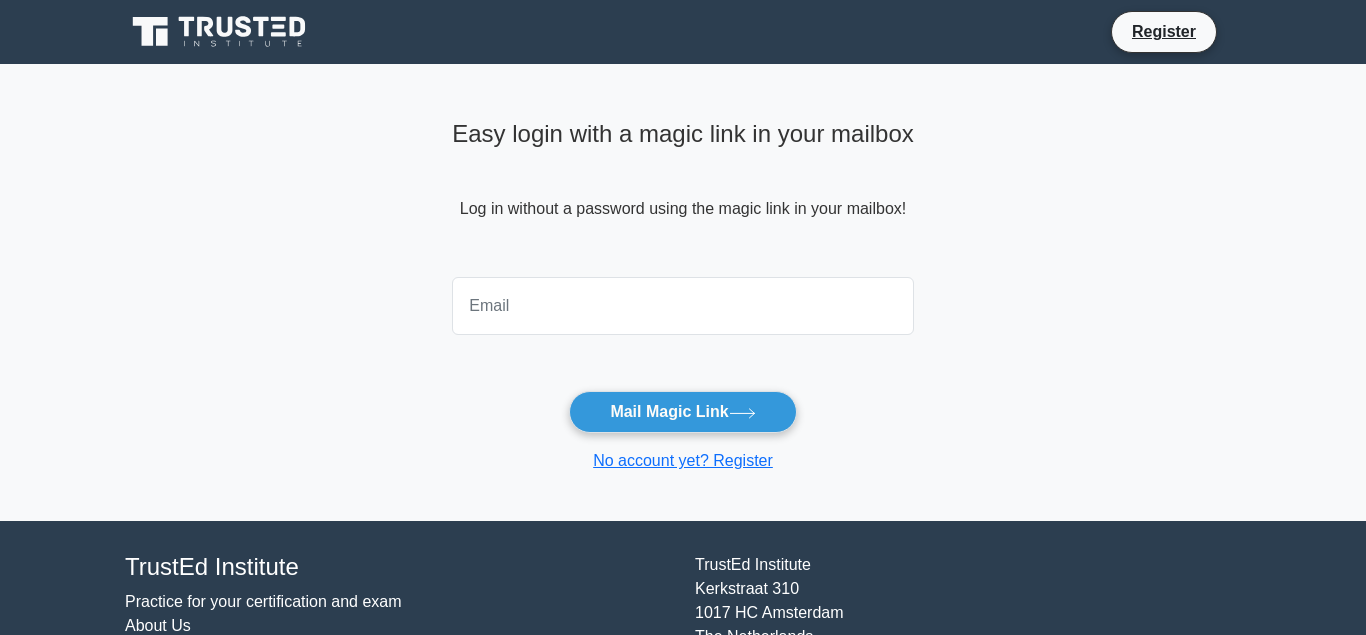 scroll, scrollTop: 107, scrollLeft: 0, axis: vertical 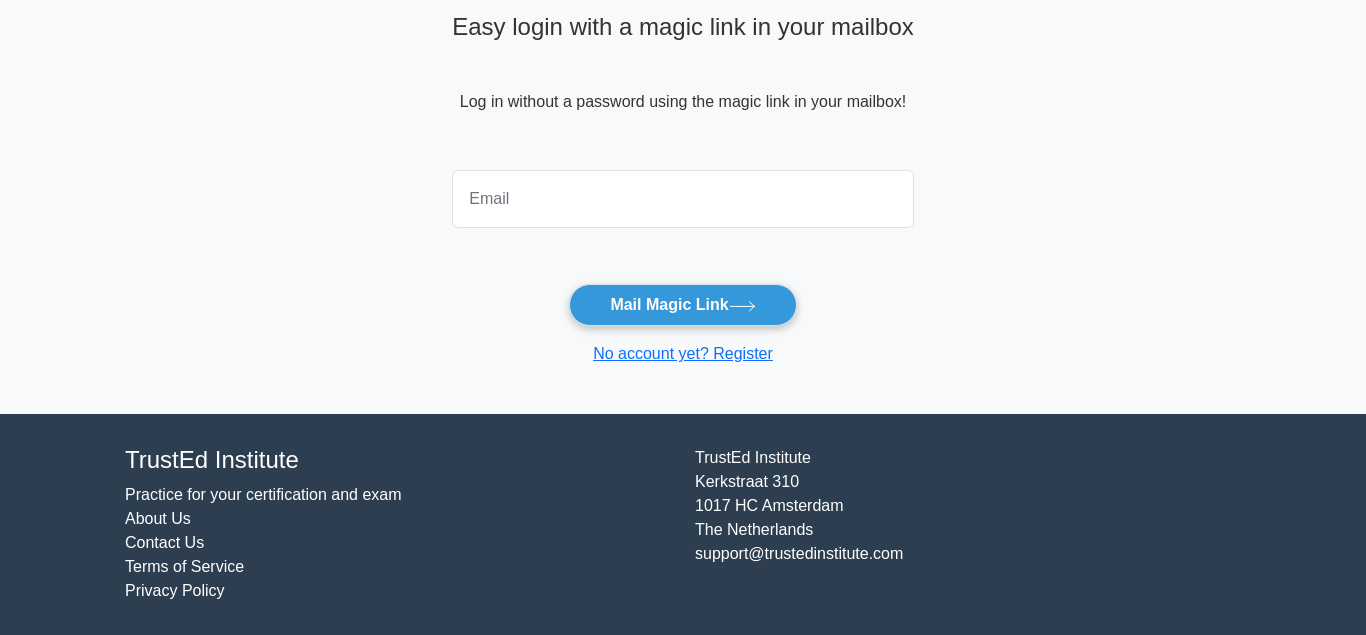 click on "Practice for your certification and exam" at bounding box center (263, 494) 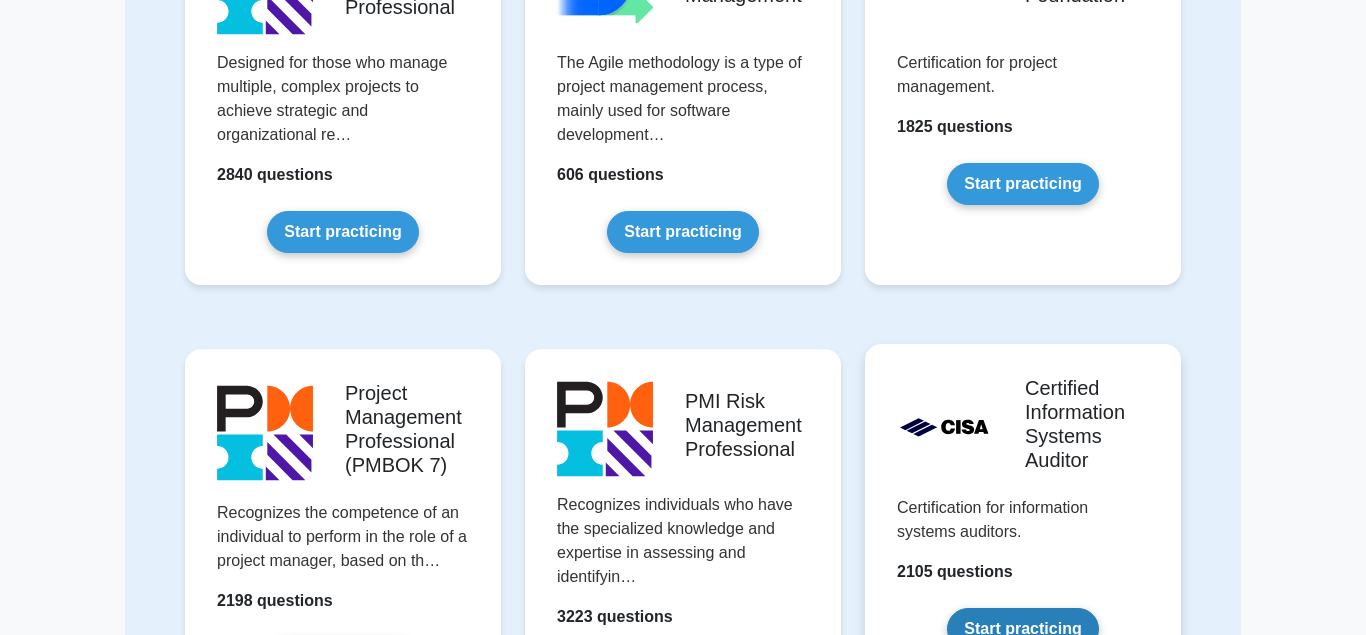 scroll, scrollTop: 1326, scrollLeft: 0, axis: vertical 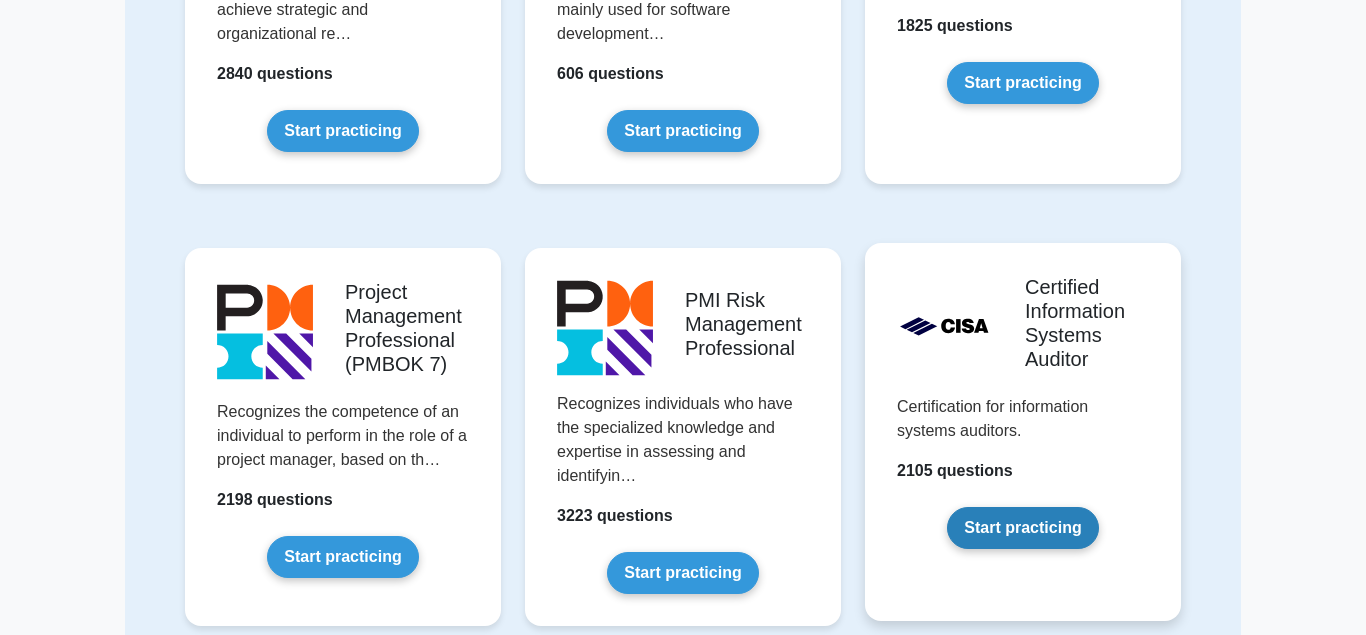 click on "Start practicing" at bounding box center [1022, 528] 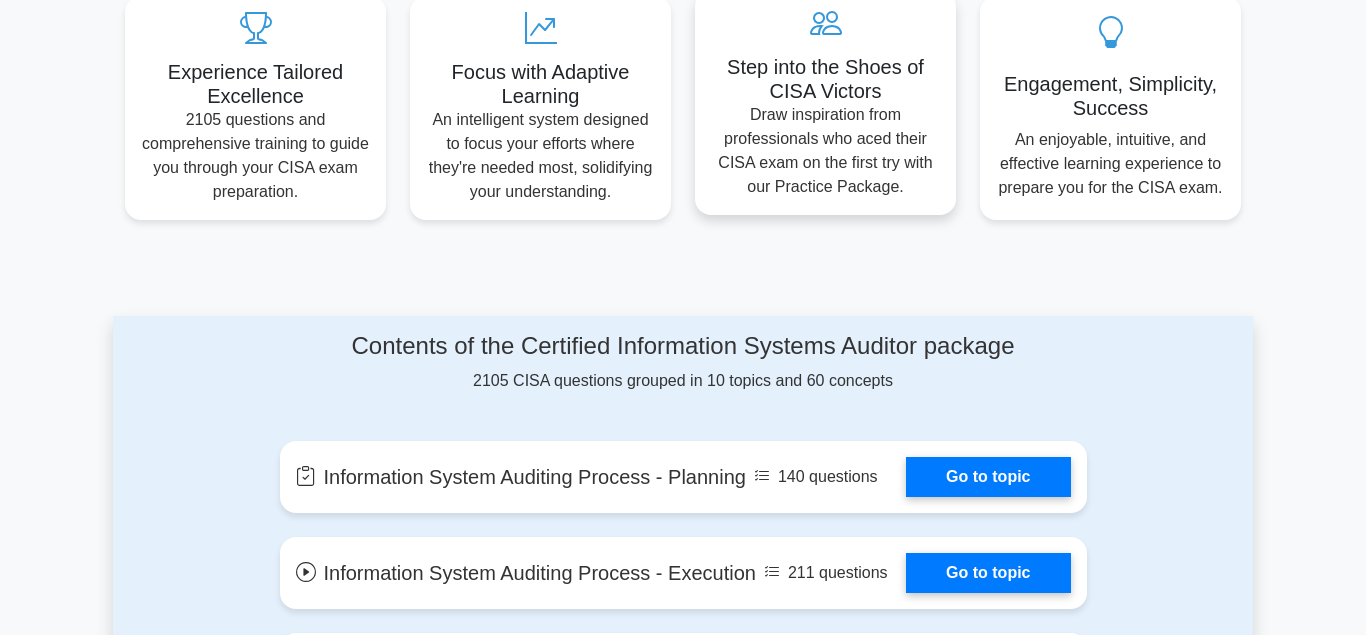 scroll, scrollTop: 918, scrollLeft: 0, axis: vertical 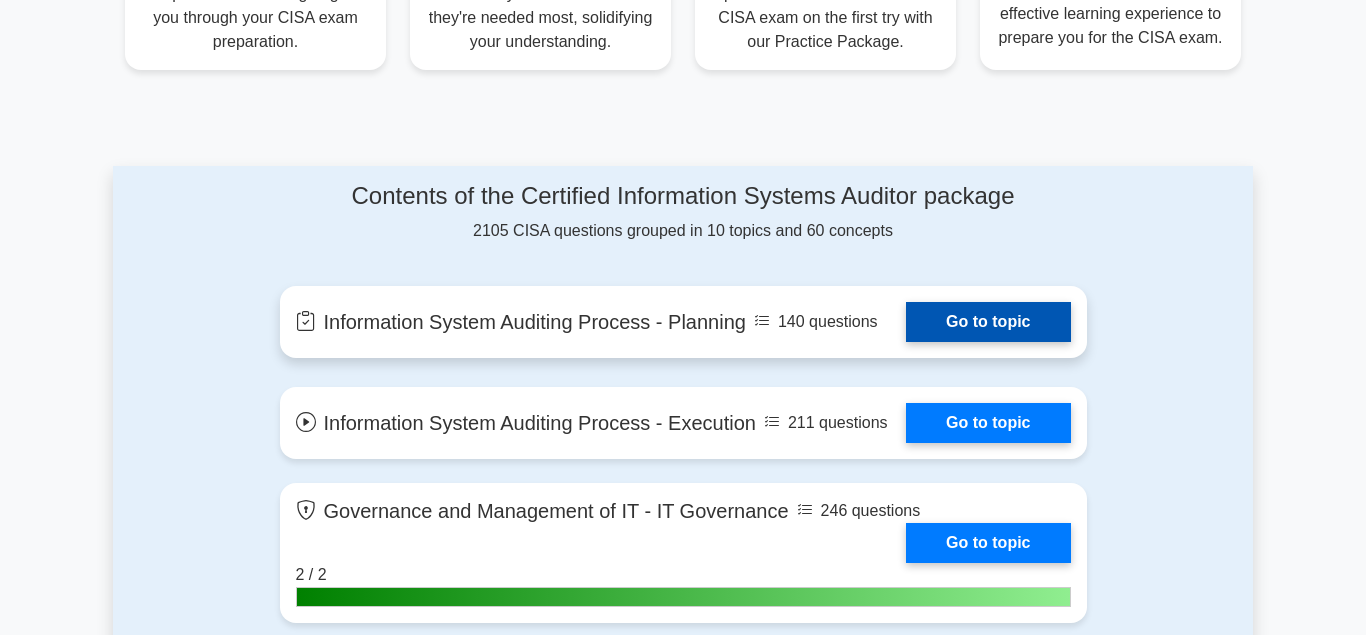 click on "Go to topic" at bounding box center [988, 322] 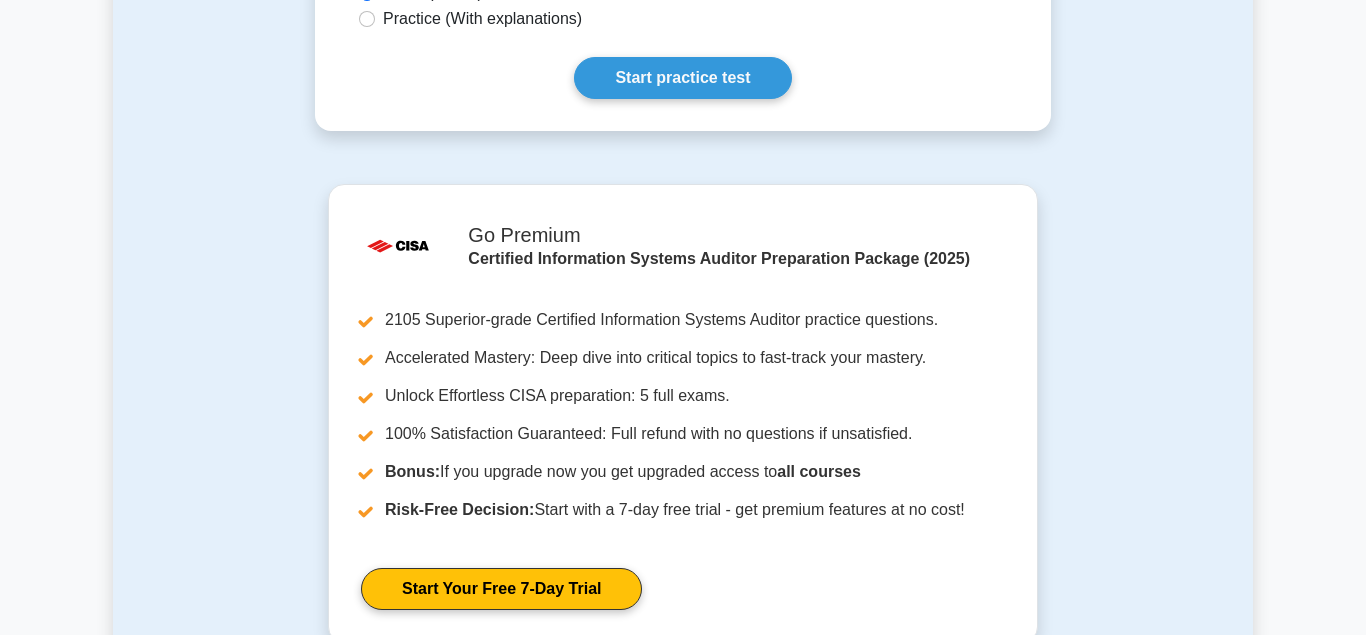 scroll, scrollTop: 1836, scrollLeft: 0, axis: vertical 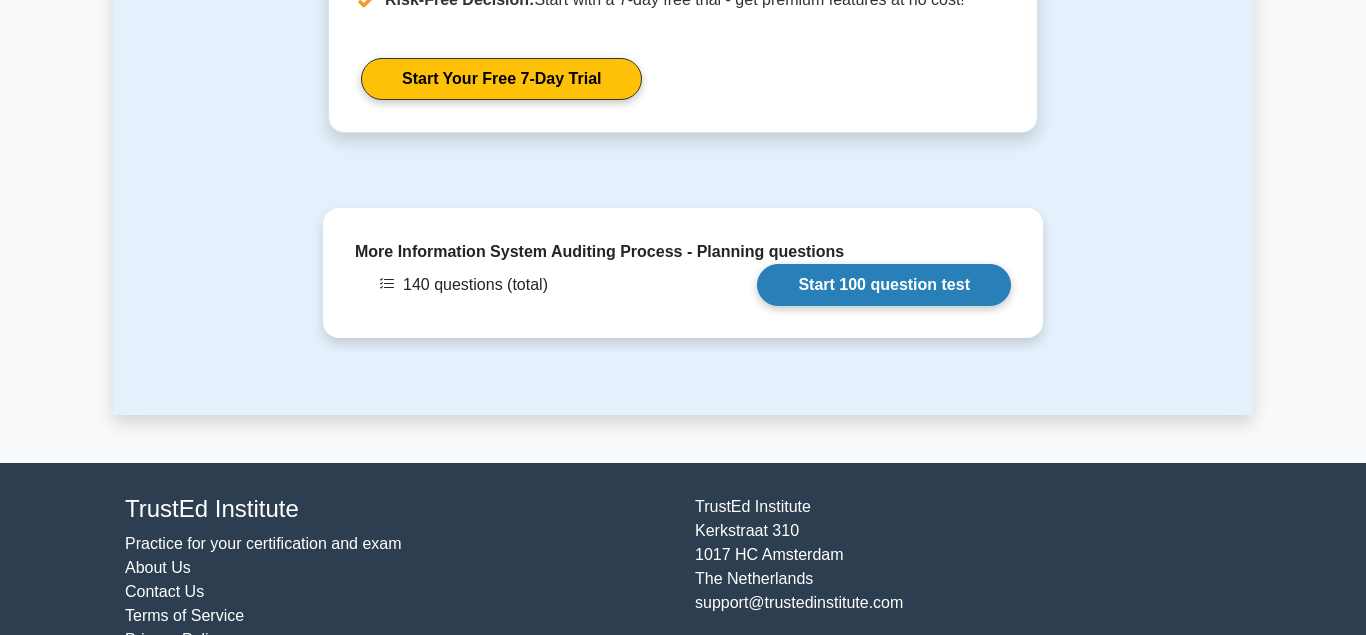 click on "Start 100 question test" at bounding box center [884, 285] 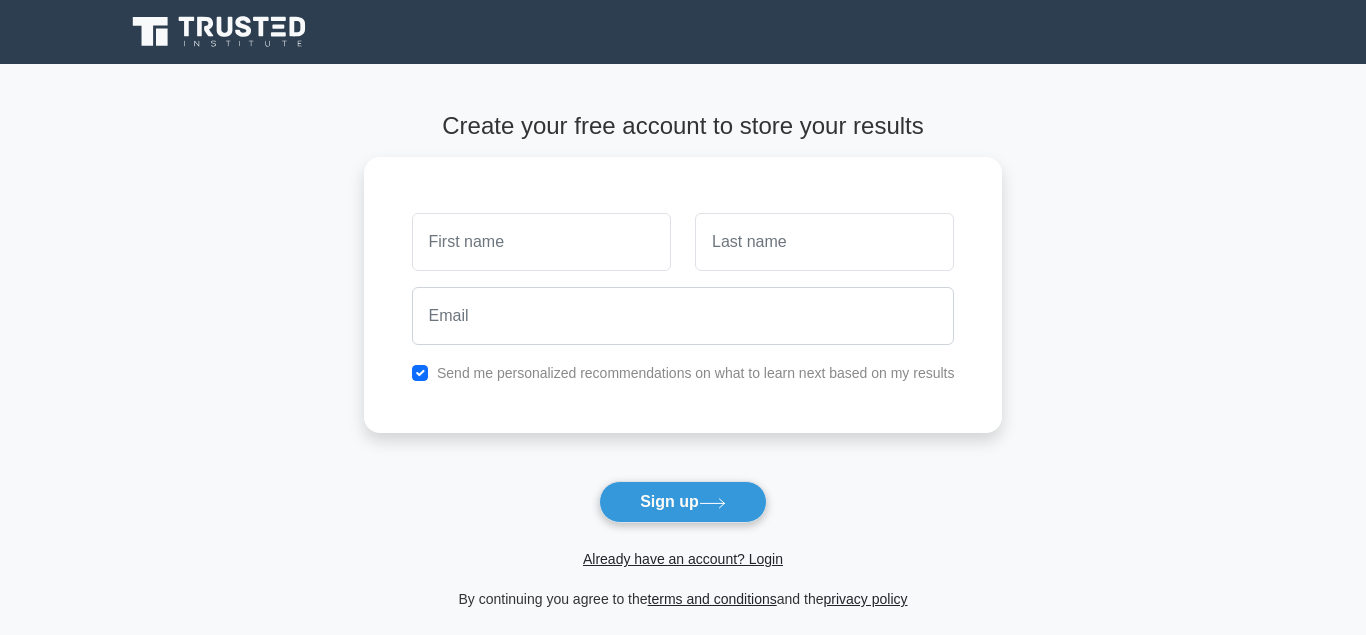 scroll, scrollTop: 0, scrollLeft: 0, axis: both 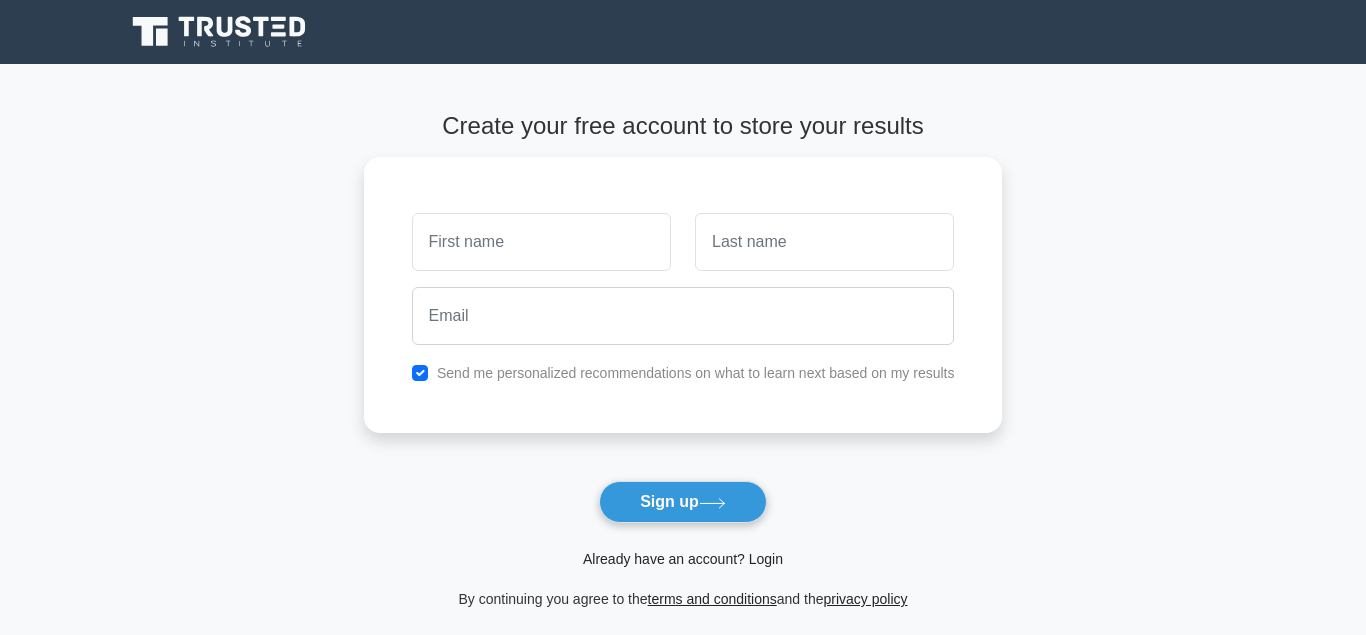 click on "Already have an account? Login" at bounding box center (683, 559) 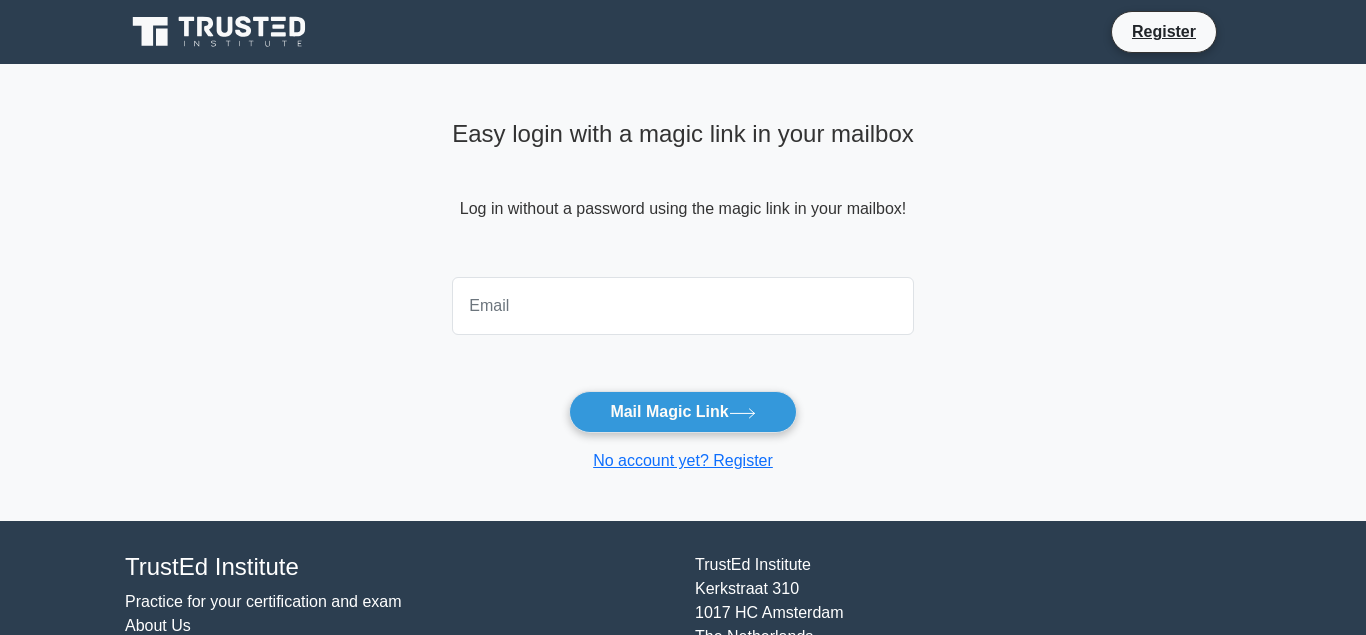 scroll, scrollTop: 0, scrollLeft: 0, axis: both 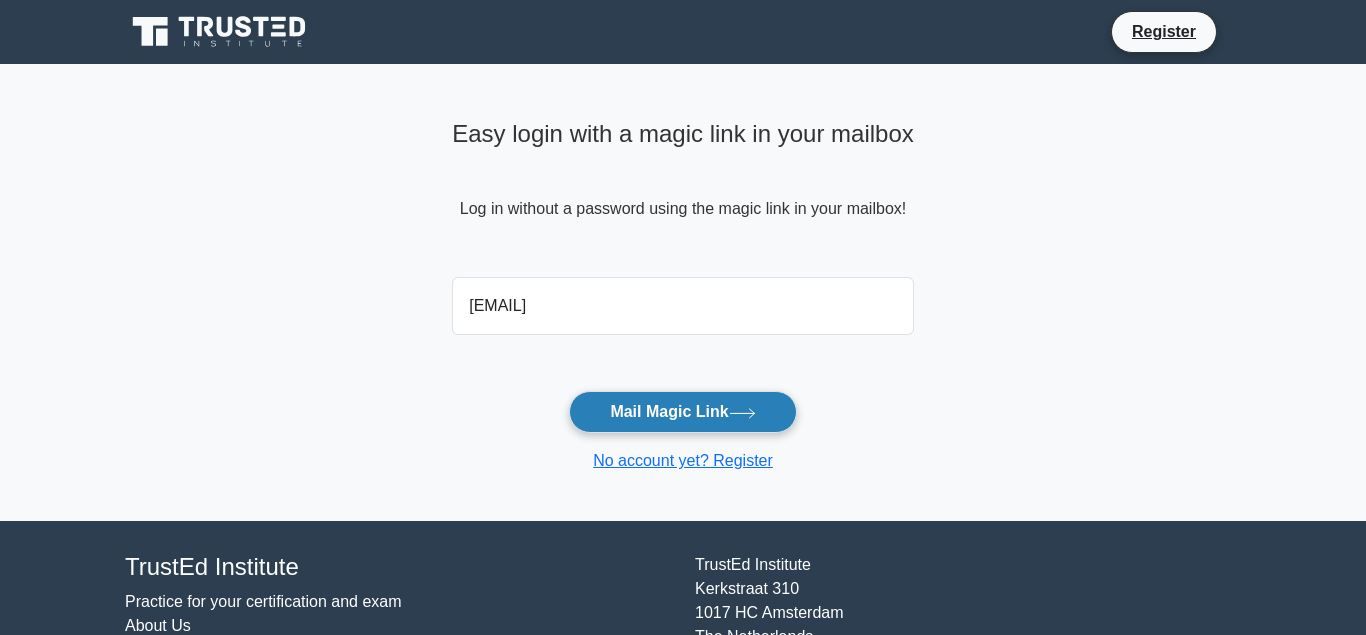 type on "[EMAIL]" 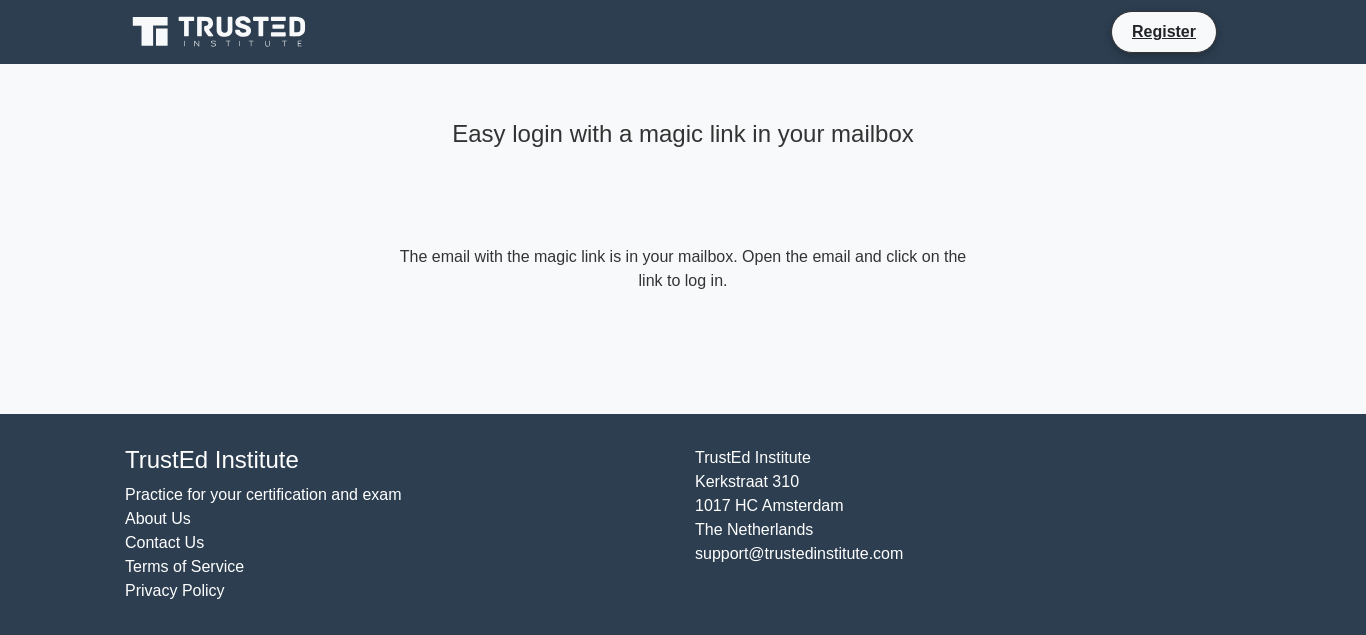 scroll, scrollTop: 0, scrollLeft: 0, axis: both 